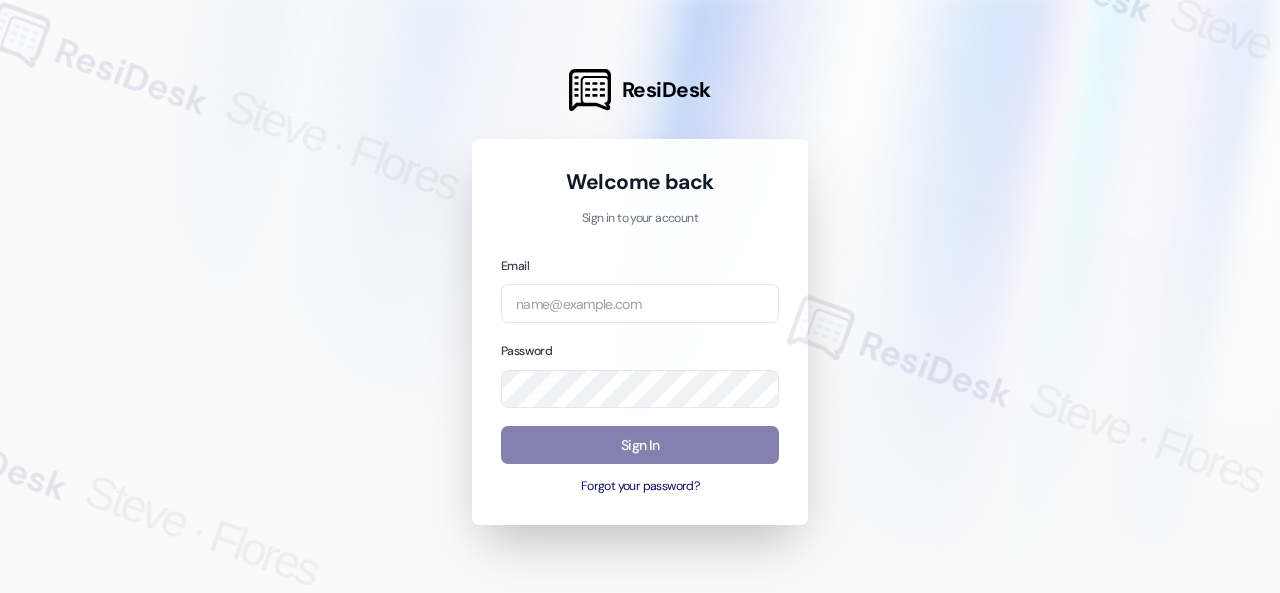 scroll, scrollTop: 0, scrollLeft: 0, axis: both 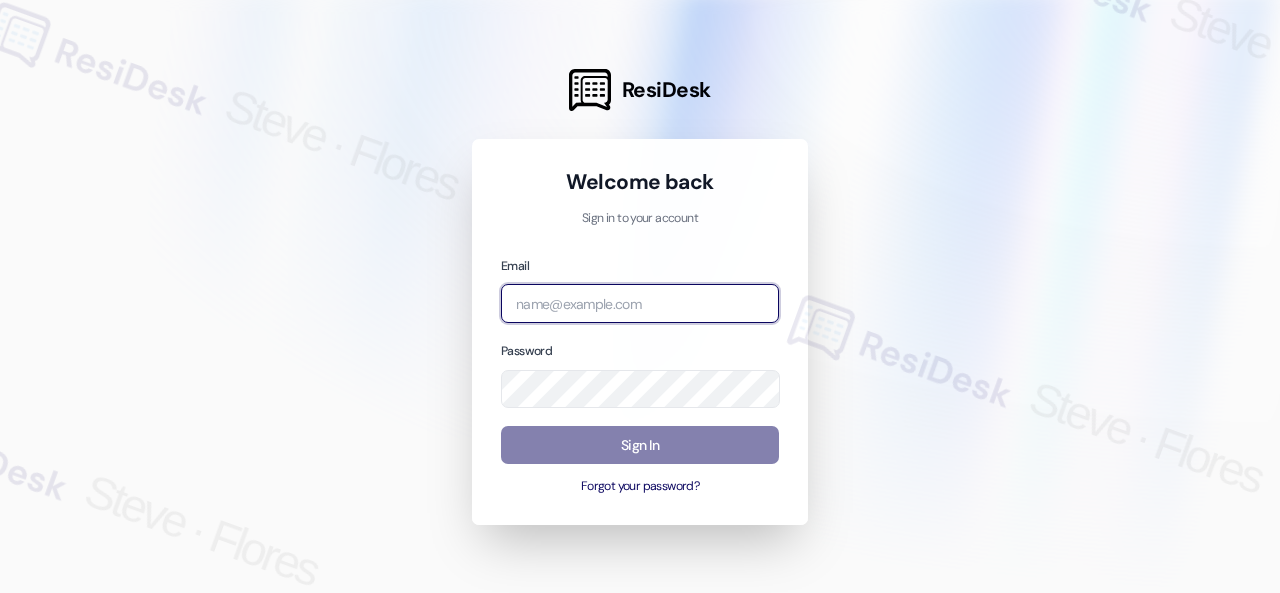paste on "[EMAIL_ADDRESS]" 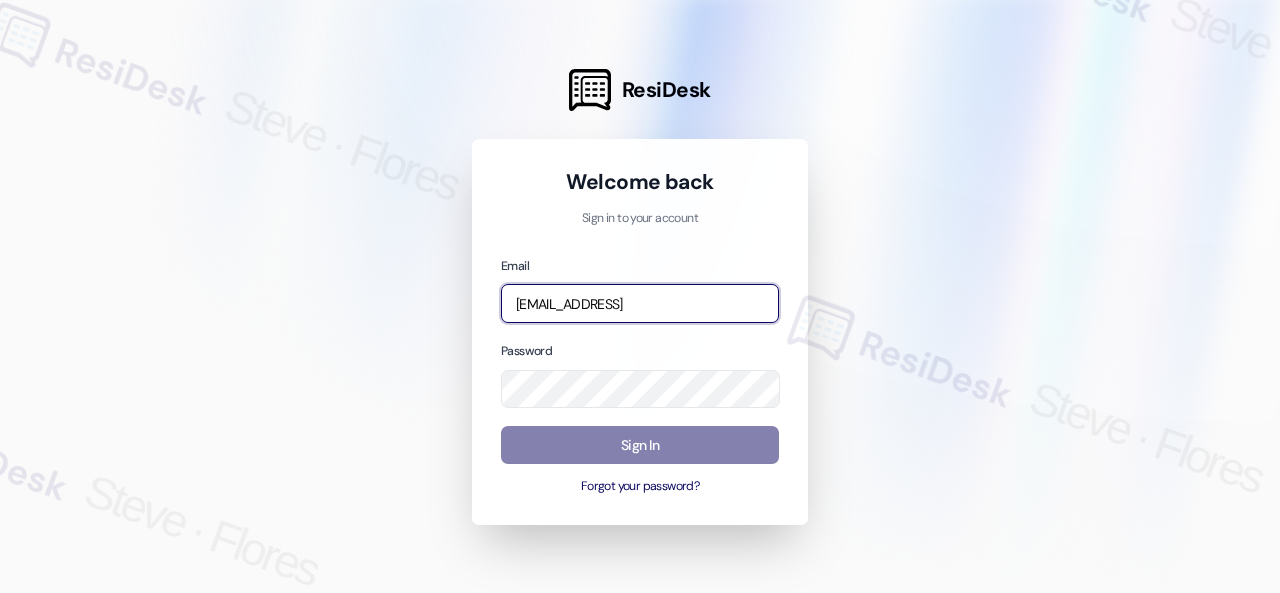 scroll, scrollTop: 0, scrollLeft: 256, axis: horizontal 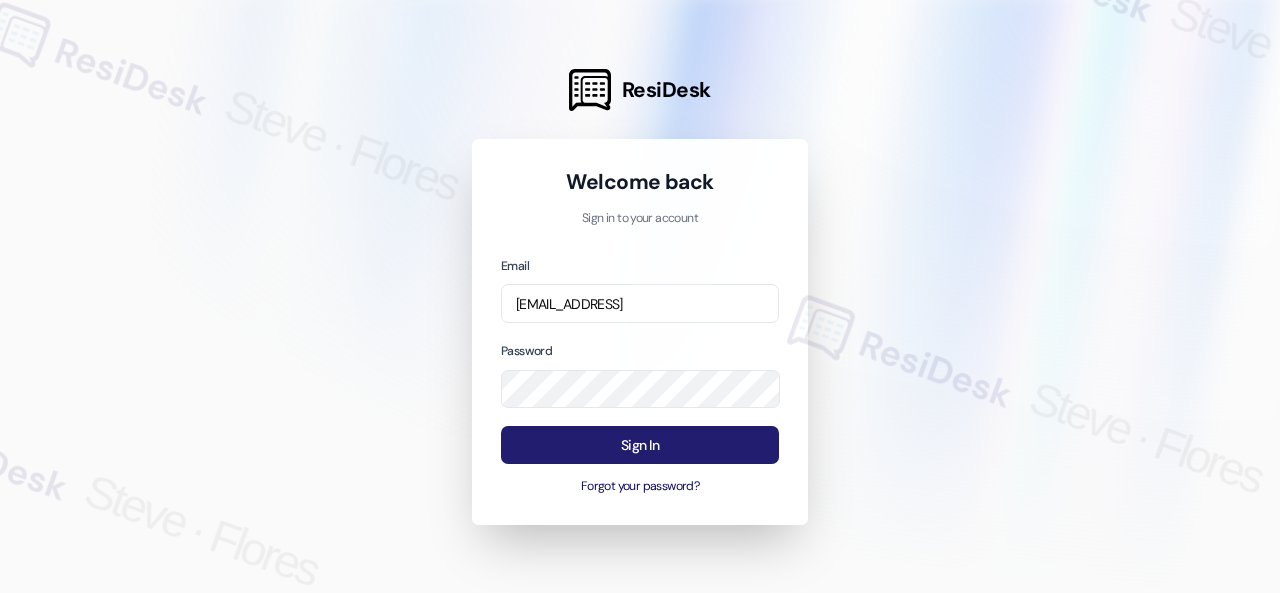 click on "Sign In" at bounding box center (640, 445) 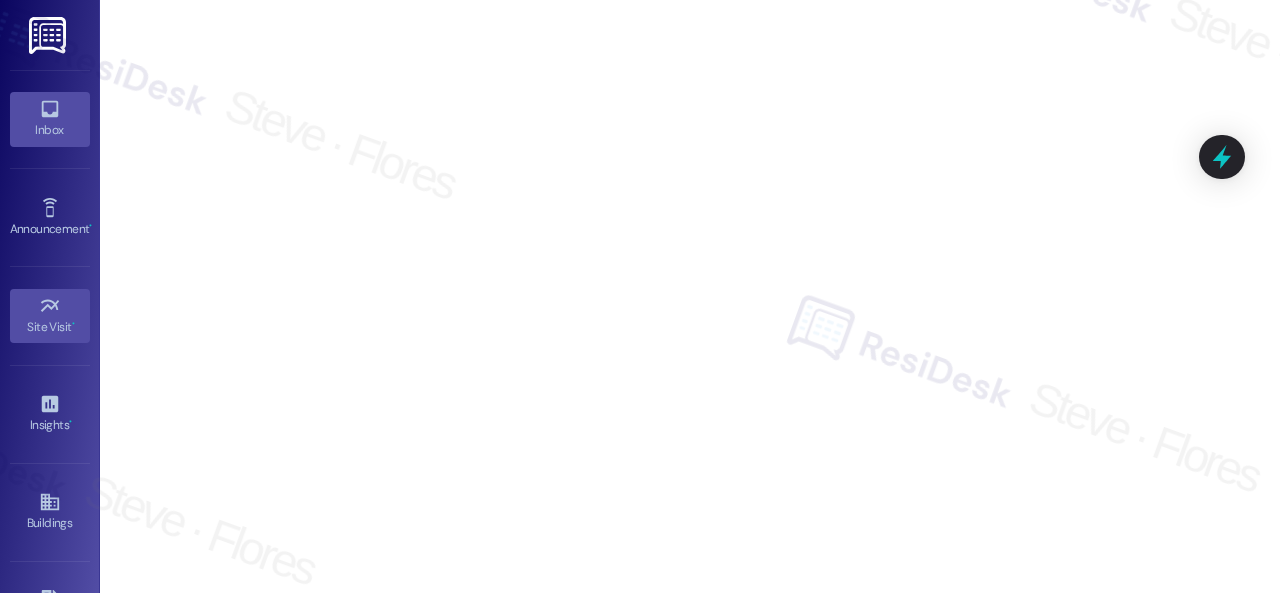 click on "Inbox" at bounding box center (50, 130) 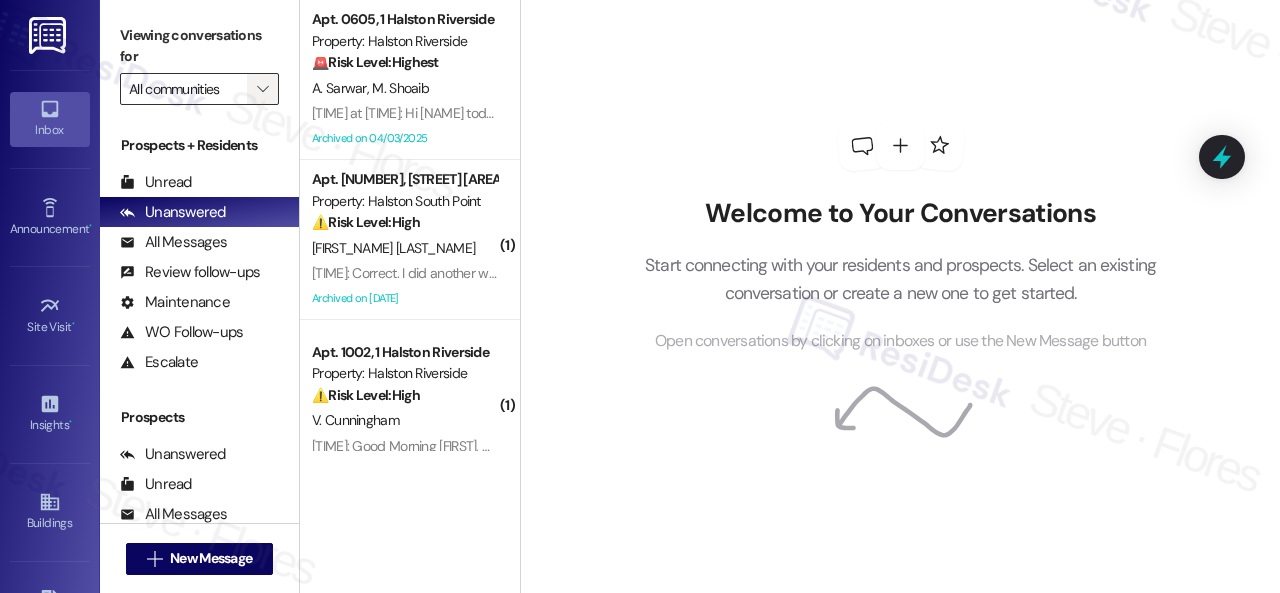 click on "" at bounding box center [262, 89] 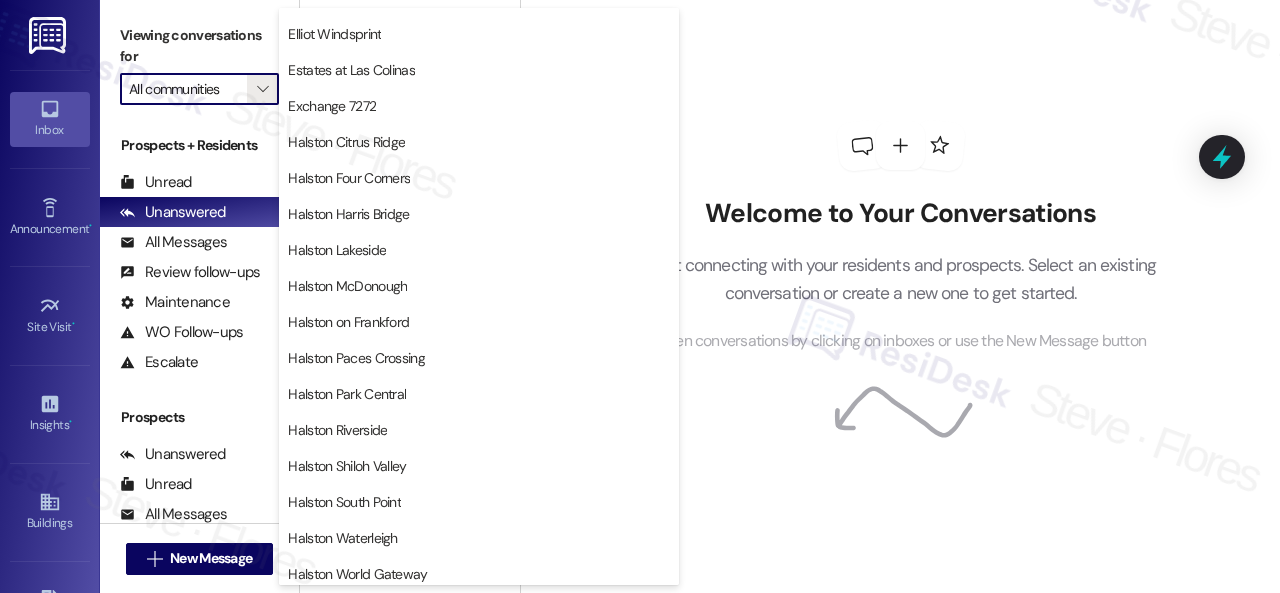 scroll, scrollTop: 600, scrollLeft: 0, axis: vertical 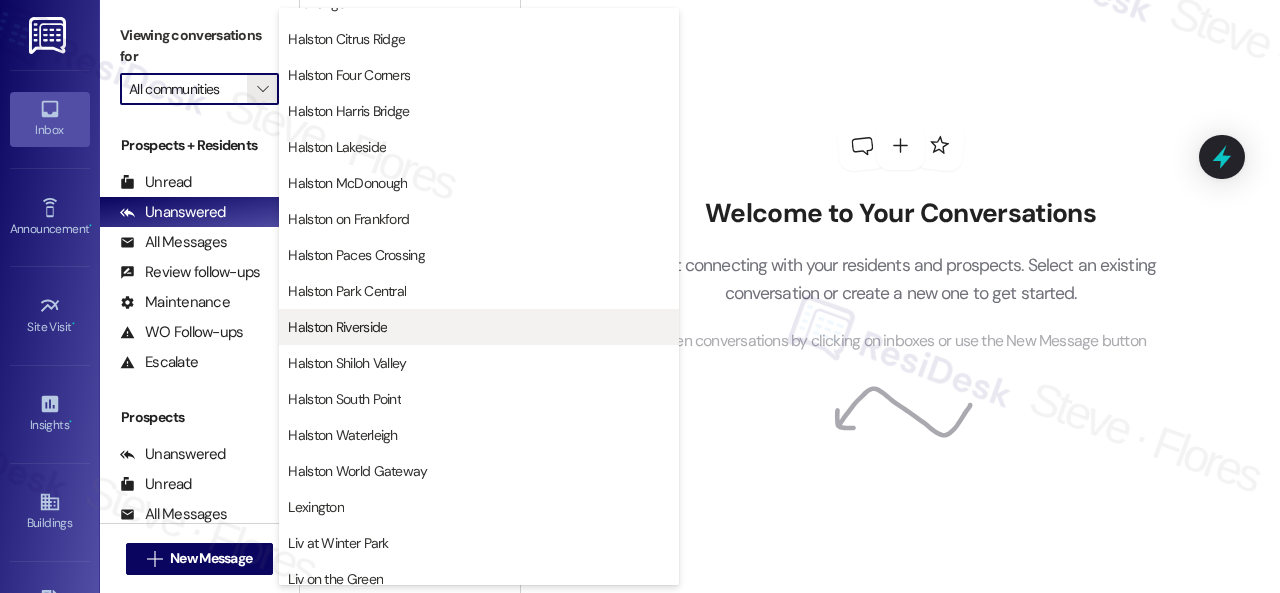 click on "Halston Riverside" at bounding box center (337, 327) 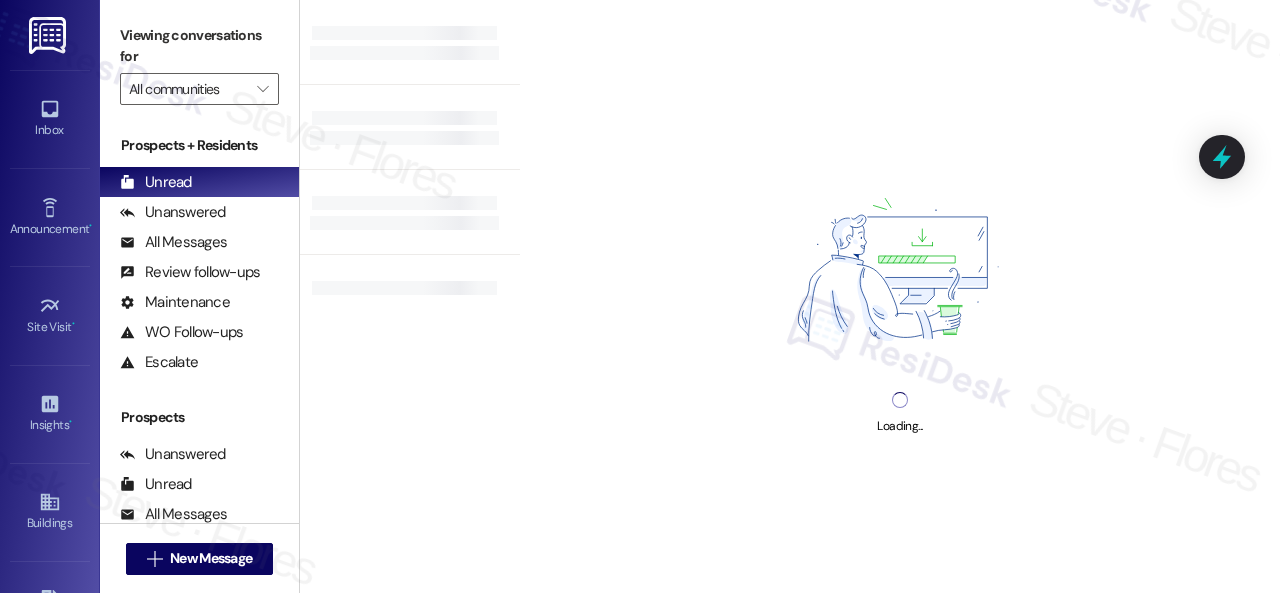 type on "Halston Riverside" 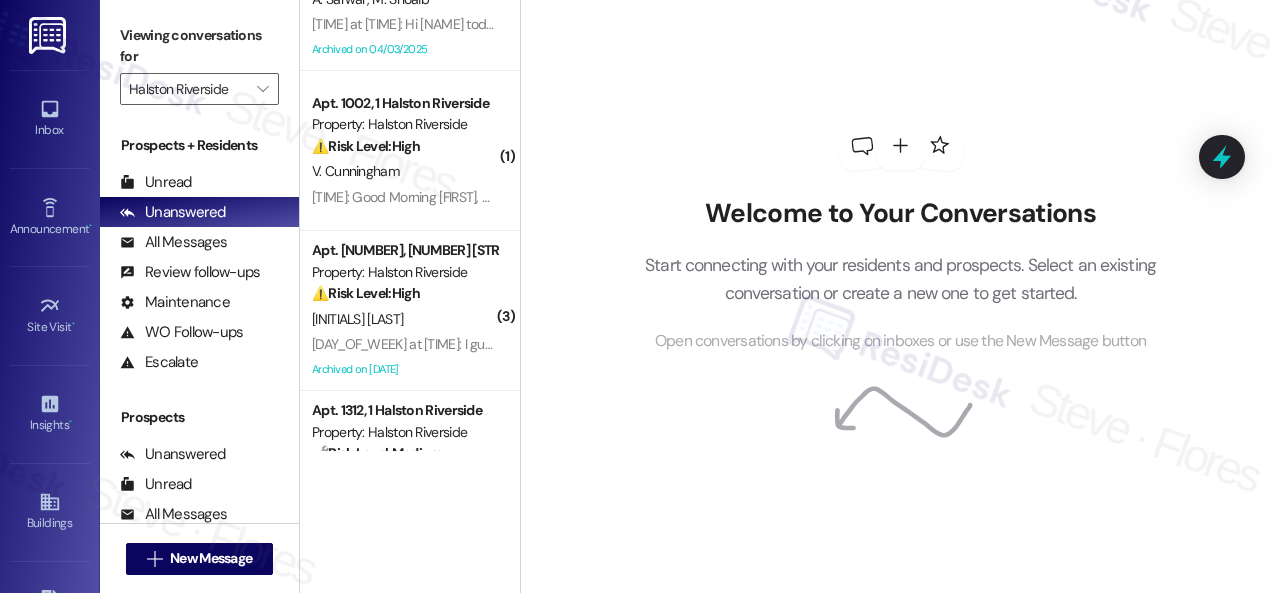 scroll, scrollTop: 0, scrollLeft: 0, axis: both 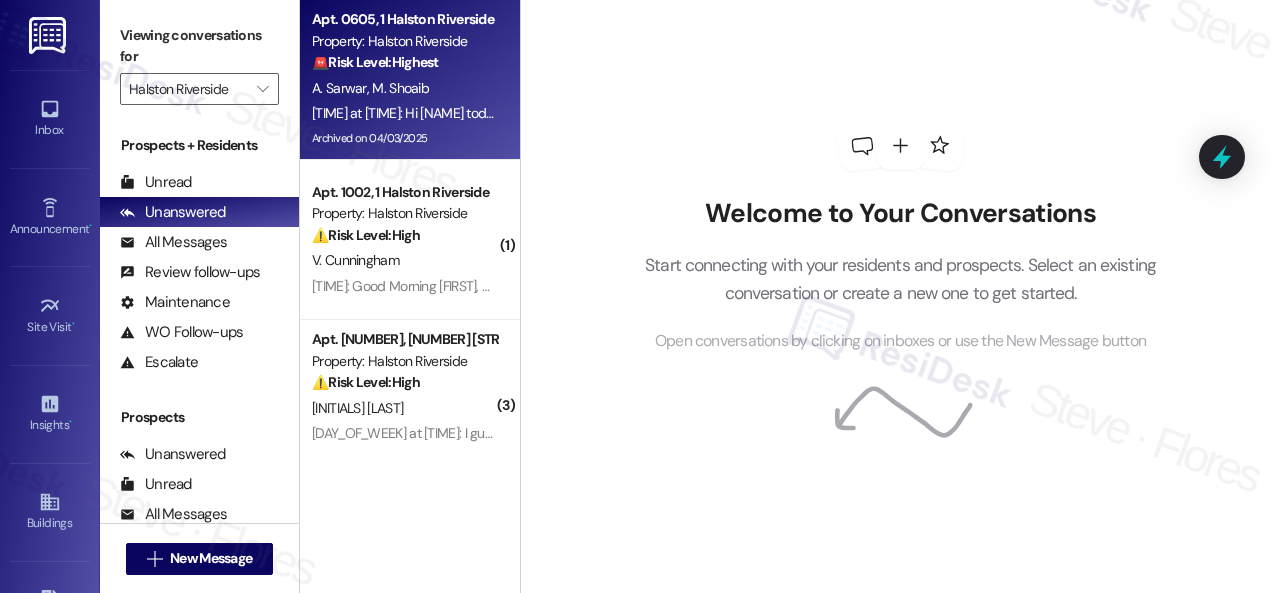 click on "A. Sarwar M. Shoaib" at bounding box center (404, 88) 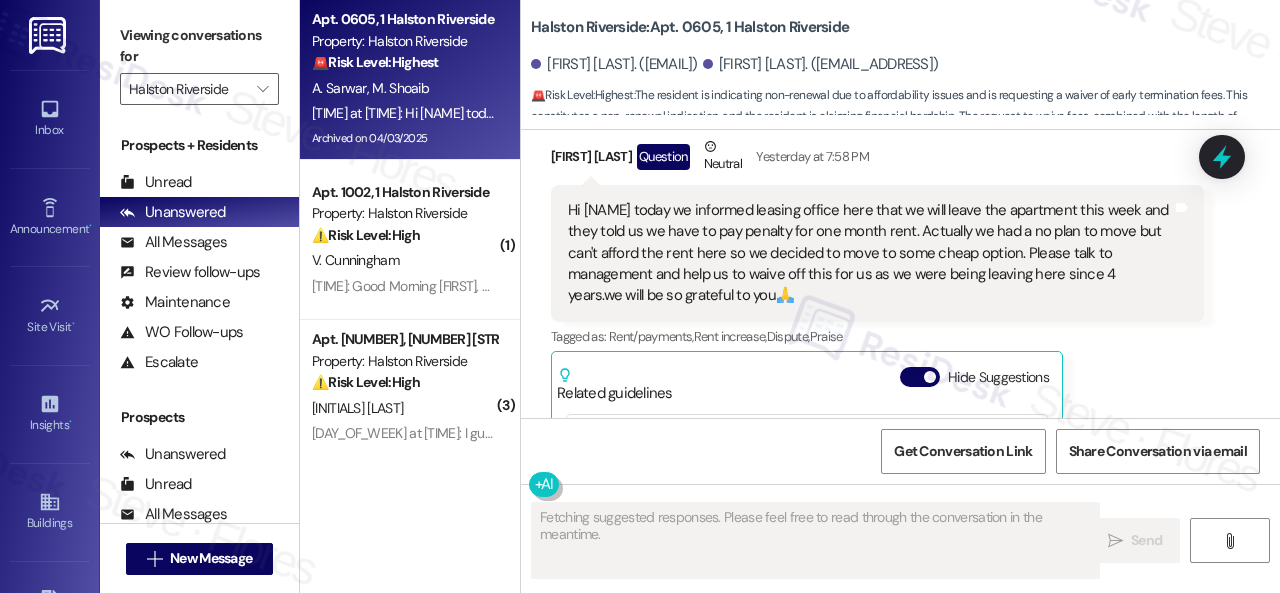 scroll, scrollTop: 24809, scrollLeft: 0, axis: vertical 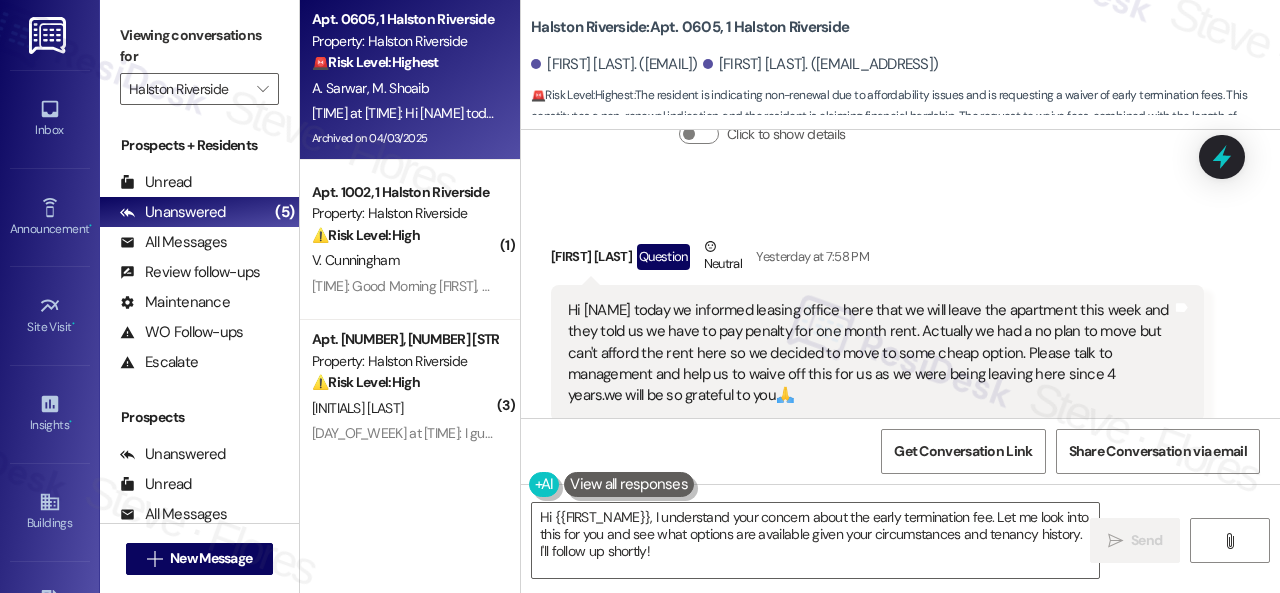 click on "[NAME] [NAME] Question Neutral [DATE] at [TIME]" at bounding box center (877, 260) 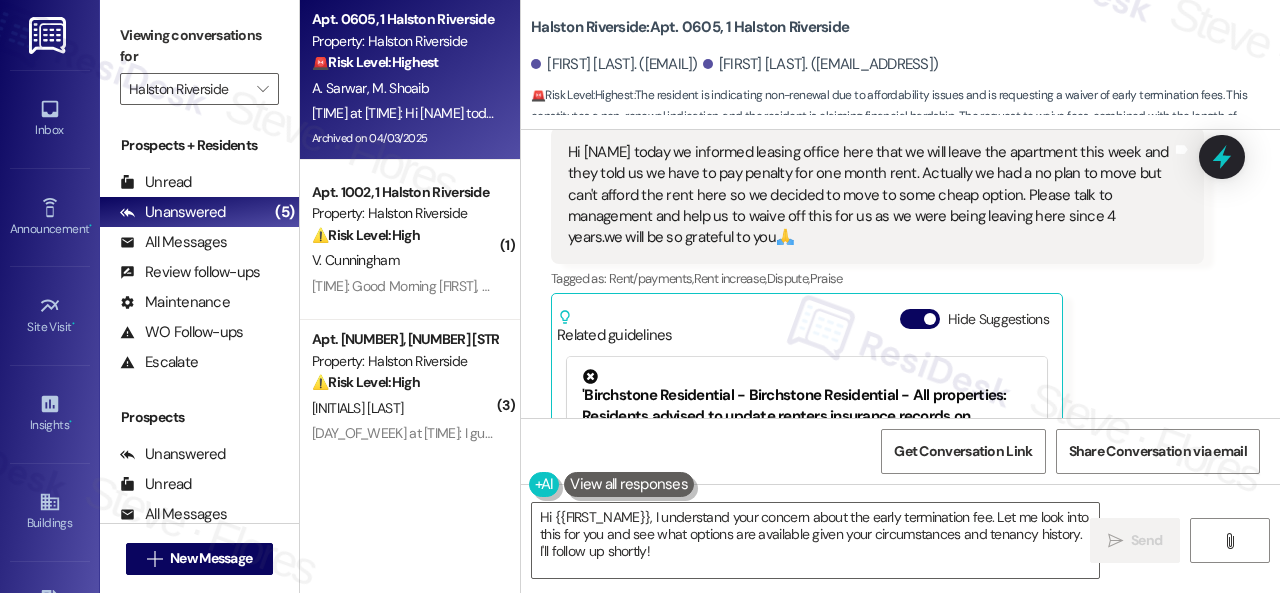 scroll, scrollTop: 25009, scrollLeft: 0, axis: vertical 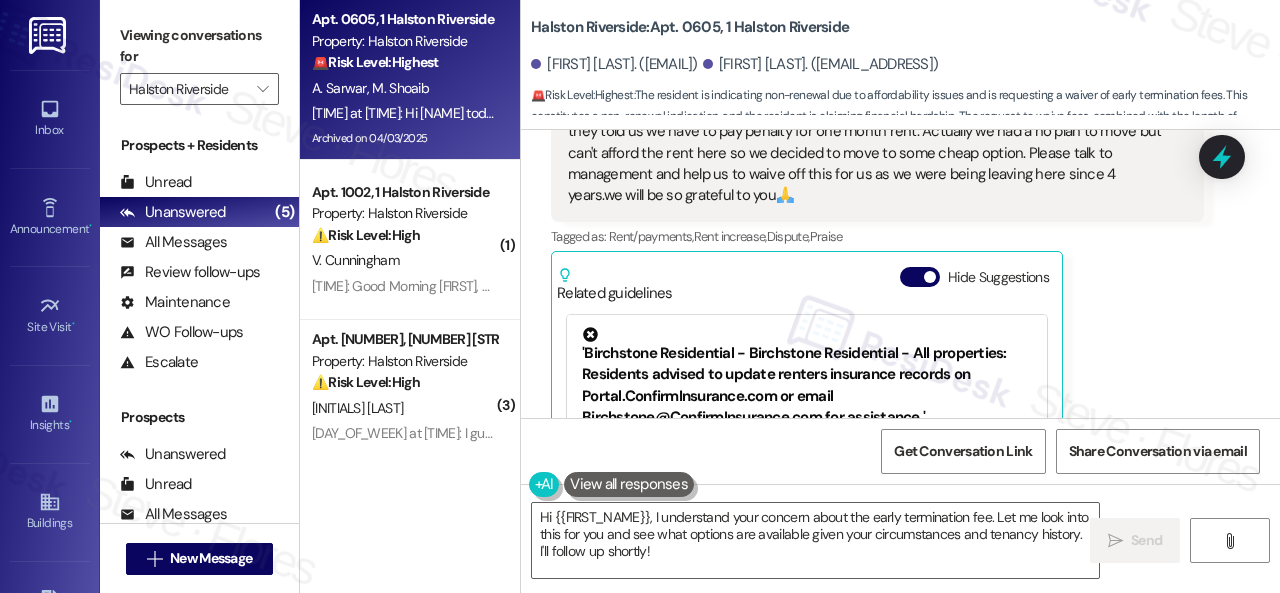 click on "[FIRST] [LAST] Question Neutral [DATE] at [TIME] Hi [FIRST] today we informed leasing office here that we will leave the apartment this week and they told us we have to pay penalty for one month rent. Actually we had a no plan to move but can't afford the rent here so we decided to move to some cheap option. Please talk to management and help us to waive off this for us as we were being leaving here since 4 years.we will be so grateful to you🙏 Tags and notes Tagged as: Rent/payments , Click to highlight conversations about Rent/payments Rent increase , Click to highlight conversations about Rent increase Dispute , Click to highlight conversations about Dispute Praise Click to highlight conversations about Praise Related guidelines Hide Suggestions 'Birchstone Residential - Birchstone Residential - All properties: Residents advised to update renters insurance records on Portal.ConfirmInsurance.com or email Birchstone@ConfirmInsurance.com for assistance.' Created a year ago Account level guideline" at bounding box center [877, 292] 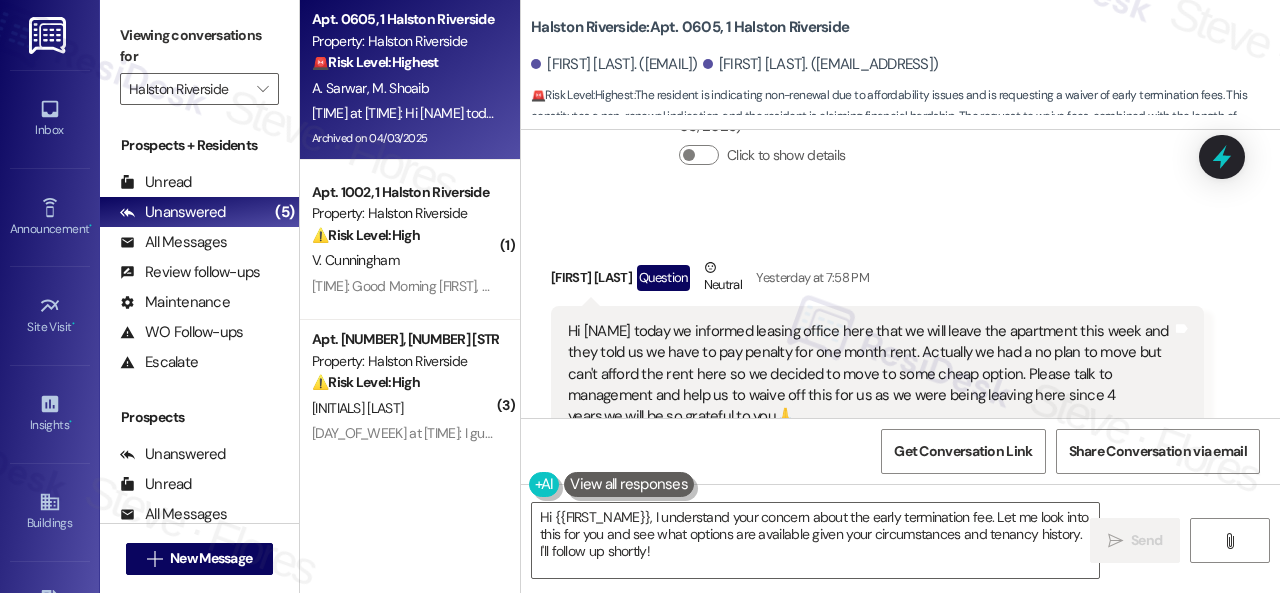 scroll, scrollTop: 24809, scrollLeft: 0, axis: vertical 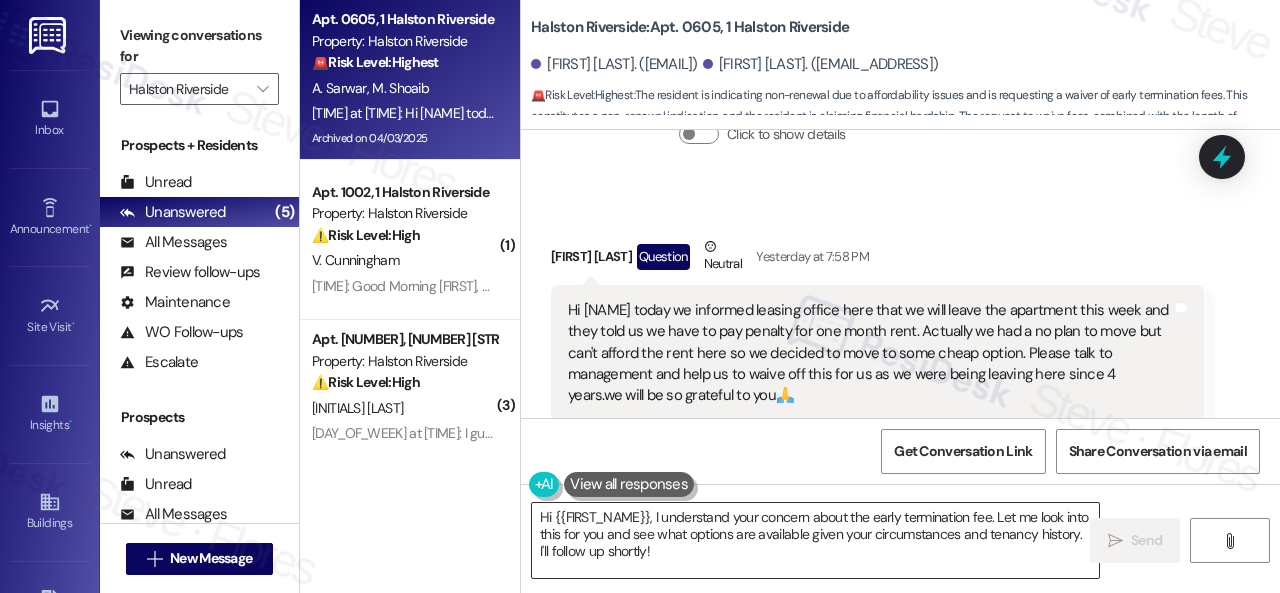 click on "Hi {{FIRST_NAME}}, I understand your concern about the early termination fee. Let me look into this for you and see what options are available given your circumstances and tenancy history. I'll follow up shortly!" at bounding box center [815, 540] 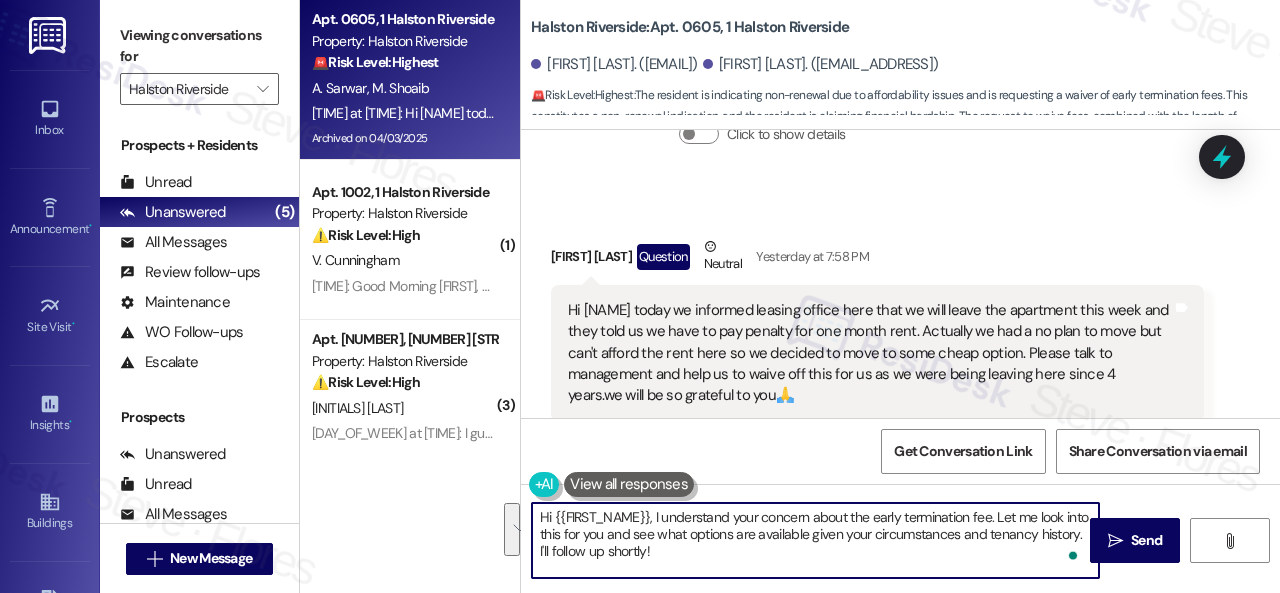drag, startPoint x: 984, startPoint y: 517, endPoint x: 982, endPoint y: 546, distance: 29.068884 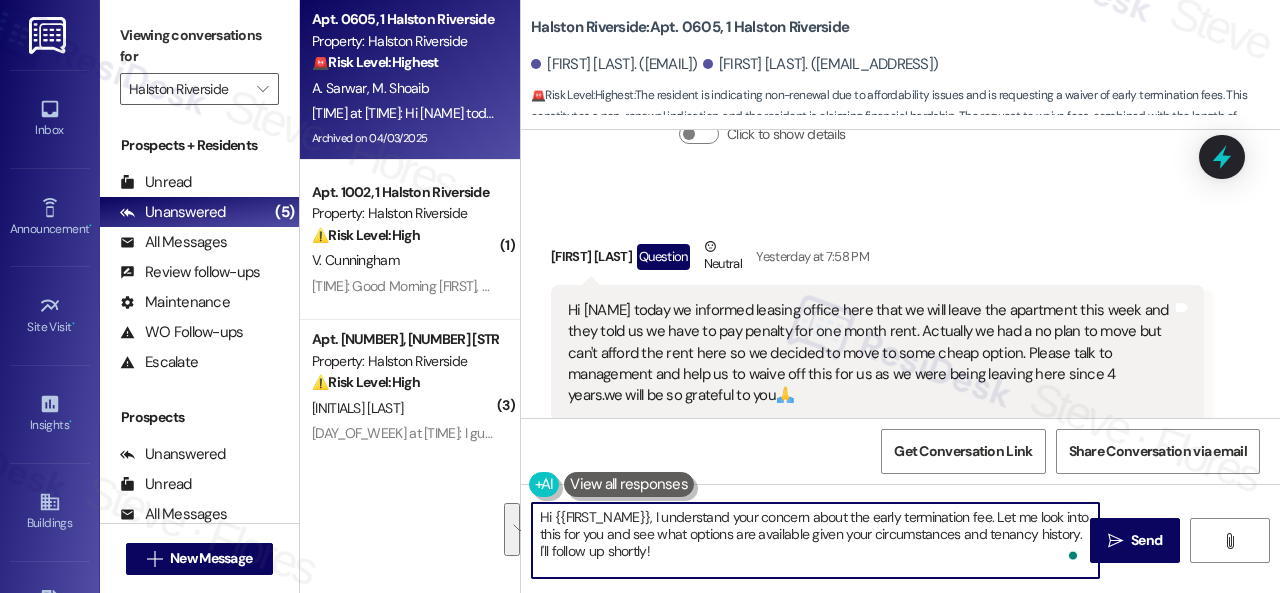 click on "Hi {{FIRST_NAME}}, I understand your concern about the early termination fee. Let me look into this for you and see what options are available given your circumstances and tenancy history. I'll follow up shortly!" at bounding box center (815, 540) 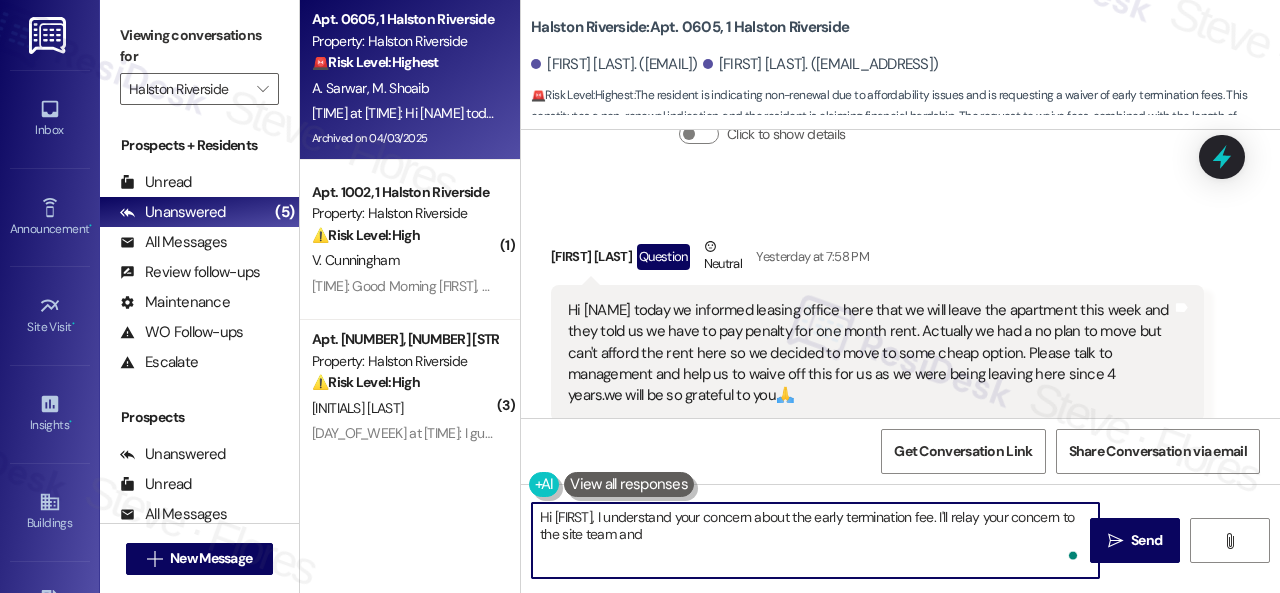 paste on "and get back to you as soon as I receive a response. I appreciate your patience." 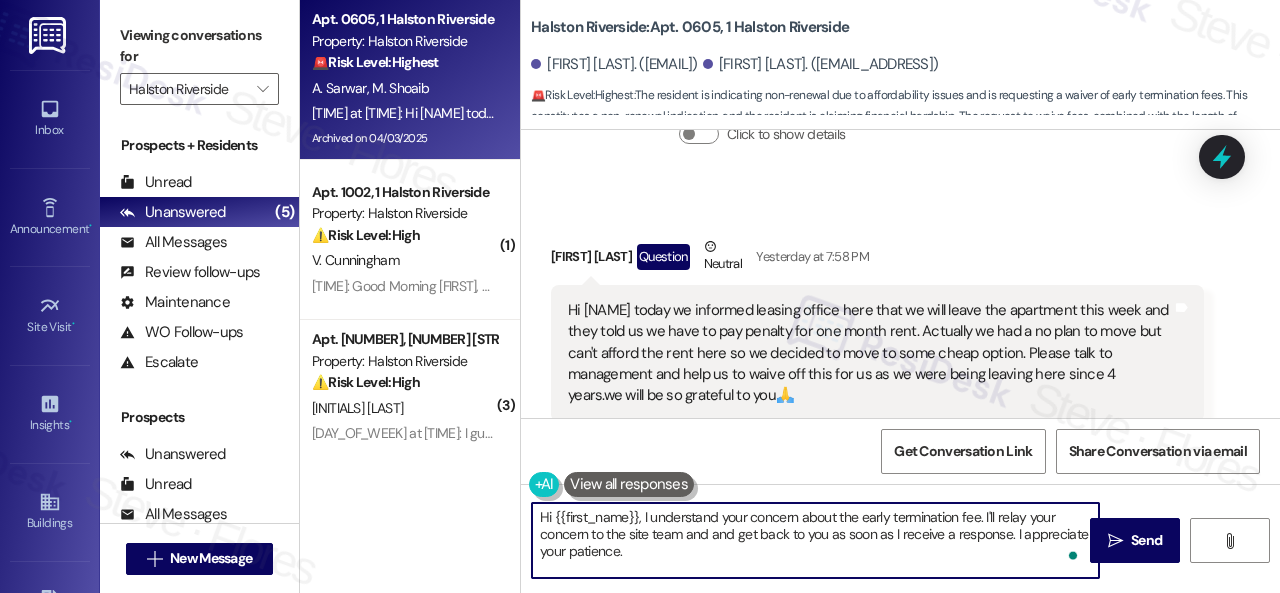 click on "Hi {{first_name}}, I understand your concern about the early termination fee. I'll relay your concern to the site team and and get back to you as soon as I receive a response. I appreciate your patience." at bounding box center [815, 540] 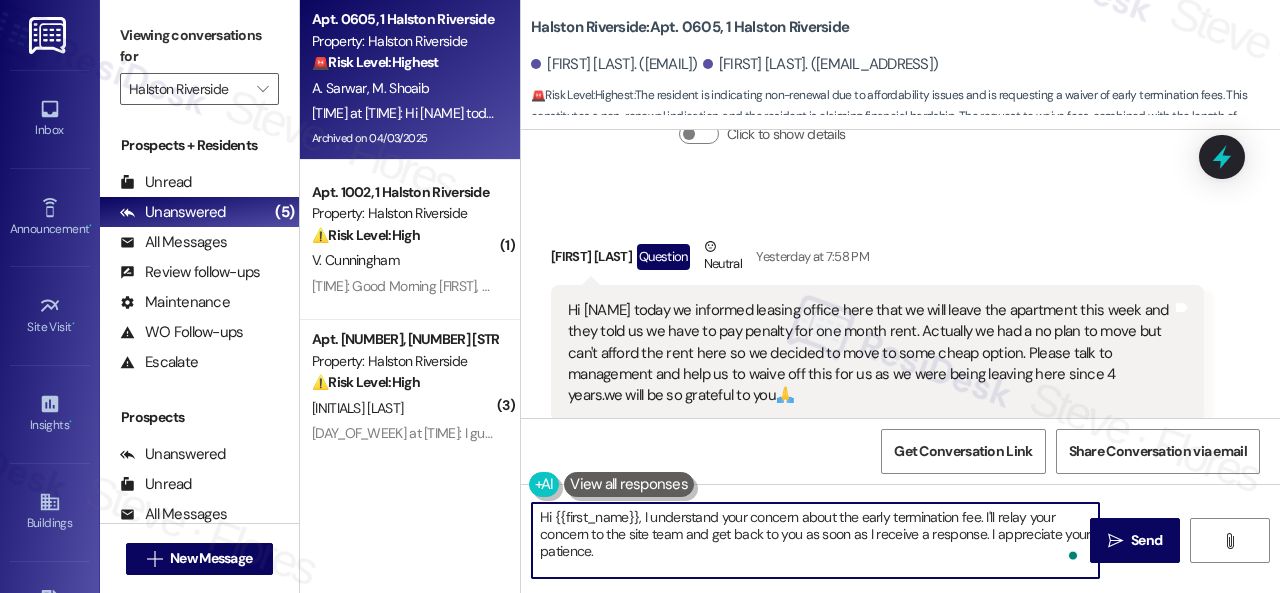 click on "Hi {{first_name}}, I understand your concern about the early termination fee. I'll relay your concern to the site team and get back to you as soon as I receive a response. I appreciate your patience." at bounding box center (815, 540) 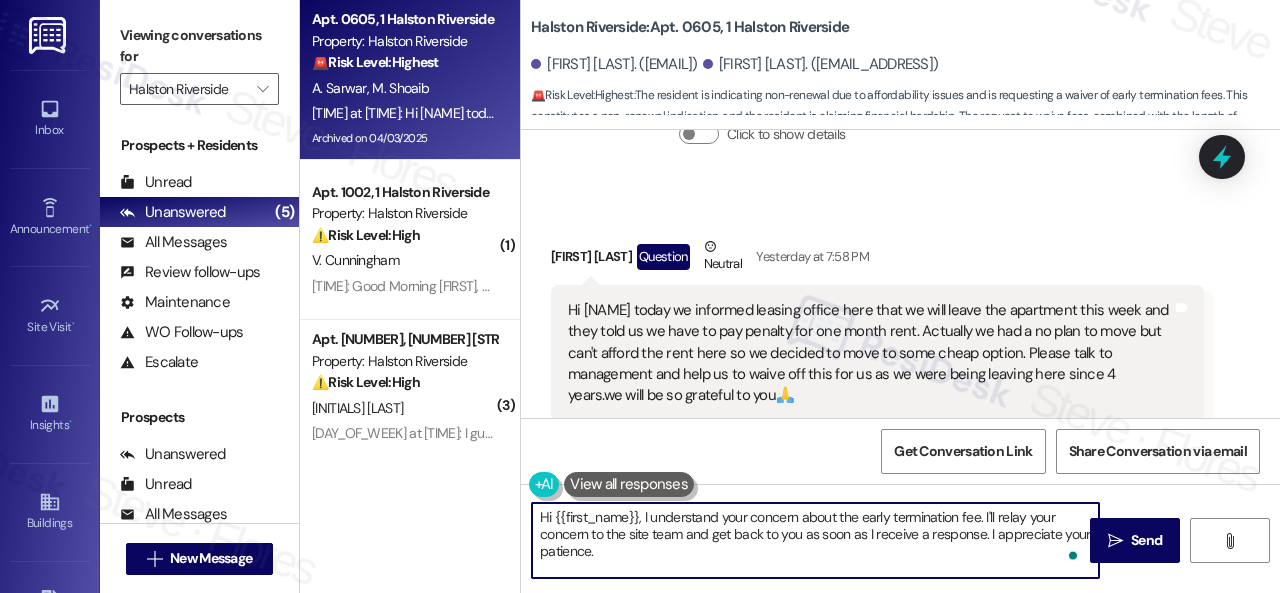 drag, startPoint x: 554, startPoint y: 515, endPoint x: 637, endPoint y: 515, distance: 83 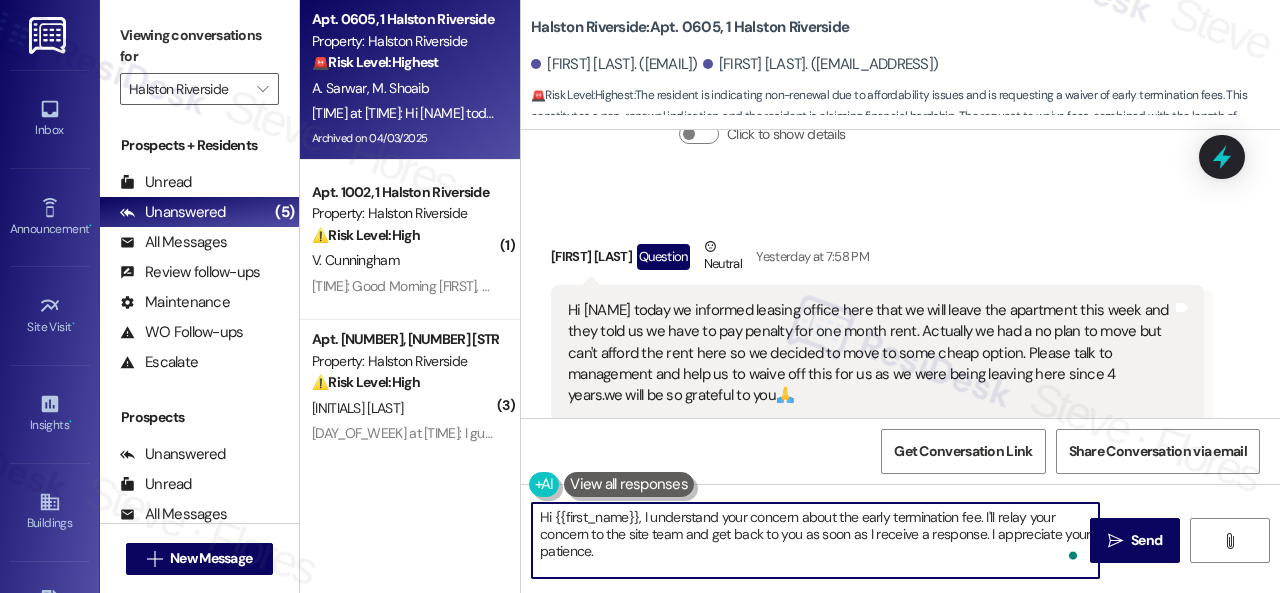 click on "Hi {{first_name}}, I understand your concern about the early termination fee. I'll relay your concern to the site team and get back to you as soon as I receive a response. I appreciate your patience." at bounding box center (815, 540) 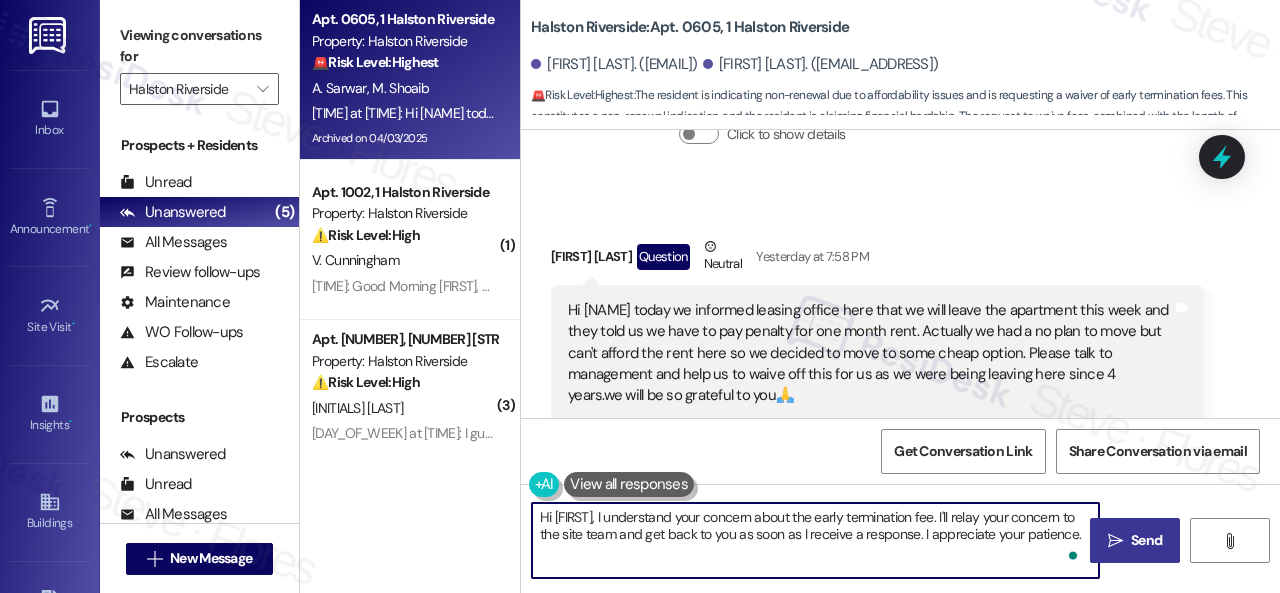 type on "Hi [FIRST], I understand your concern about the early termination fee. I'll relay your concern to the site team and get back to you as soon as I receive a response. I appreciate your patience." 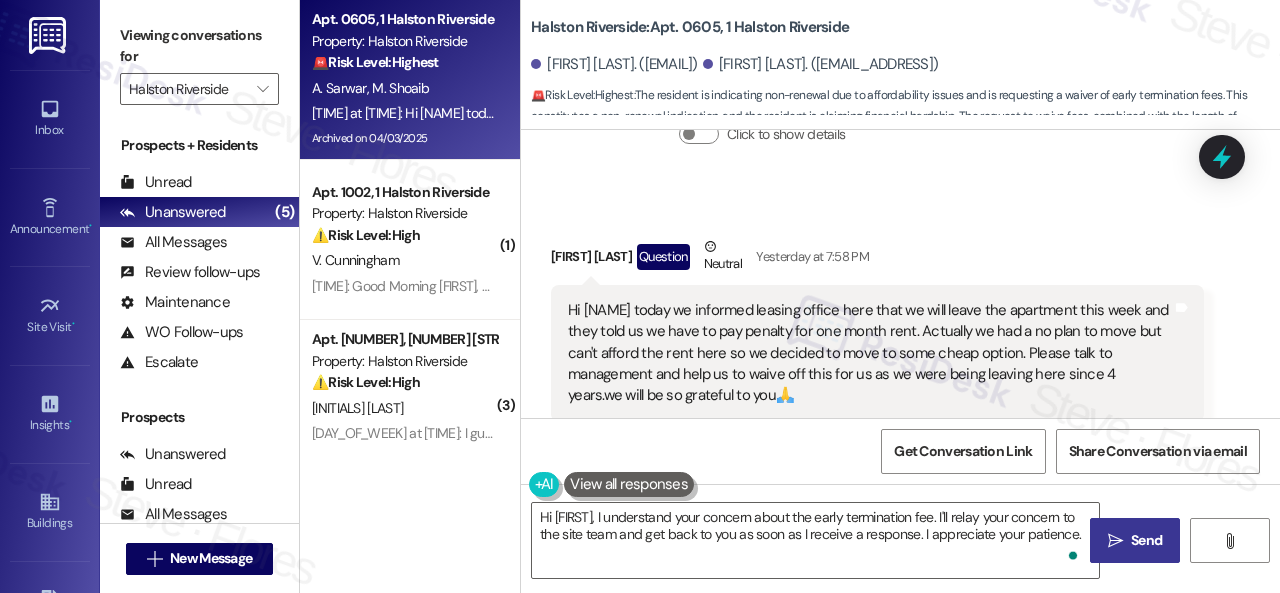 click on " Send" at bounding box center [1135, 540] 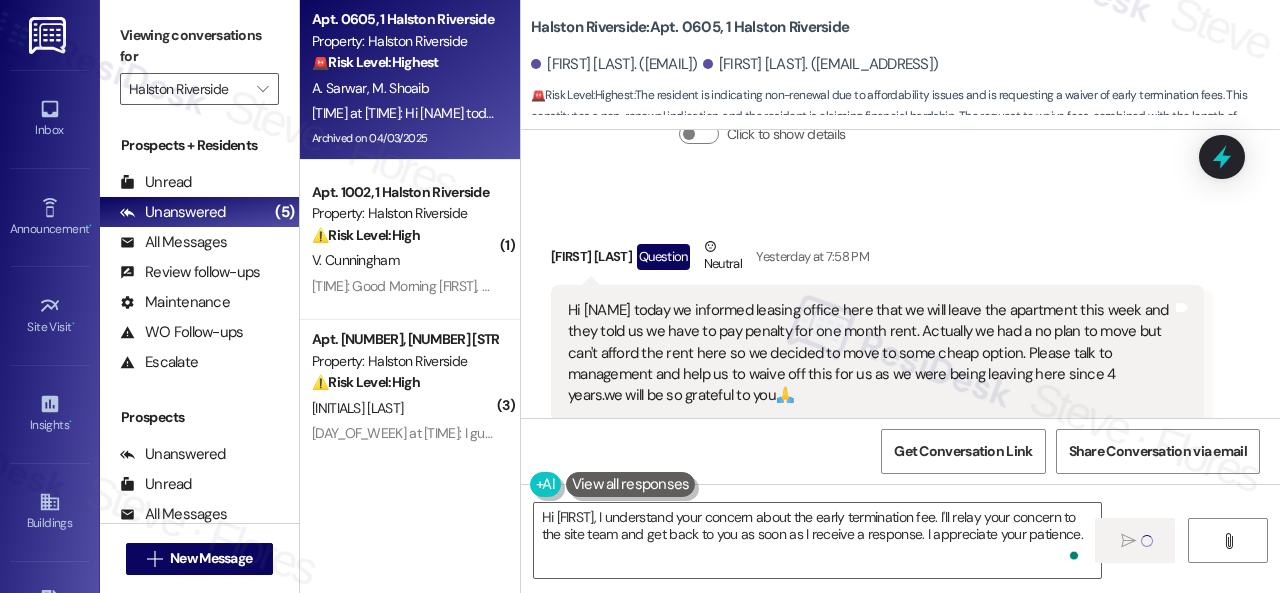 type 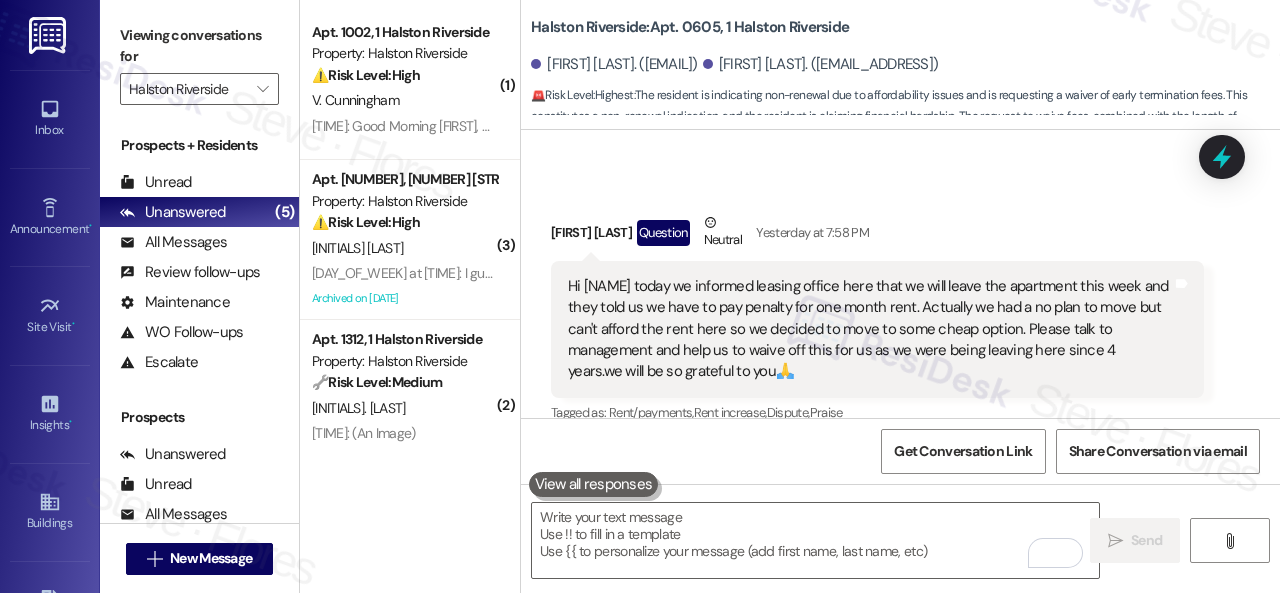 scroll, scrollTop: 24802, scrollLeft: 0, axis: vertical 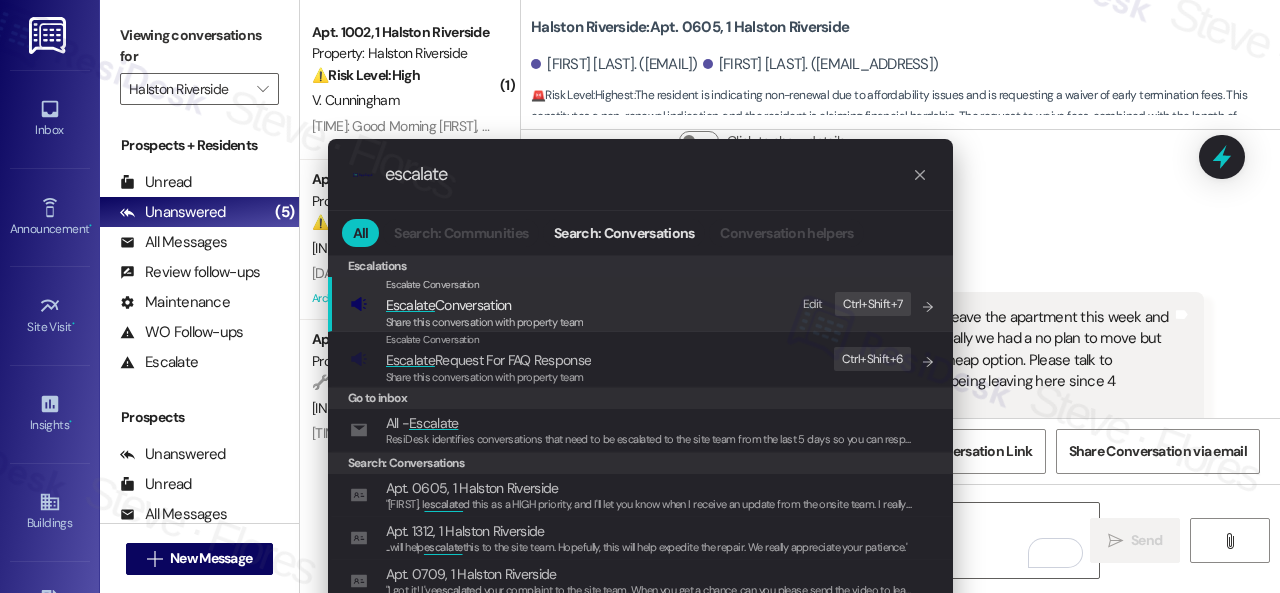 type on "escalate" 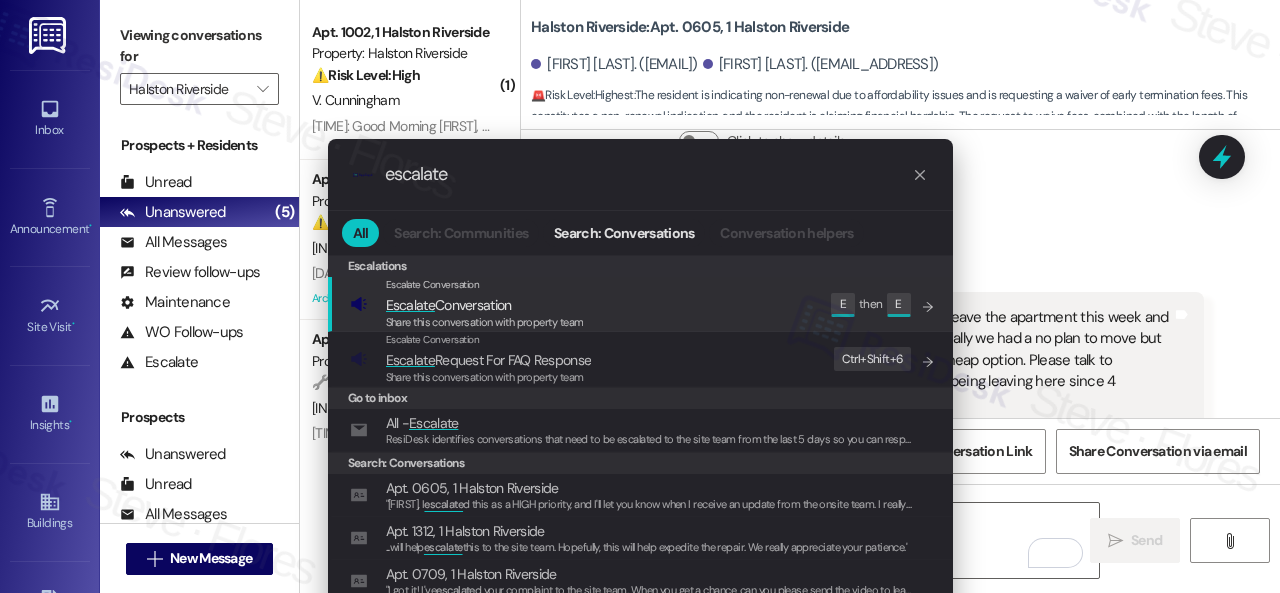 click 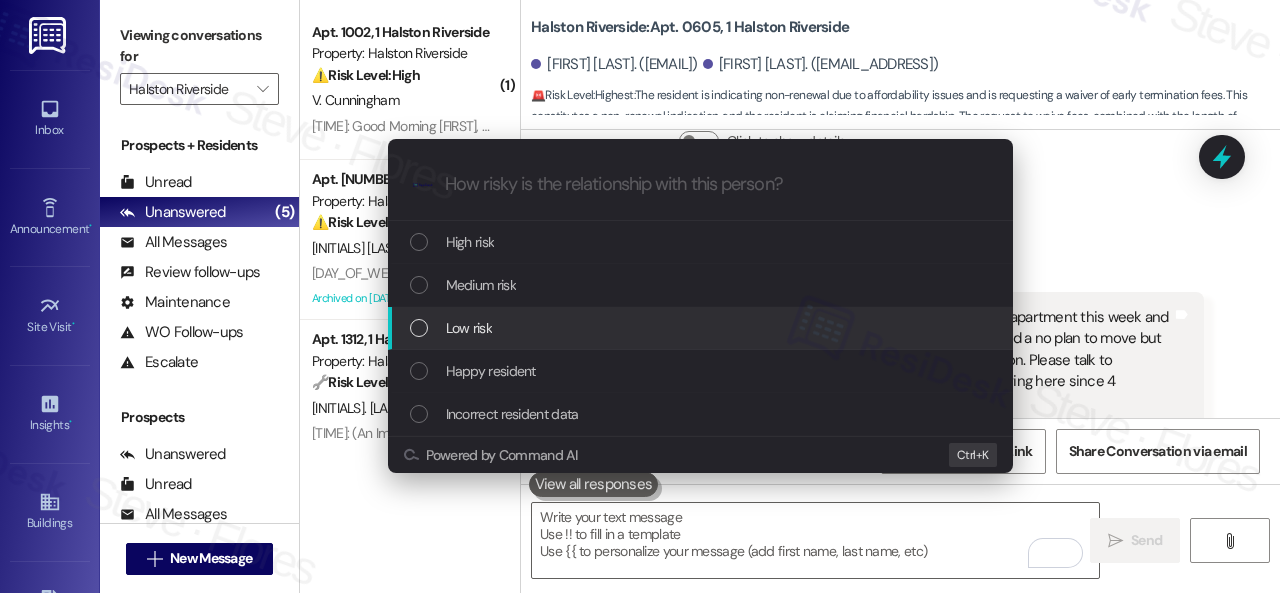 click on "Low risk" at bounding box center (469, 328) 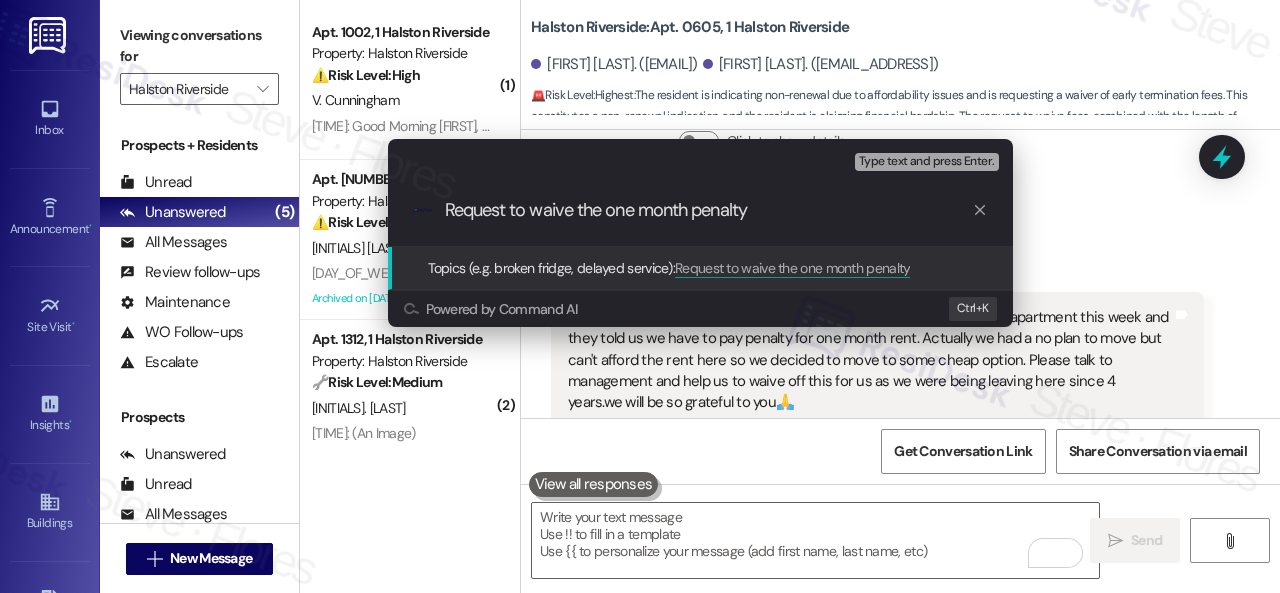 type on "Request to waive the one month penalty." 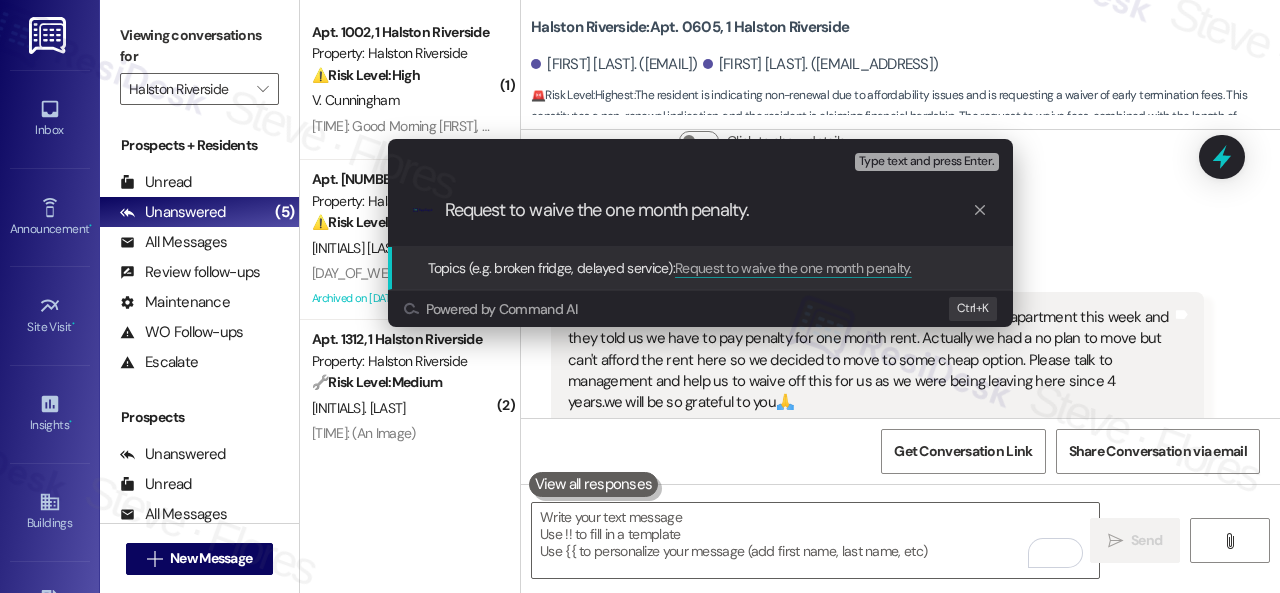 type 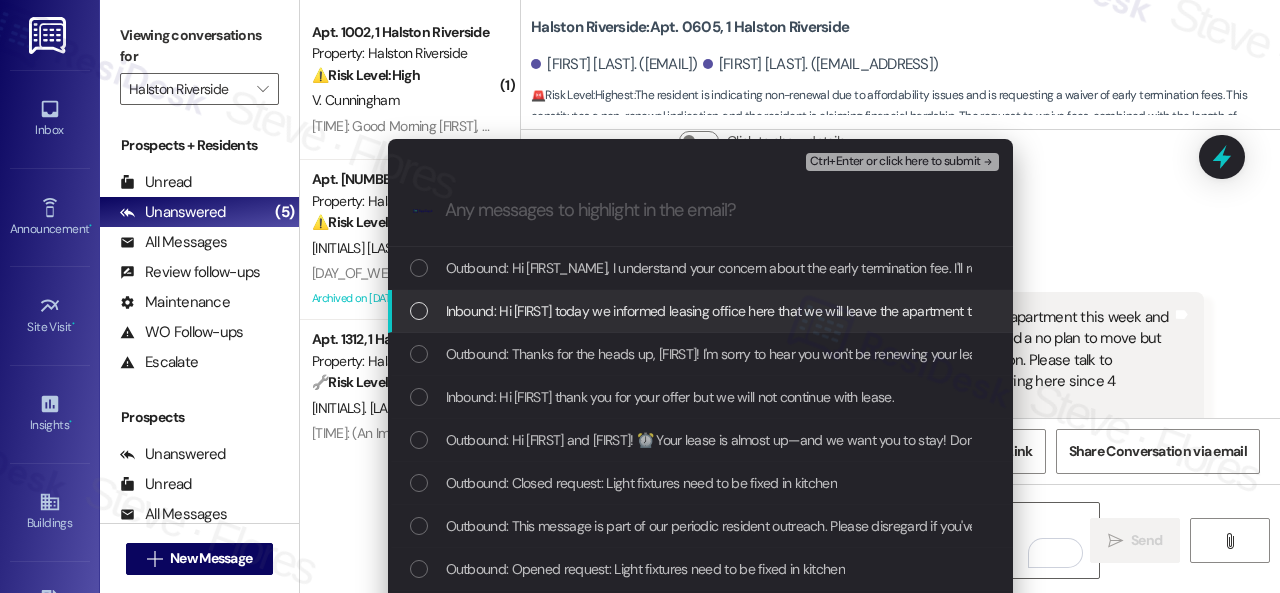 click on "Inbound: Hi [FIRST] today we informed leasing office here that we will leave the apartment this week and they told us we have to pay penalty for one month rent. Actually we had a no plan to move but can't afford the rent here so we decided to move to some cheap option. Please talk to management and help us to waive off this for us as we were being leaving here since [NUMBER] years.we will be so grateful to you🙏" at bounding box center (1660, 311) 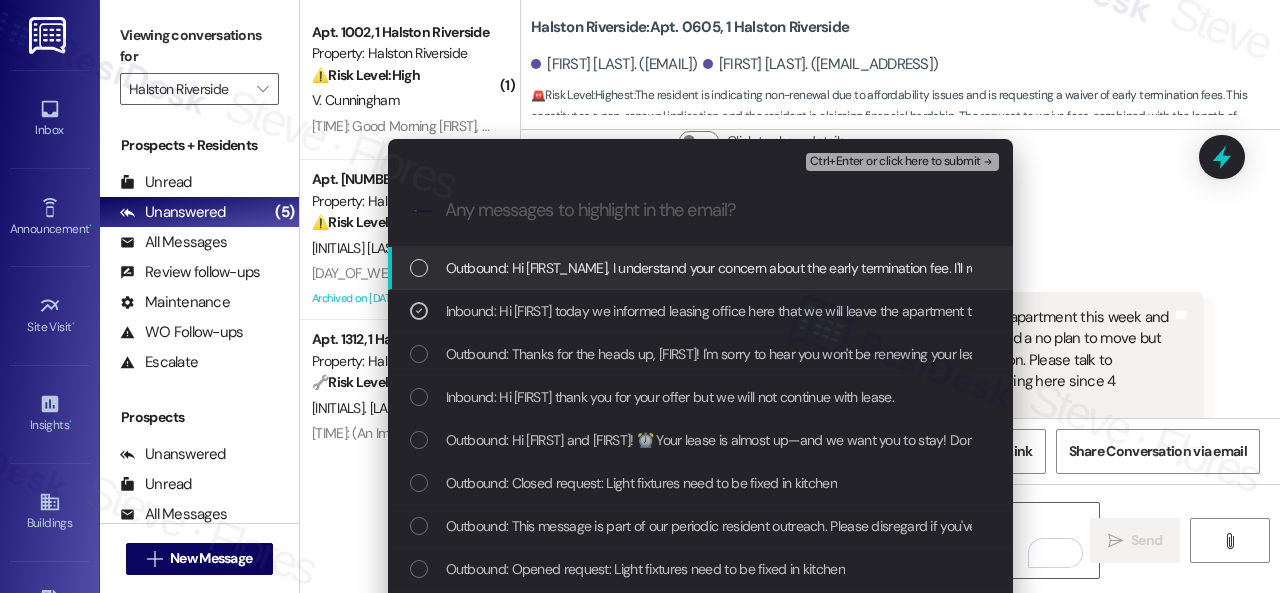 click on "Ctrl+Enter or click here to submit" at bounding box center (895, 162) 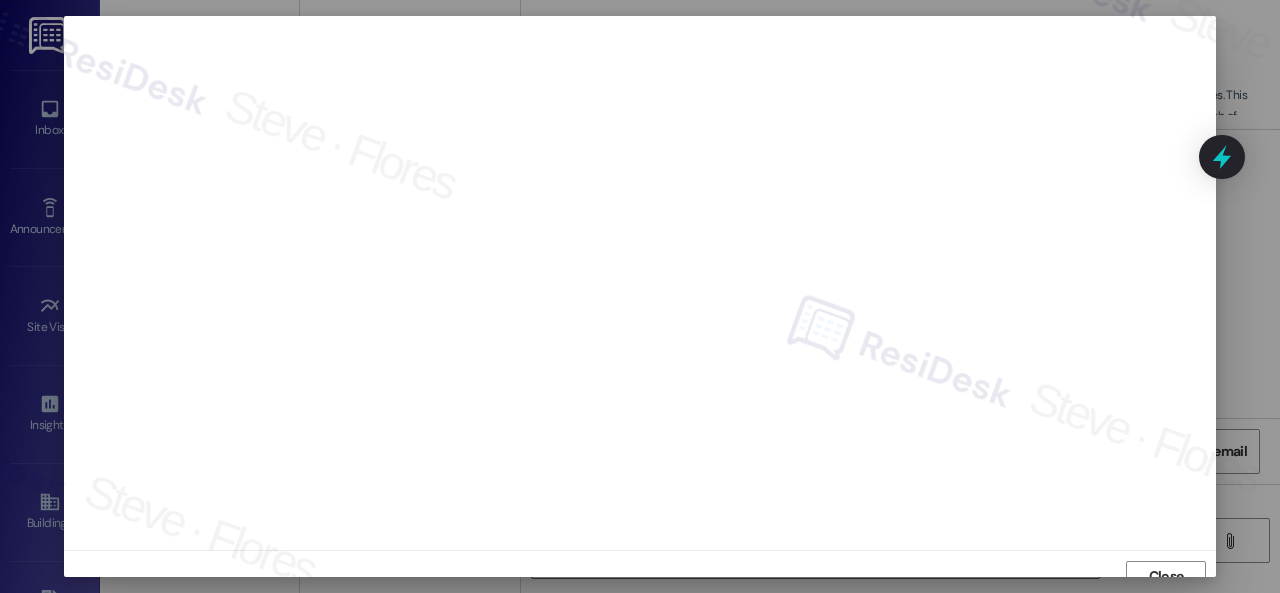 scroll, scrollTop: 15, scrollLeft: 0, axis: vertical 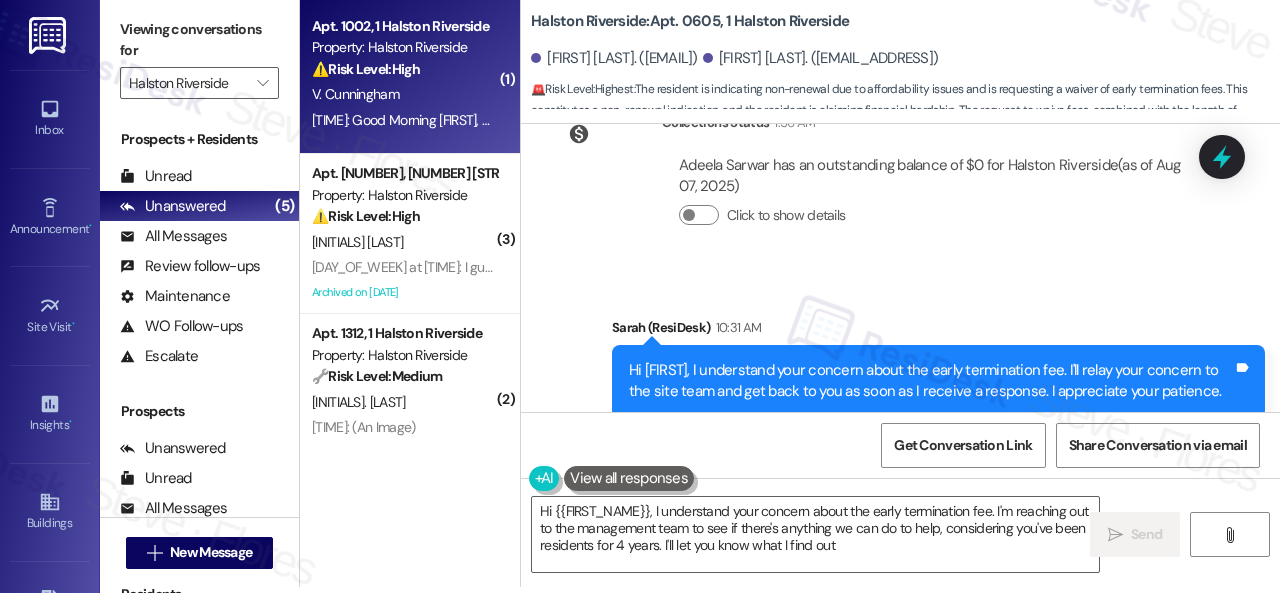 type on "Hi {{first_name}}, I understand your concern about the early termination fee. I'm reaching out to the management team to see if there's anything we can do to help, considering you've been residents for 4 years. I'll let you know what I find out!" 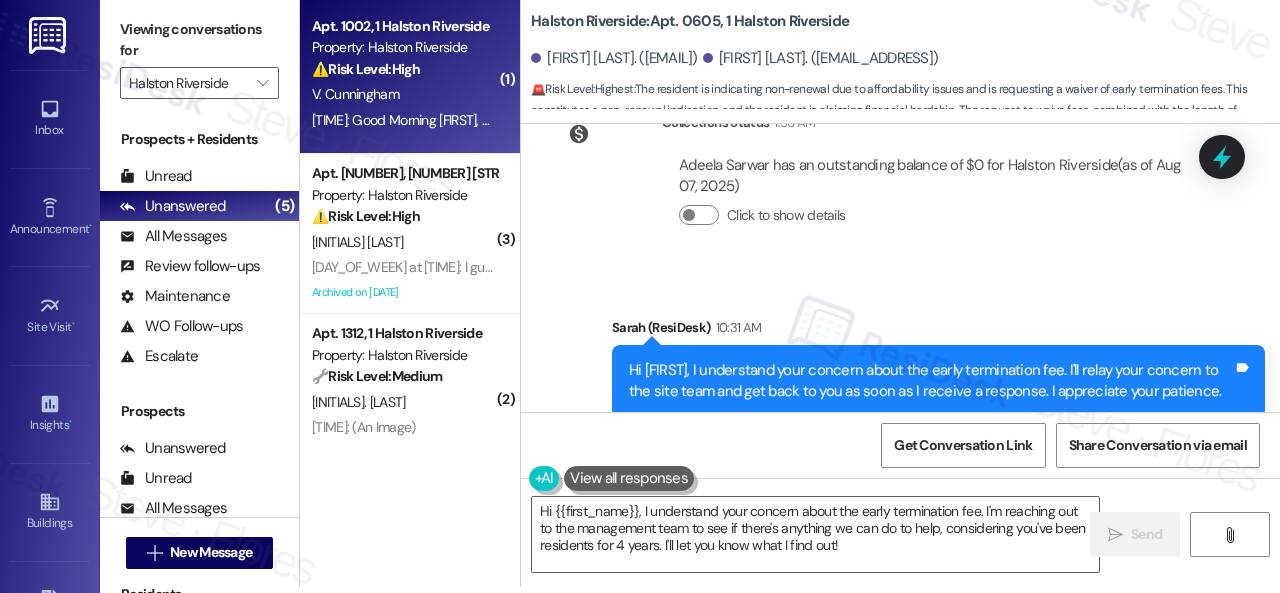 click on "V. Cunningham" at bounding box center [404, 94] 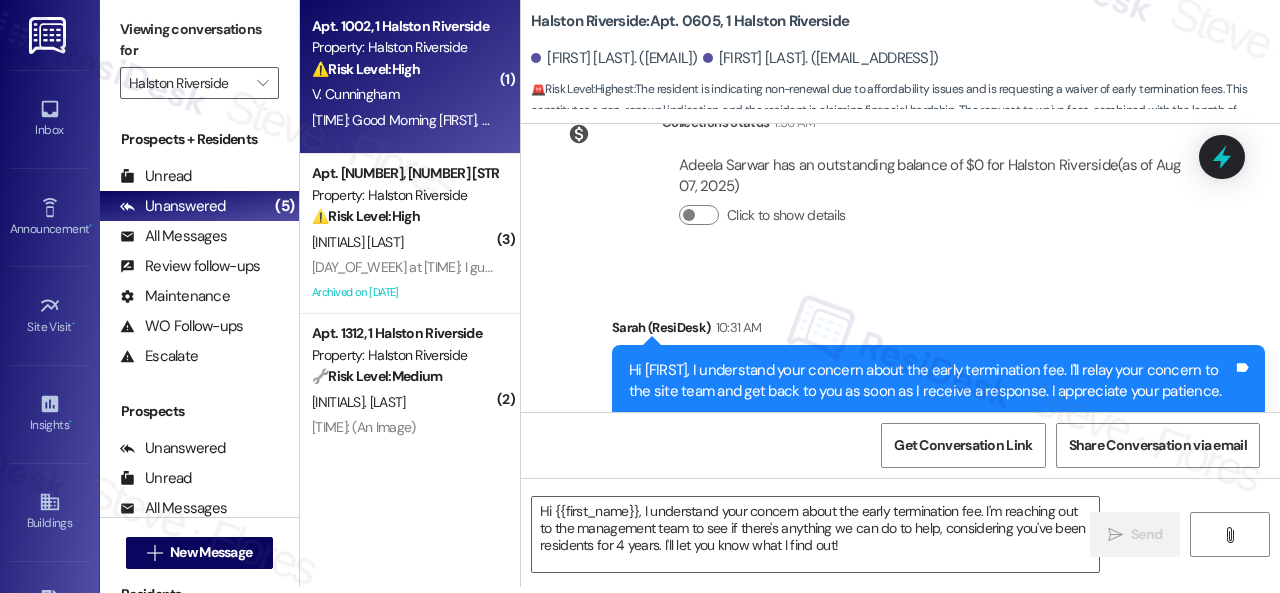 type on "Fetching suggested responses. Please feel free to read through the conversation in the meantime." 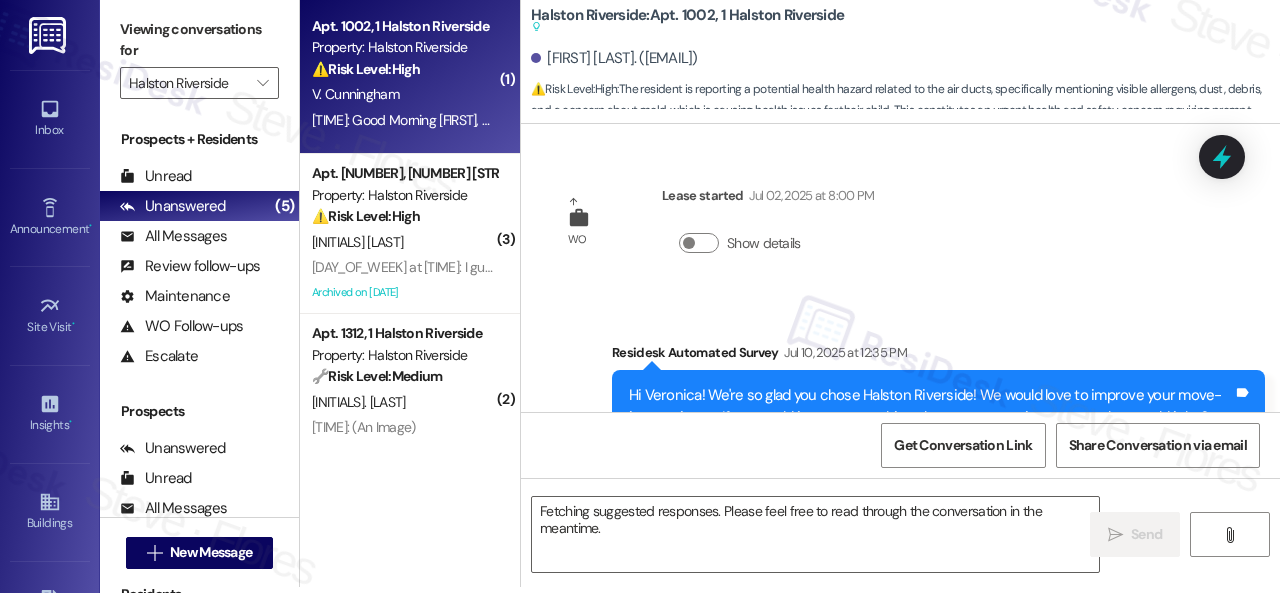 scroll, scrollTop: 5404, scrollLeft: 0, axis: vertical 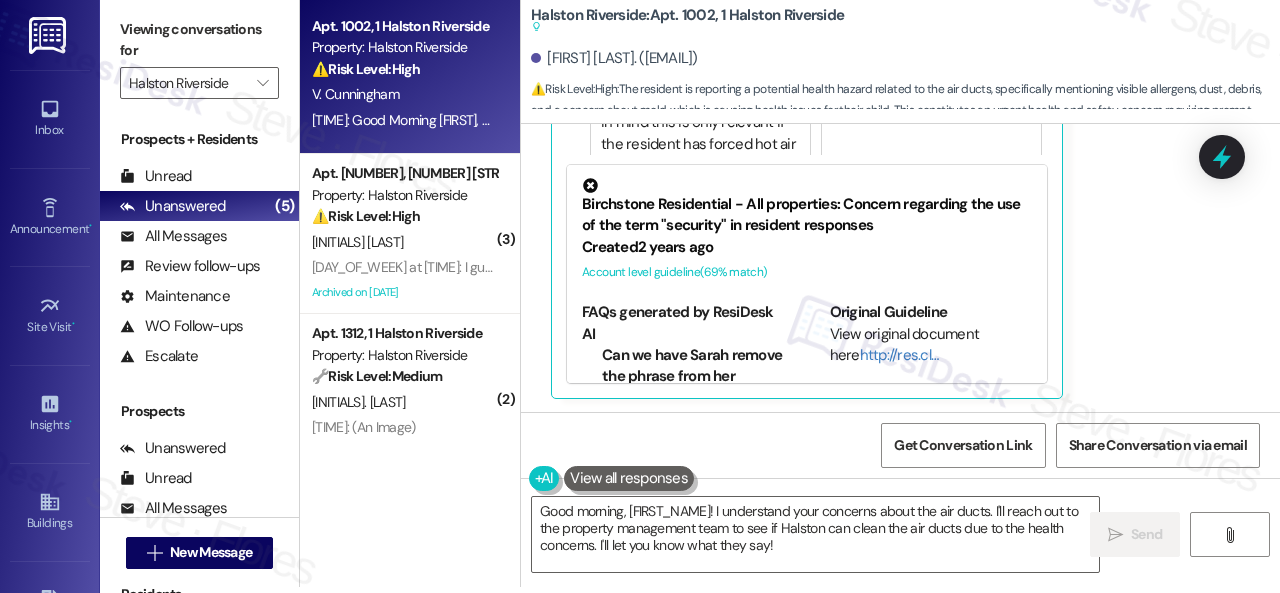 click on "[NAME] [LAST] Question Neutral [TIME] Good Morning [NAME],
Hope this finds you doing well today. I need the air ducts cleaned out because it's causing health issues for my child, and its visible that they haven't been cleaned with the visible allergens, dust, and debris coming out and around the tank unit and the AC filter. I'm hoping that mold isn't accommodating in the ventilation/ducts. Can Halston clean the air ducts ventilation system upon request due to this caused a health concern please? Tags and notes Tagged as: High risk , Click to highlight conversations about High risk Urgent , Click to highlight conversations about Urgent Heat or a/c , Click to highlight conversations about Heat or a/c Safety & security , Click to highlight conversations about Safety & security Maintenance request , Click to highlight conversations about Maintenance request Health concern Click to highlight conversations about Health concern Related guidelines Hide Suggestions Guideline 1 suggestion ' '" at bounding box center (877, 13) 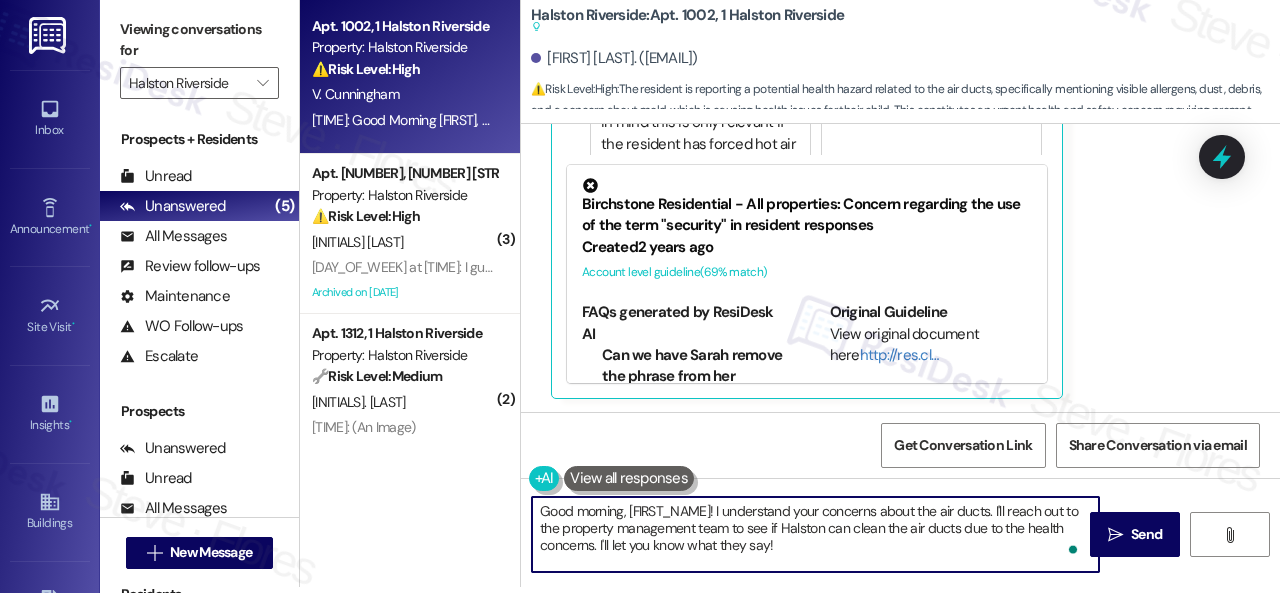 drag, startPoint x: 998, startPoint y: 511, endPoint x: 1020, endPoint y: 554, distance: 48.30114 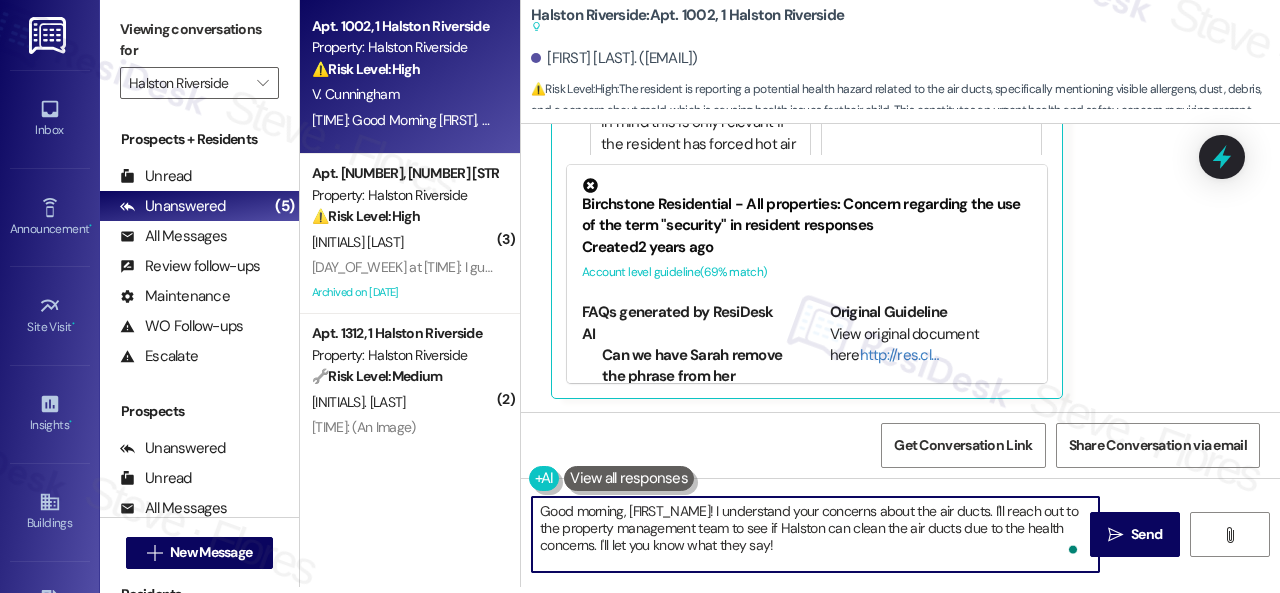 click on "Good morning, [FIRST_NAME]! I understand your concerns about the air ducts. I'll reach out to the property management team to see if Halston can clean the air ducts due to the health concerns. I'll let you know what they say!" at bounding box center (815, 534) 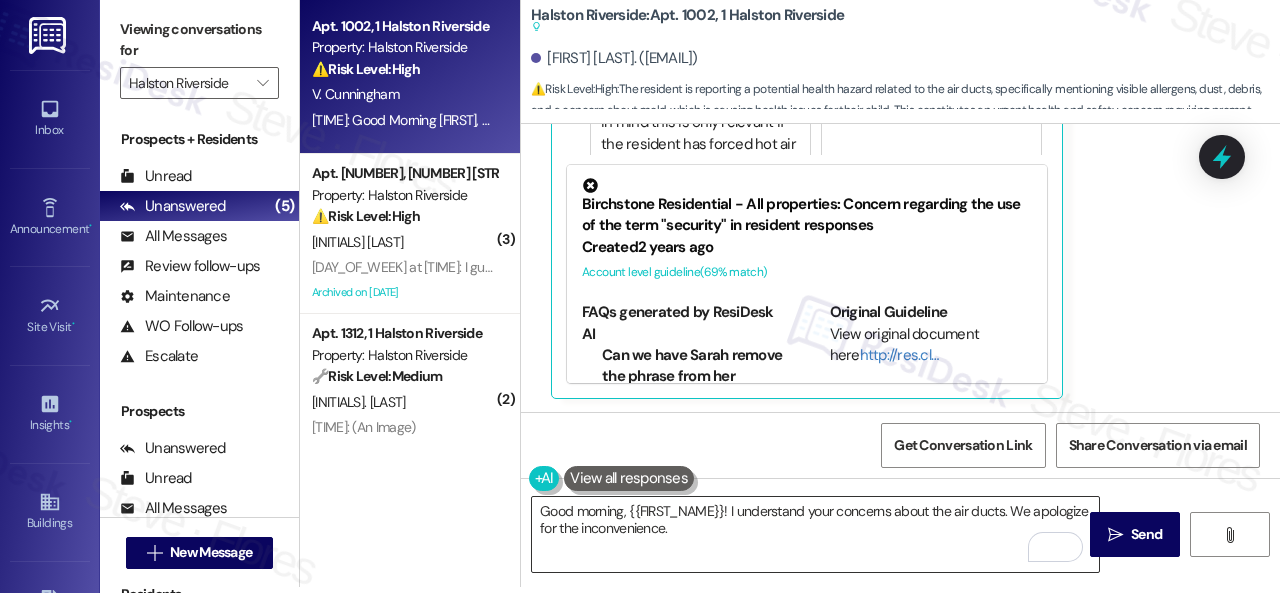 click on "Good morning, {{FIRST_NAME}}! I understand your concerns about the air ducts. We apologize for the inconvenience." at bounding box center (815, 534) 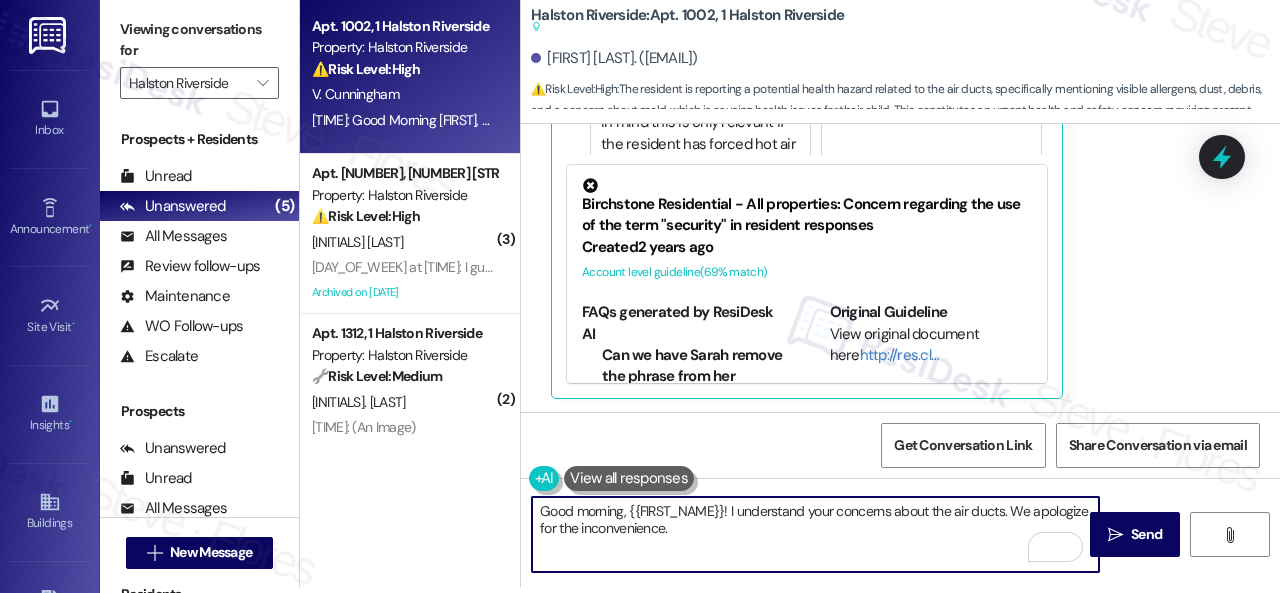 paste on "I'll be happy to submit a work order on your behalf. Can the maintenance team enter your apartment even if you are not home? Are there any pets they should be concerned about?" 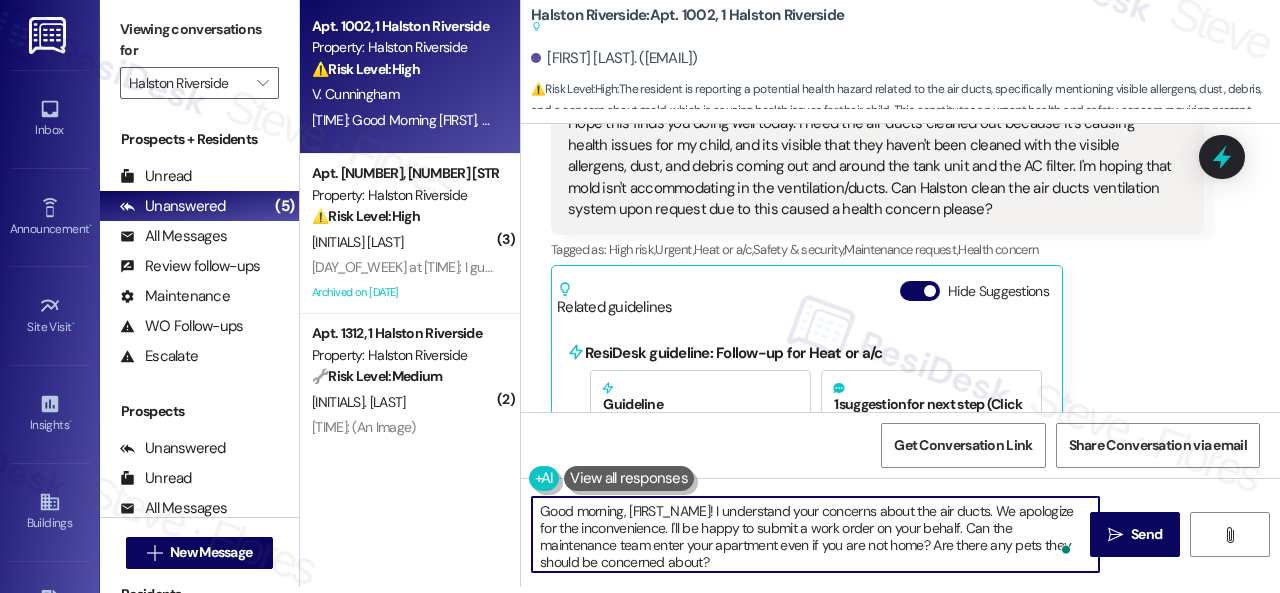 scroll, scrollTop: 4904, scrollLeft: 0, axis: vertical 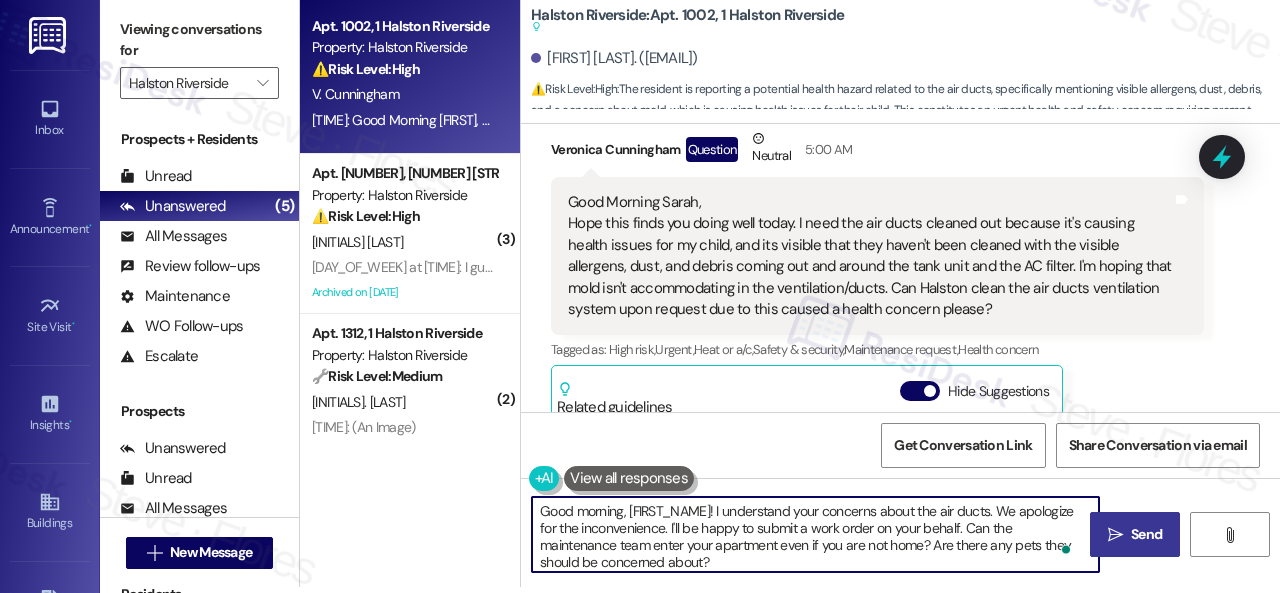 type on "Good morning, [FIRST_NAME]! I understand your concerns about the air ducts. We apologize for the inconvenience. I'll be happy to submit a work order on your behalf. Can the maintenance team enter your apartment even if you are not home? Are there any pets they should be concerned about?" 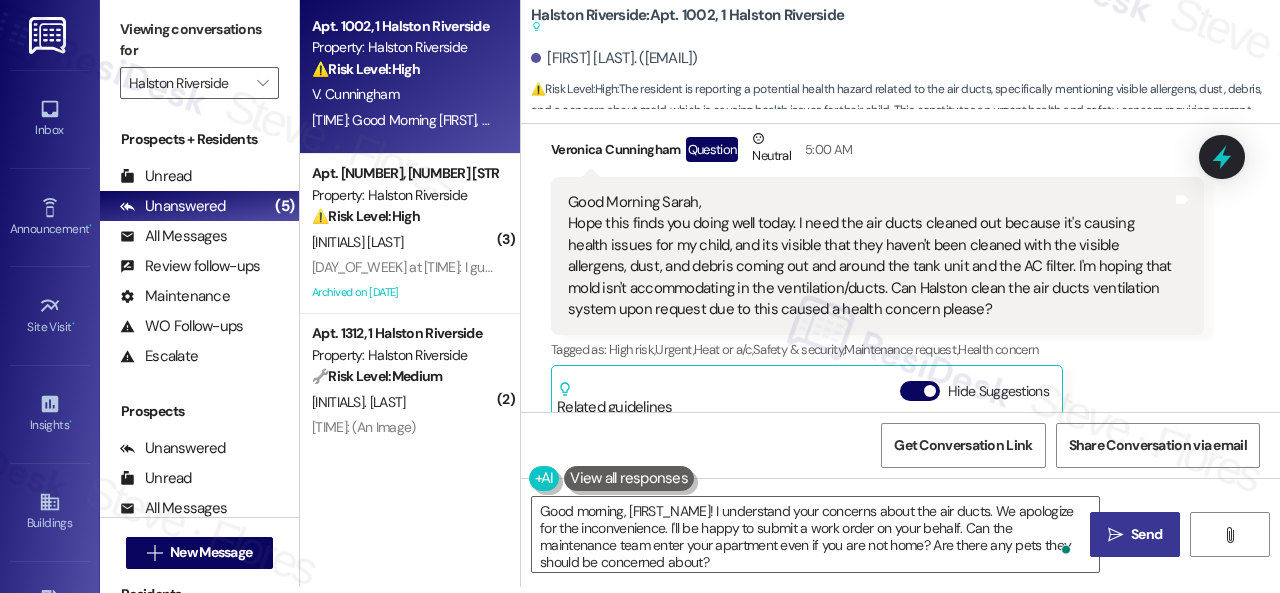click on " Send" at bounding box center (1135, 534) 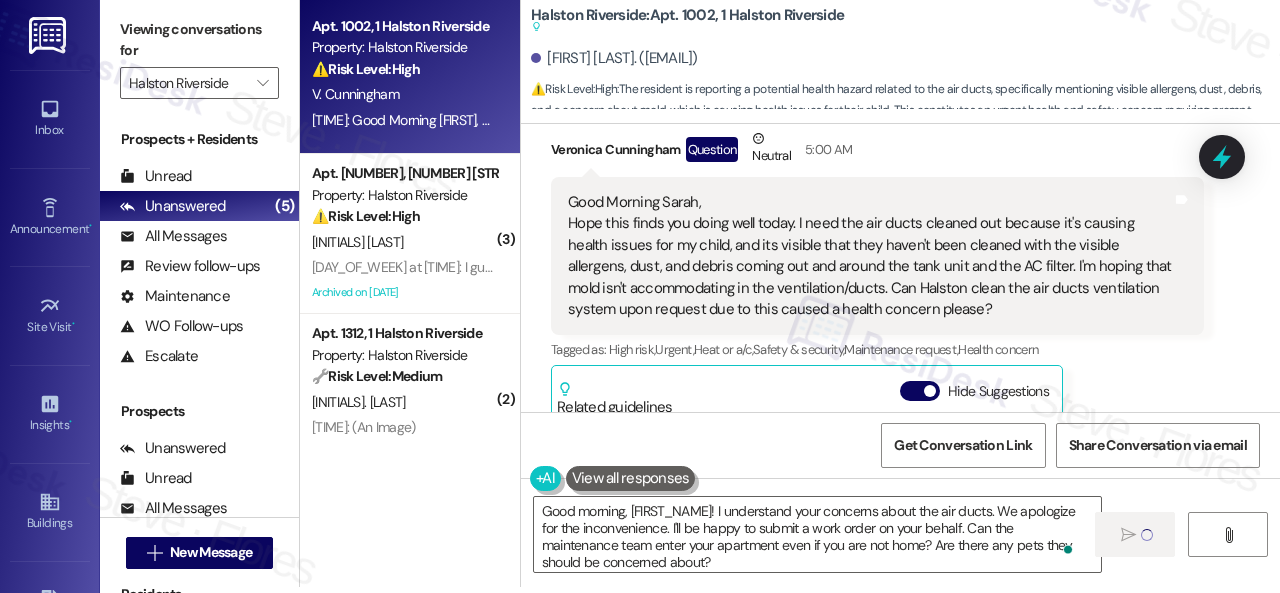 type 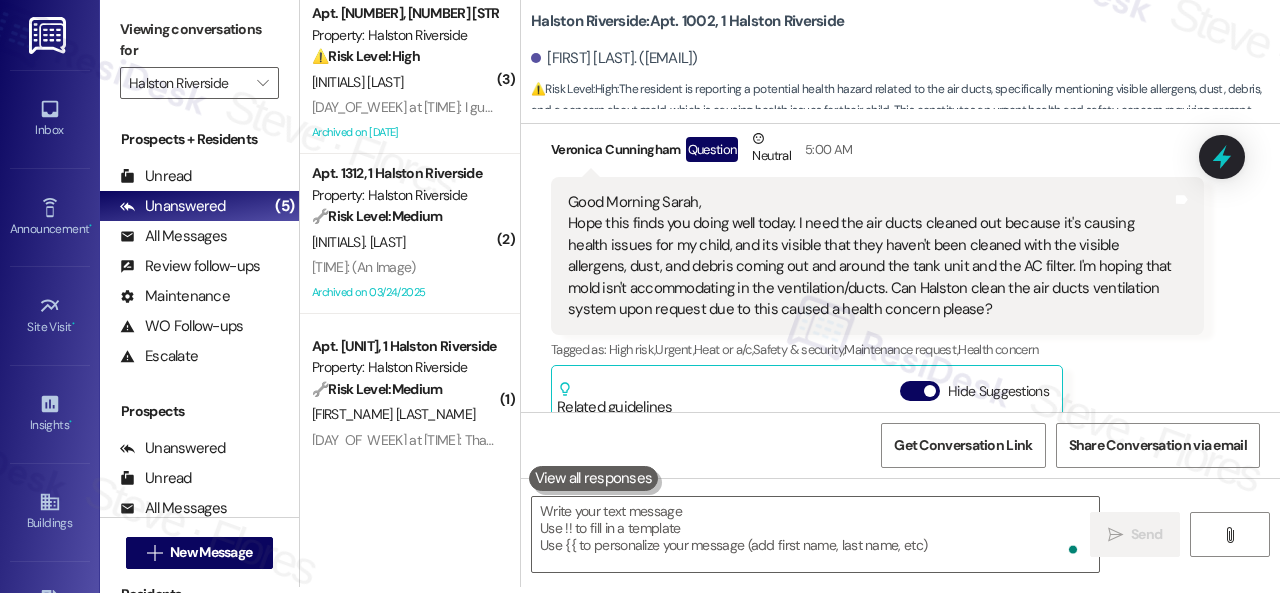 scroll, scrollTop: 0, scrollLeft: 0, axis: both 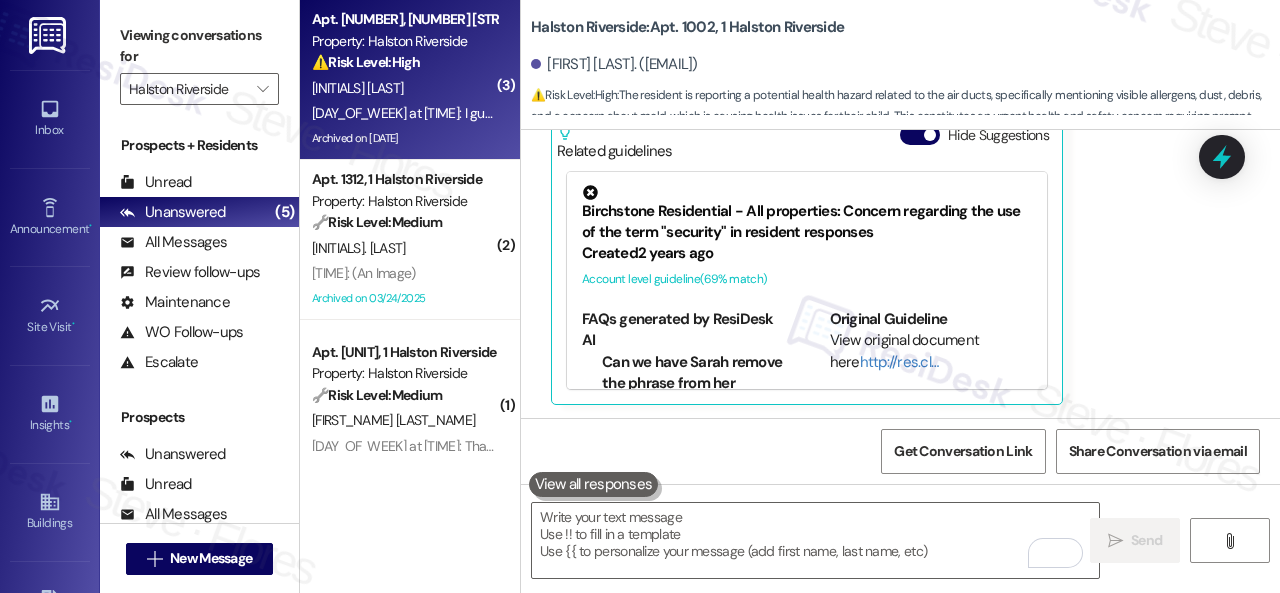 click on "[INITIALS] [LAST]" at bounding box center [404, 88] 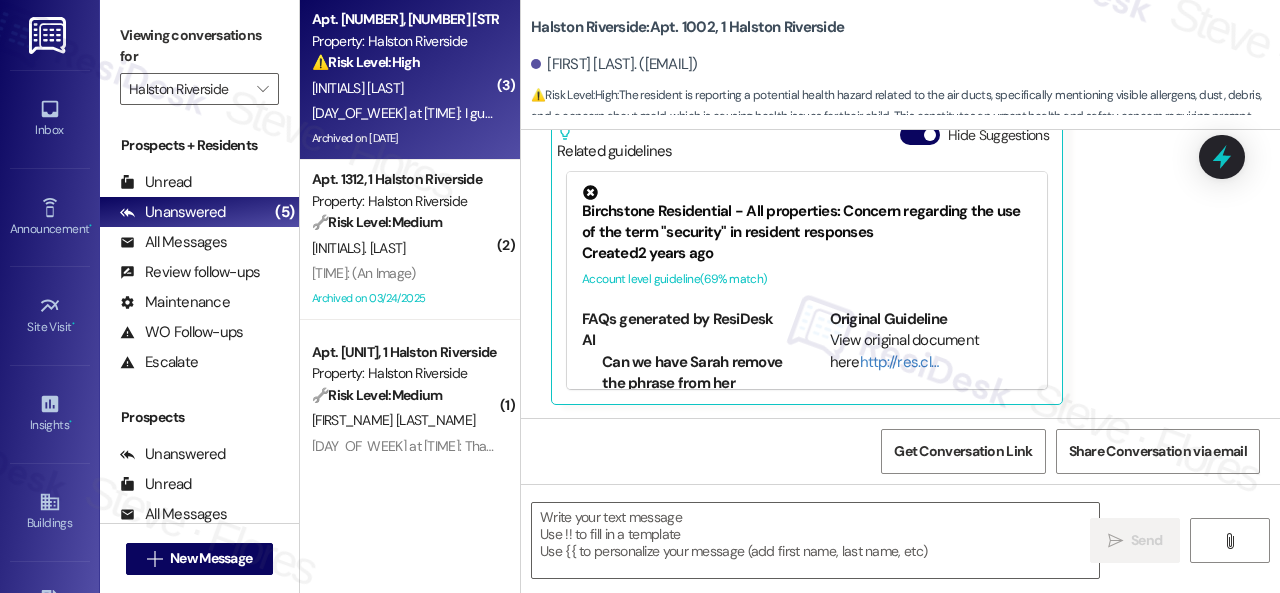 type on "Fetching suggested responses. Please feel free to read through the conversation in the meantime." 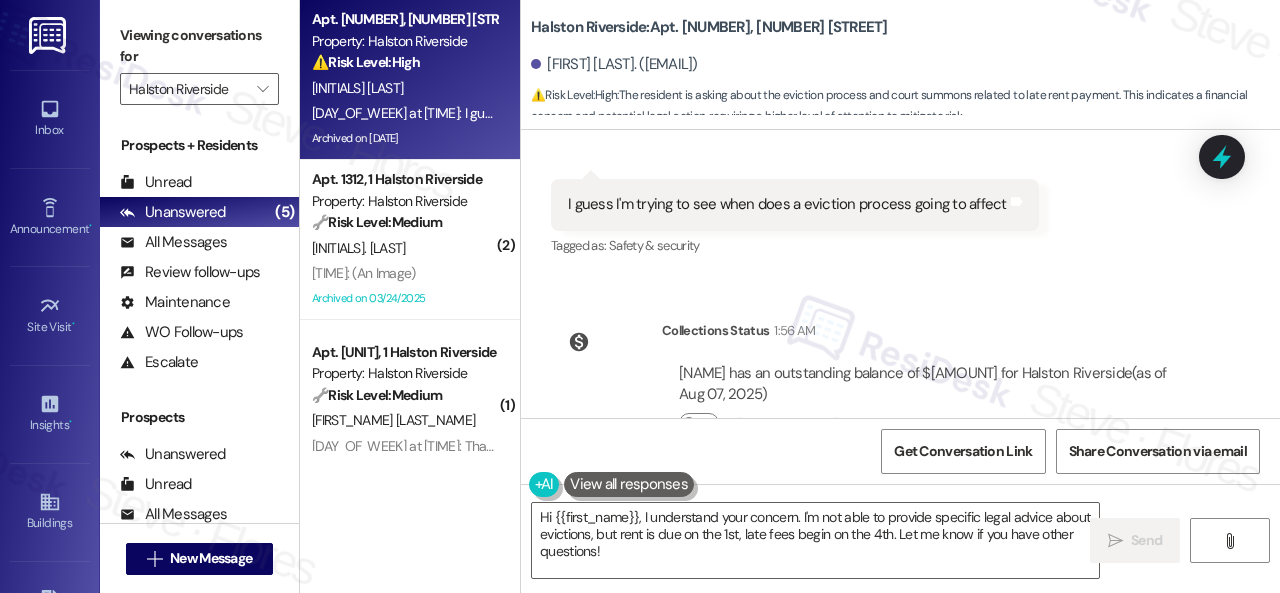 scroll, scrollTop: 27346, scrollLeft: 0, axis: vertical 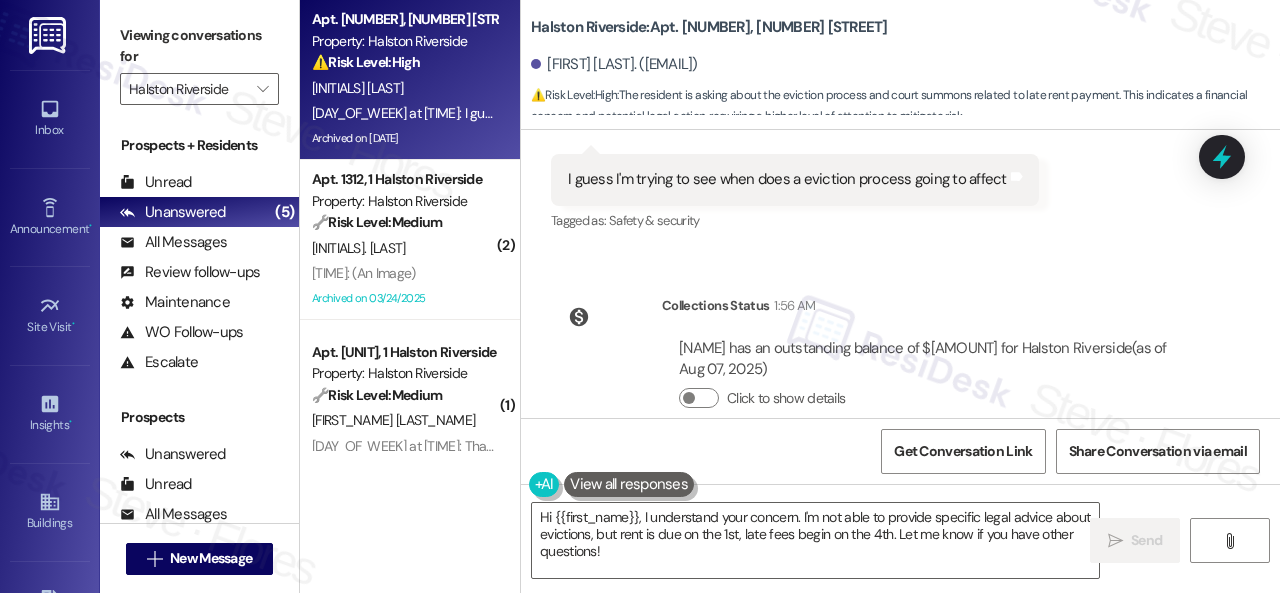 click on "Click to show details" at bounding box center (933, 403) 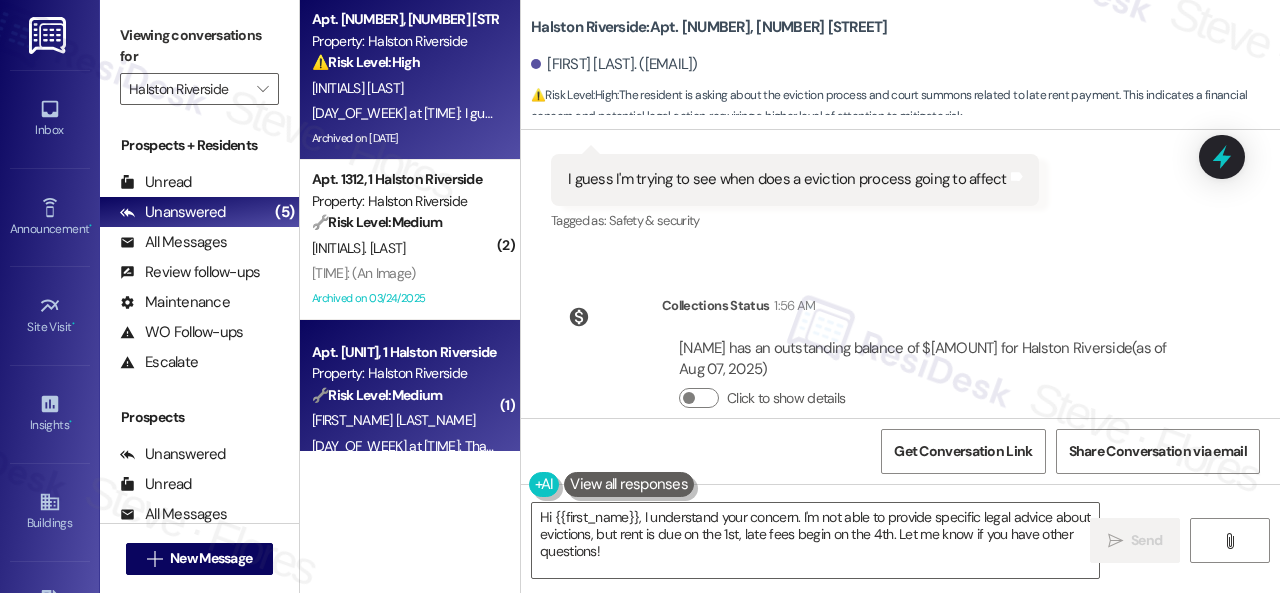click on "Apt. [UNIT], 1 Halston Riverside Property: Halston Riverside ⚠️  Risk Level:  High The resident is asking about the eviction process and court summons related to late rent payment. This indicates a financial concern and potential legal action, requiring a higher level of attention to mitigate risk. [INITIALS]. [LAST_NAME] [DAY_OF_WEEK] at [TIME]: I guess I'm trying to see when does a eviction process going to affect [DAY_OF_WEEK] at [TIME]: I guess I'm trying to see when does a eviction process going to affect Archived on [MONTH]/[DAY]/[YEAR] ( 2 ) Apt. [UNIT], 1 Halston Riverside Property: Halston Riverside 🔧  Risk Level:  Medium The resident is reporting that the hallways need to be power washed after appliances were moved. This is a non-urgent maintenance request related to the cleanliness of the property and asset preservation. The resident also provided the unit numbers. [INITIALS]. [LAST_NAME] [TIME]: (An Image) [TIME]: (An Image) Archived on [MONTH]/[DAY]/[YEAR] ( 1 ) Apt. [UNIT], 1 Halston Riverside Property: Halston Riverside 🔧  Risk Level:  Medium" at bounding box center (790, 296) 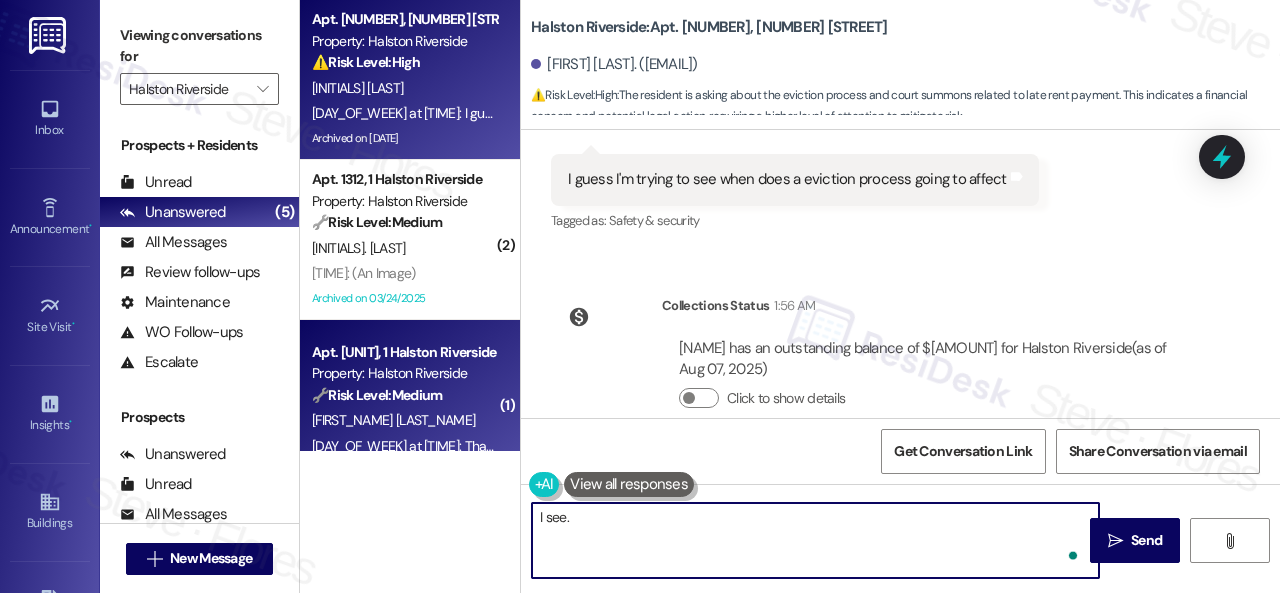 paste on "I will forward your inquiry to the site team and get back to you as soon as I receive a response. I appreciate your patience." 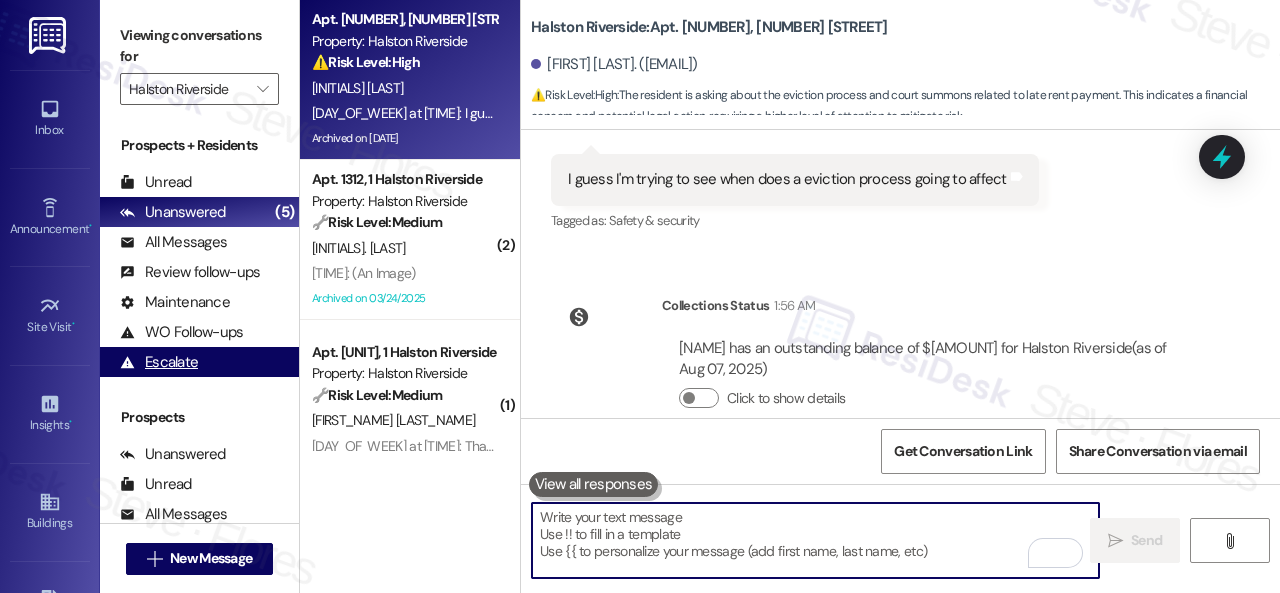 scroll, scrollTop: 27140, scrollLeft: 0, axis: vertical 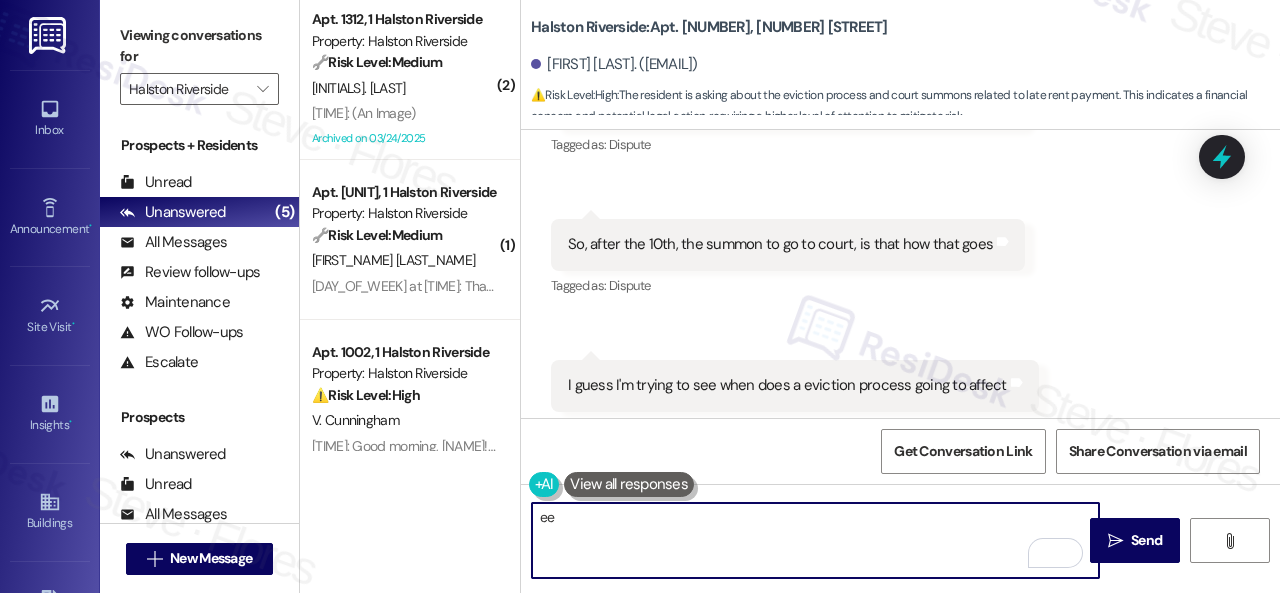type on "ee" 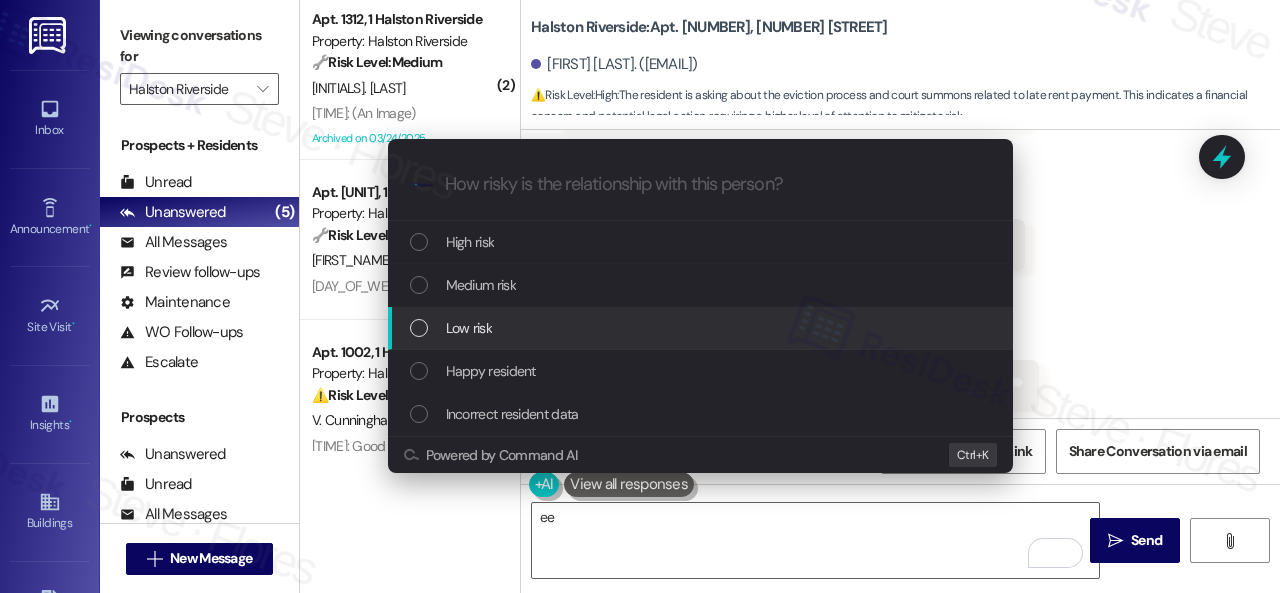 click on "Low risk" at bounding box center [469, 328] 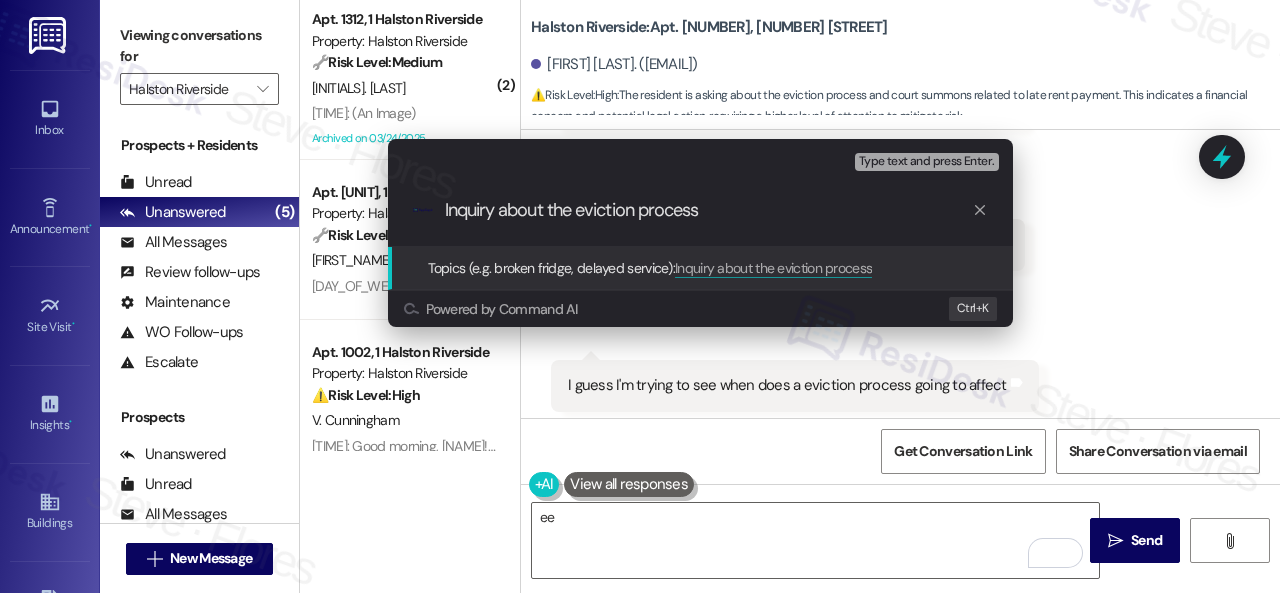 type on "Inquiry about the eviction process." 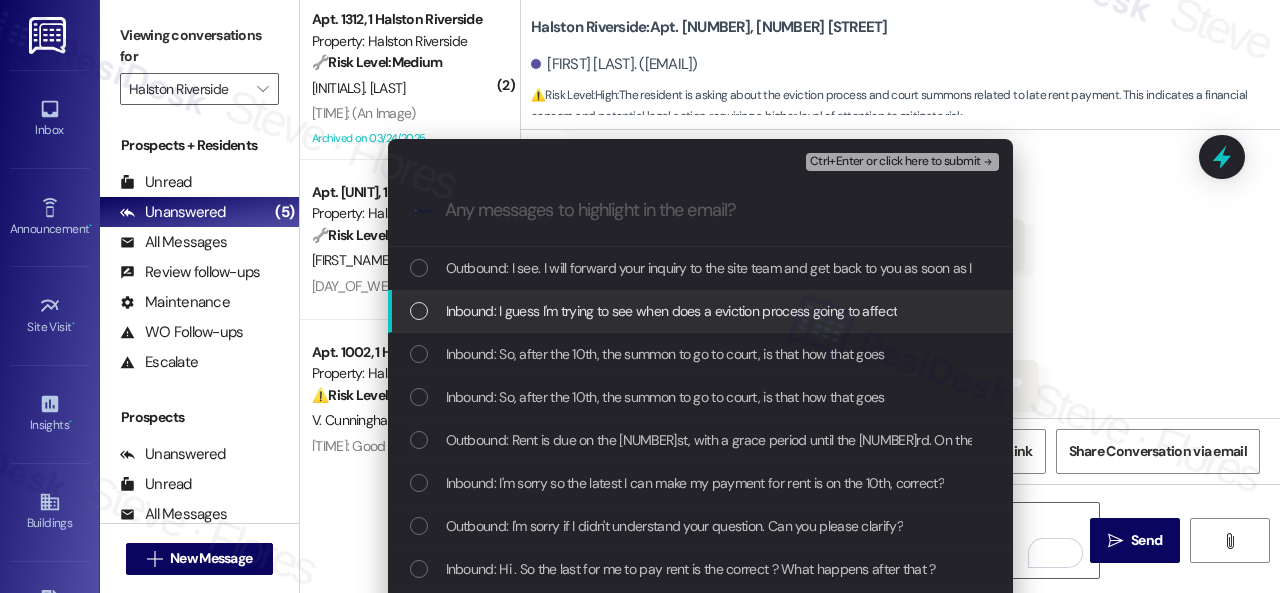 click on "Inbound: I guess I'm trying to see when does a eviction process going to affect" at bounding box center [672, 311] 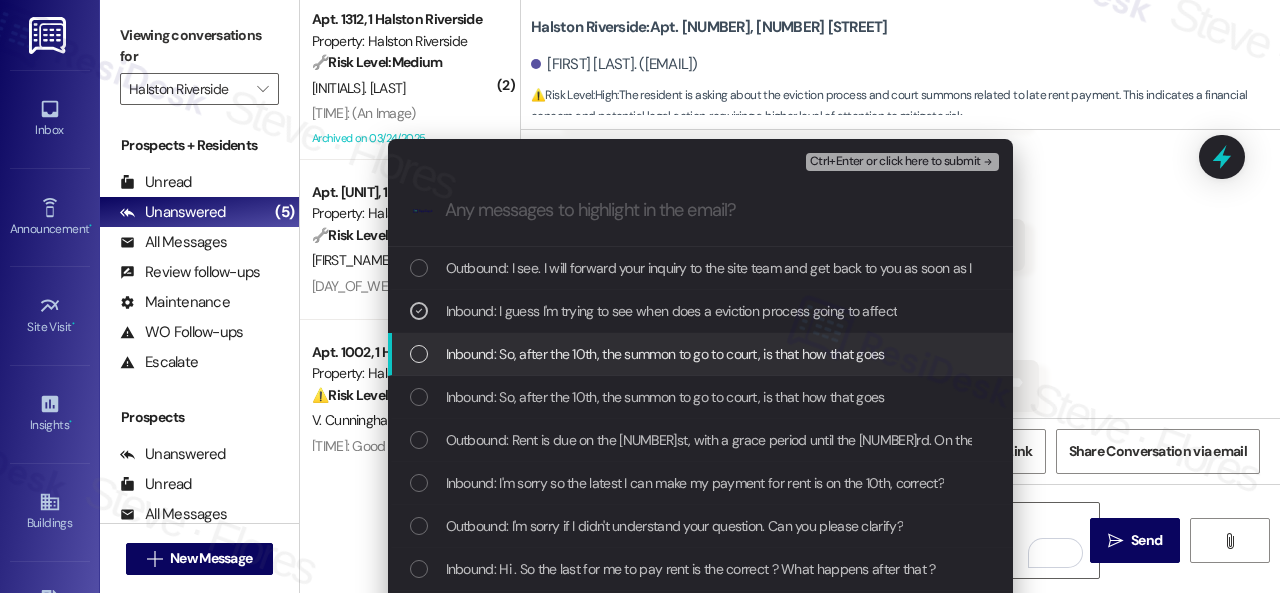 click on "Inbound: So, after the 10th, the summon to go to court, is that how that goes" at bounding box center (665, 354) 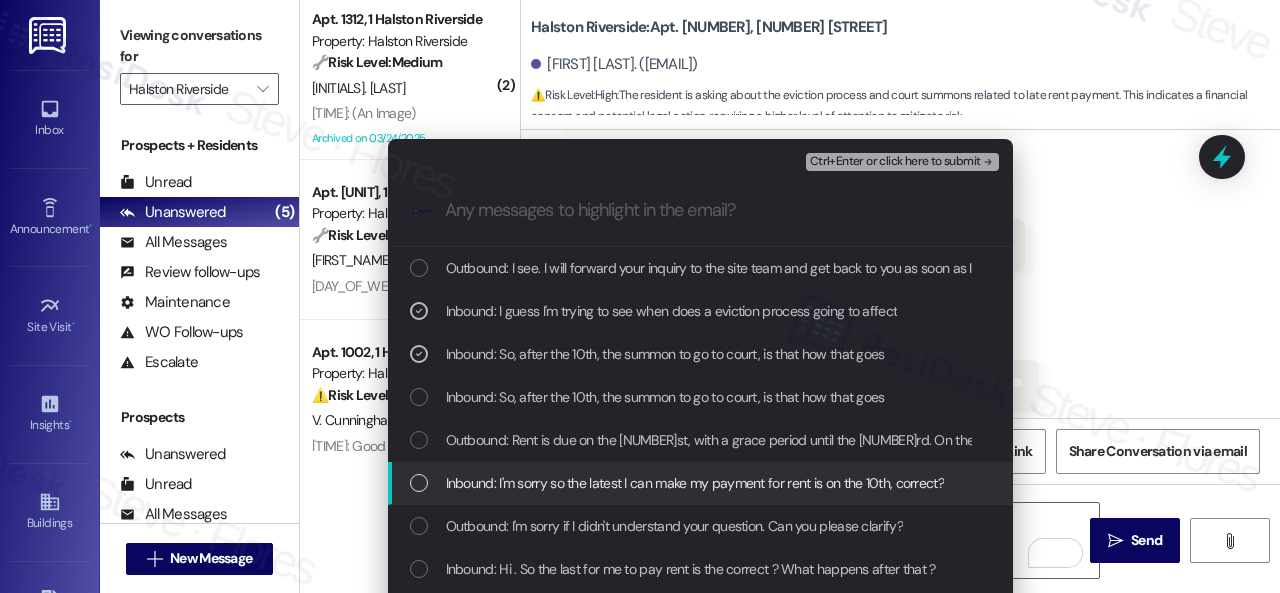 click on "Inbound: I'm sorry so the latest I can make my payment for rent is on the 10th, correct?" at bounding box center [695, 483] 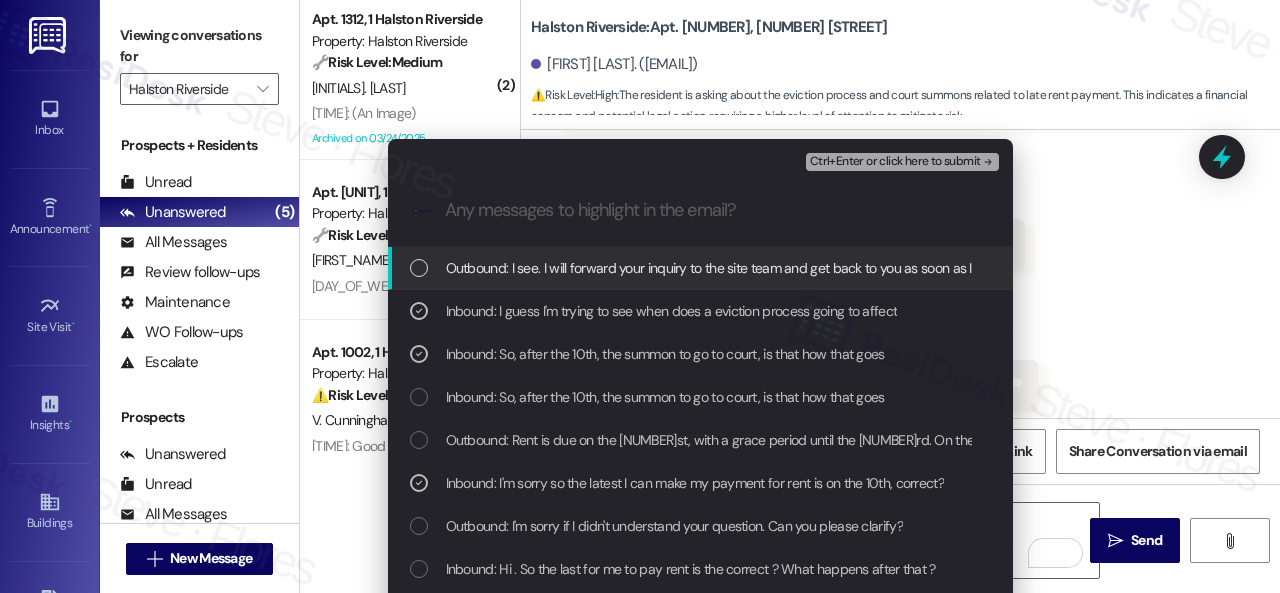 click on "Ctrl+Enter or click here to submit" at bounding box center (895, 162) 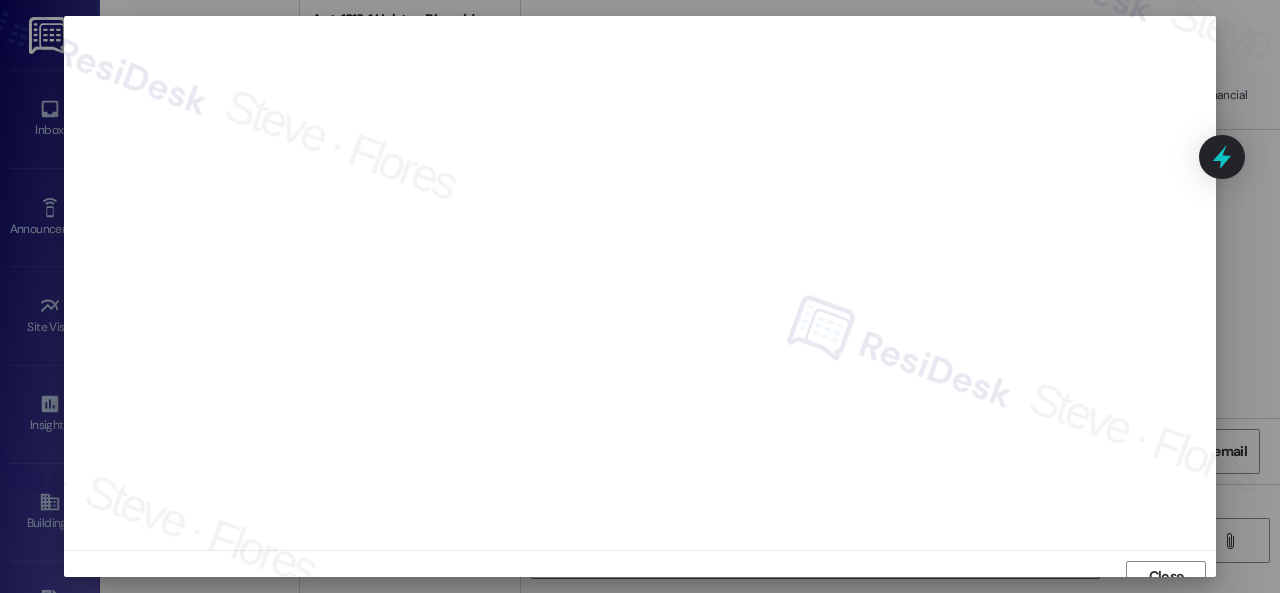 scroll, scrollTop: 15, scrollLeft: 0, axis: vertical 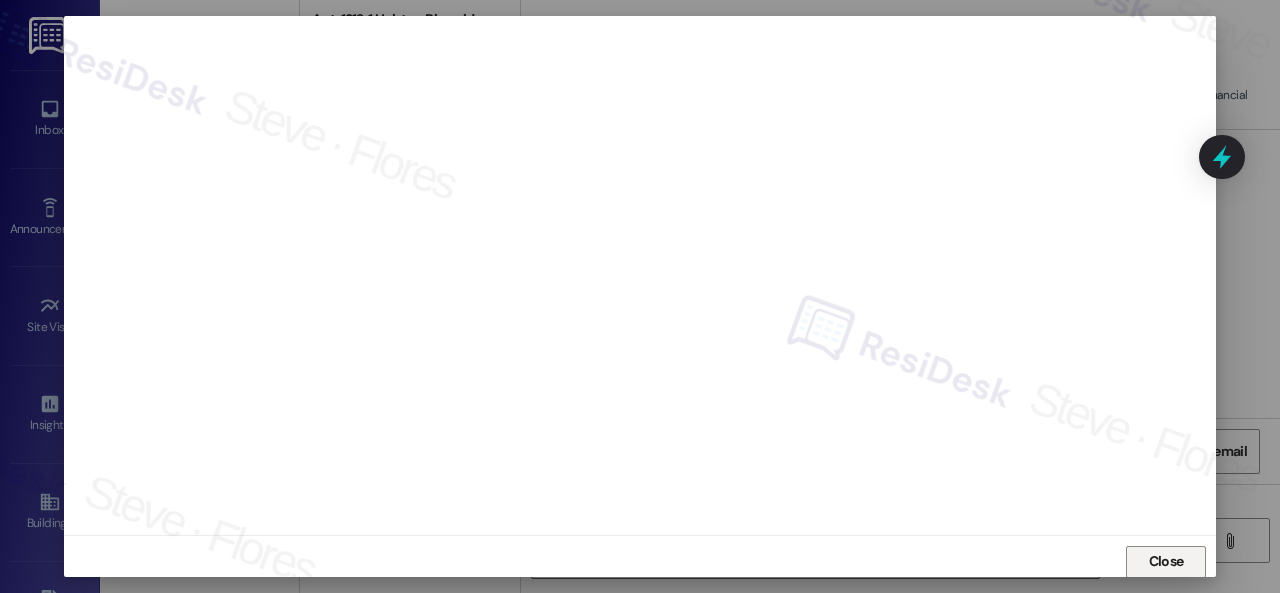 click on "Close" at bounding box center (1166, 561) 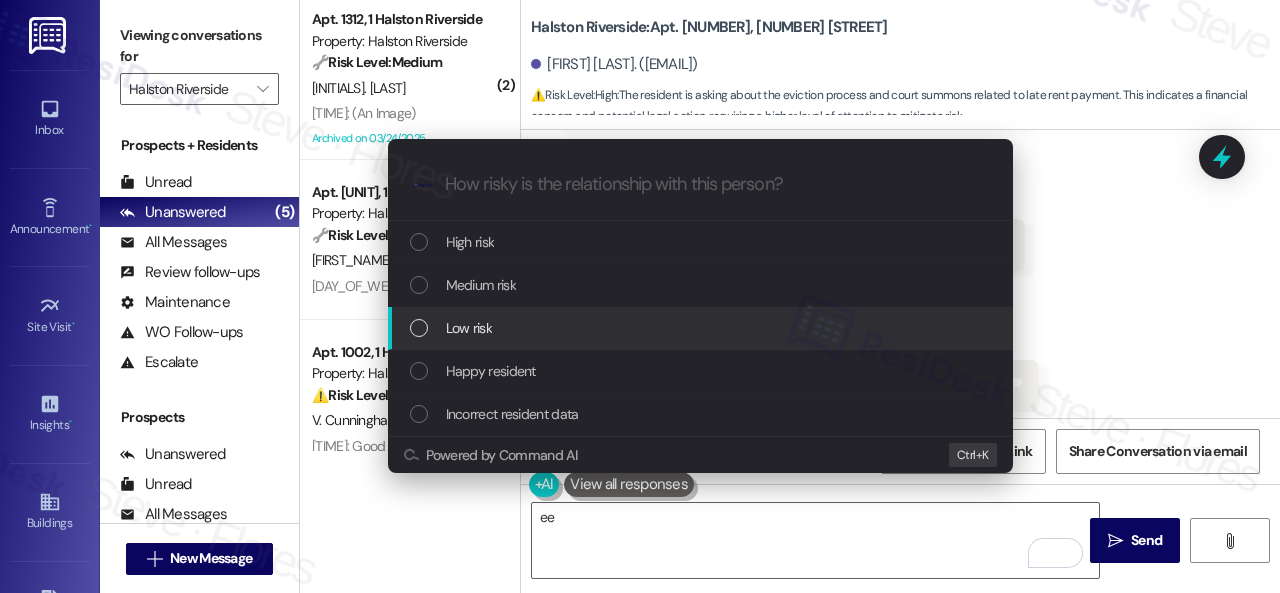 click at bounding box center (419, 328) 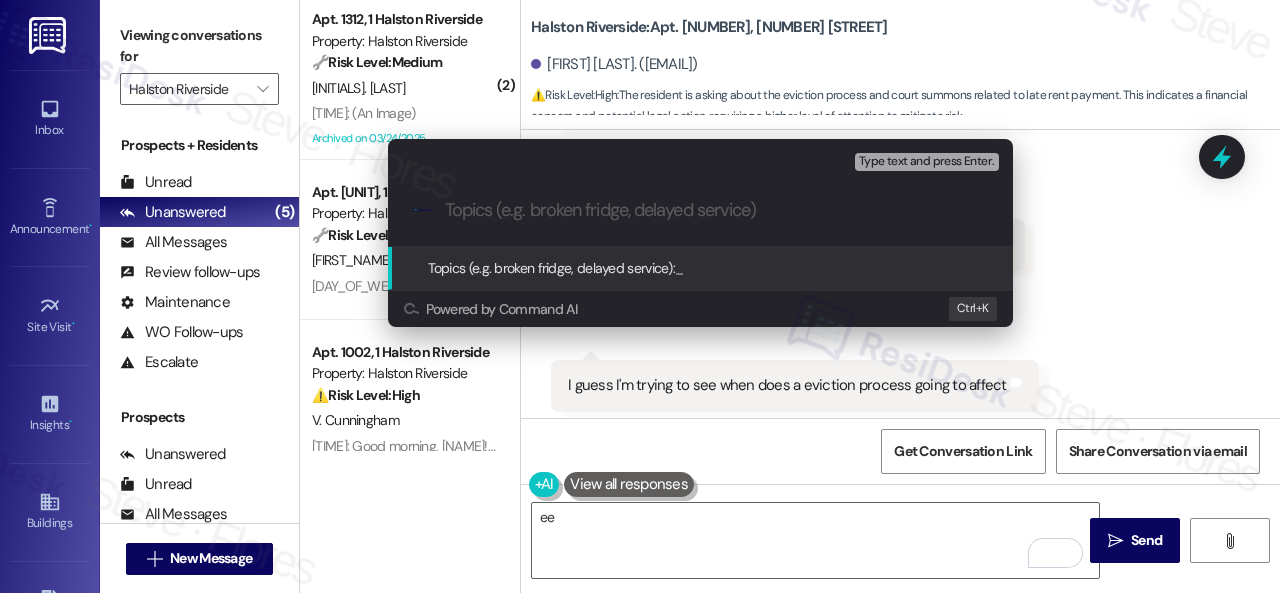 paste on "Inquiry about the eviction process." 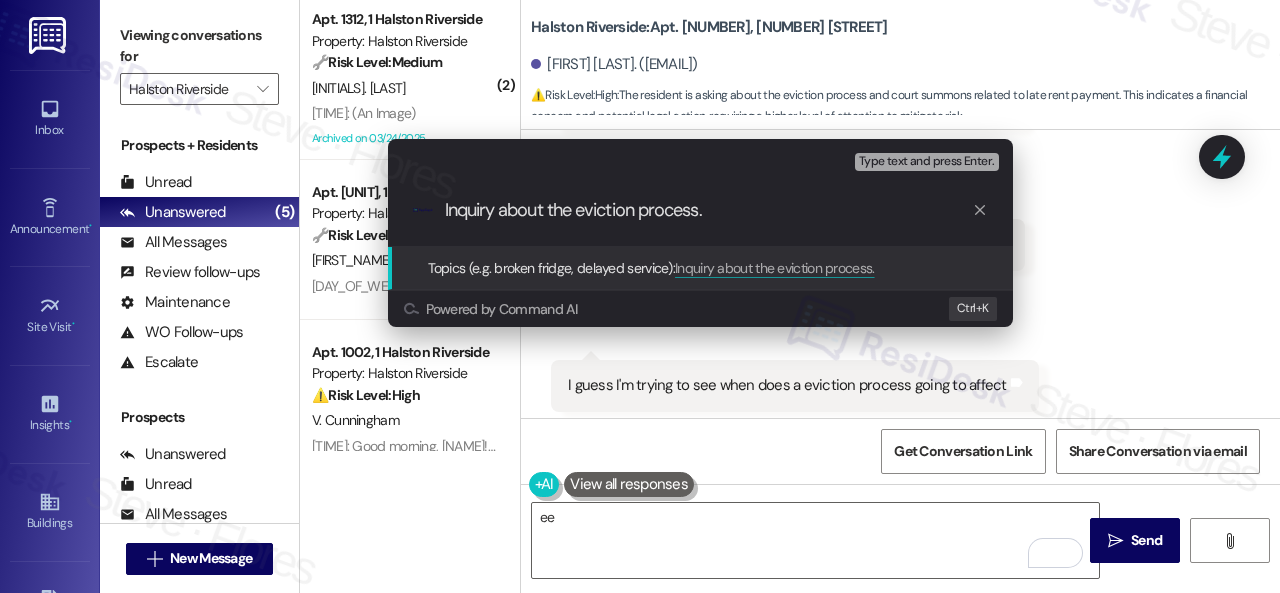 type 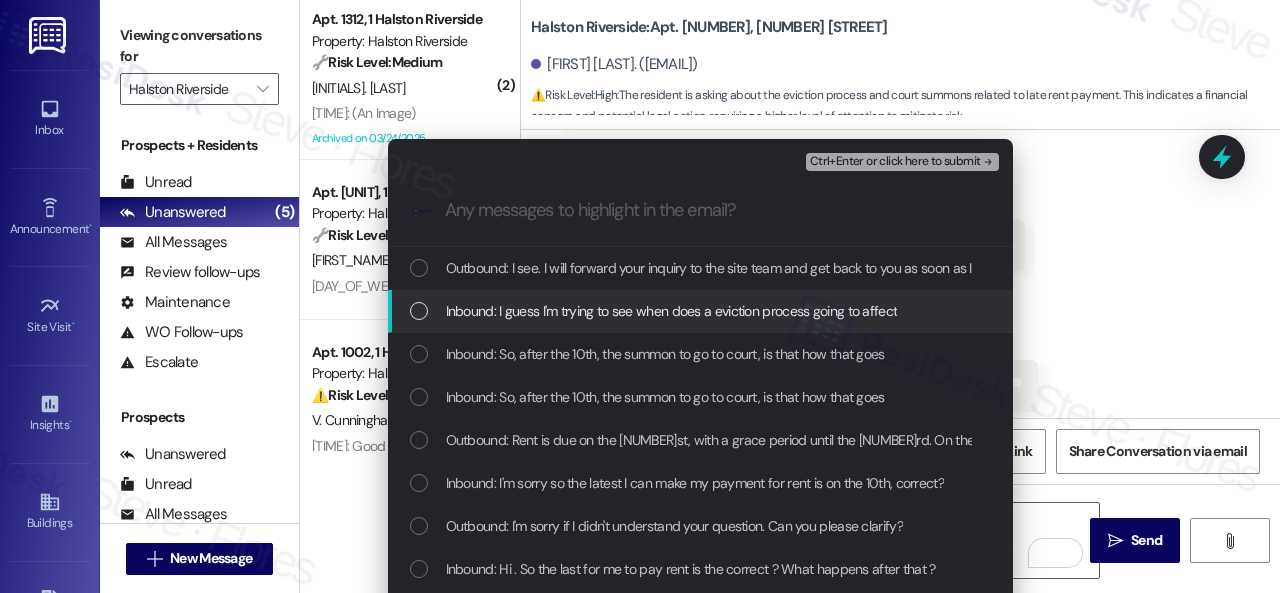 click on "Inbound: I guess I'm trying to see when does a eviction process going to affect" at bounding box center [672, 311] 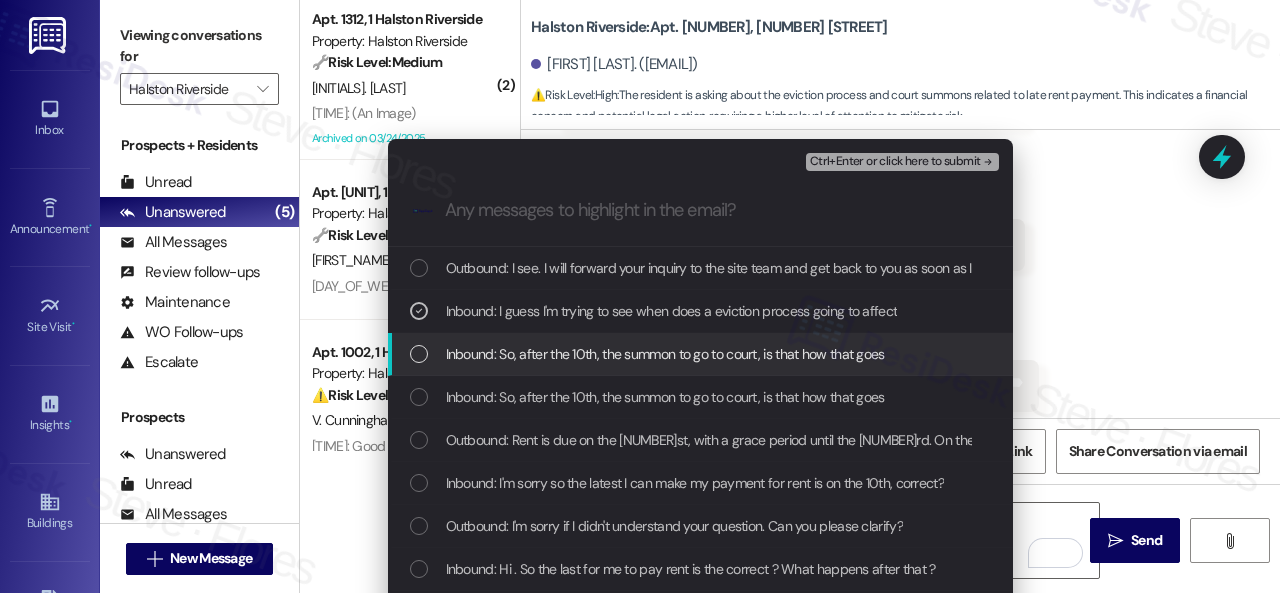 click on "Inbound: So, after the 10th, the summon to go to court, is that how that goes" at bounding box center [665, 354] 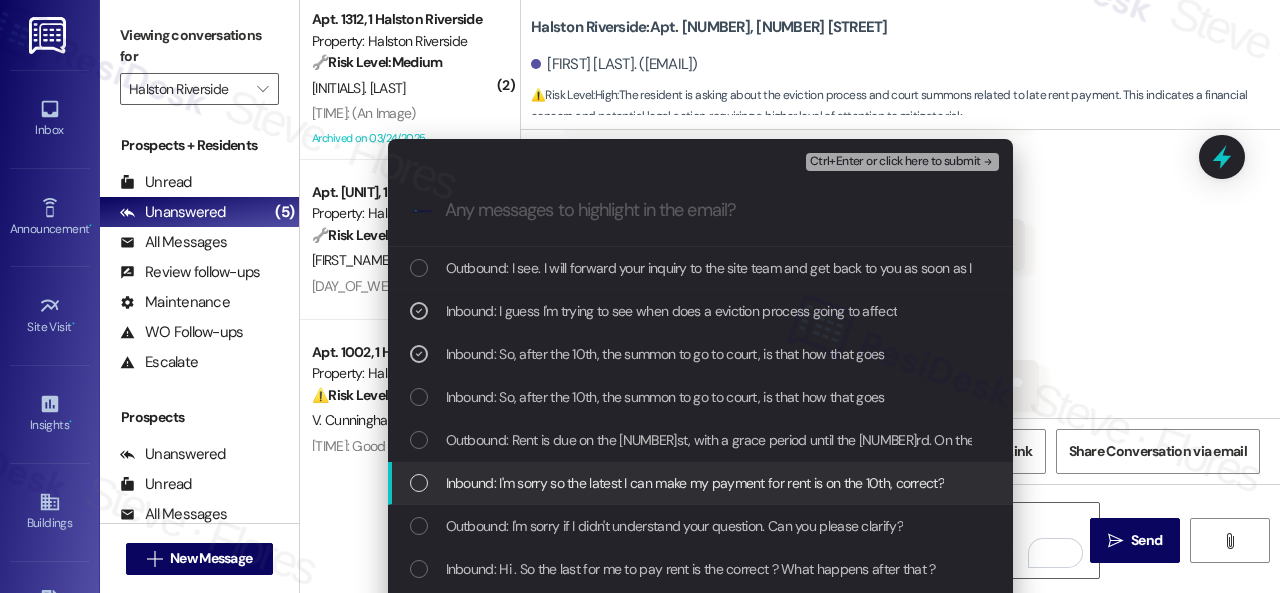 click on "Inbound: I'm sorry so the latest I can make my payment for rent is on the 10th, correct?" at bounding box center (695, 483) 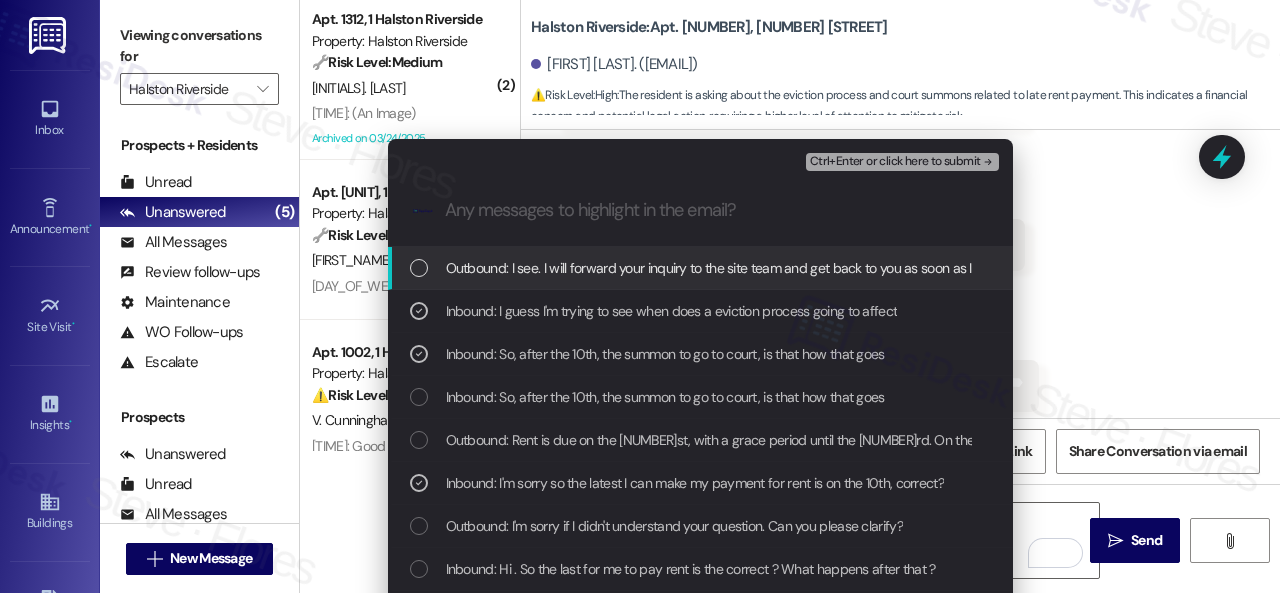 click on "Ctrl+Enter or click here to submit" at bounding box center [895, 162] 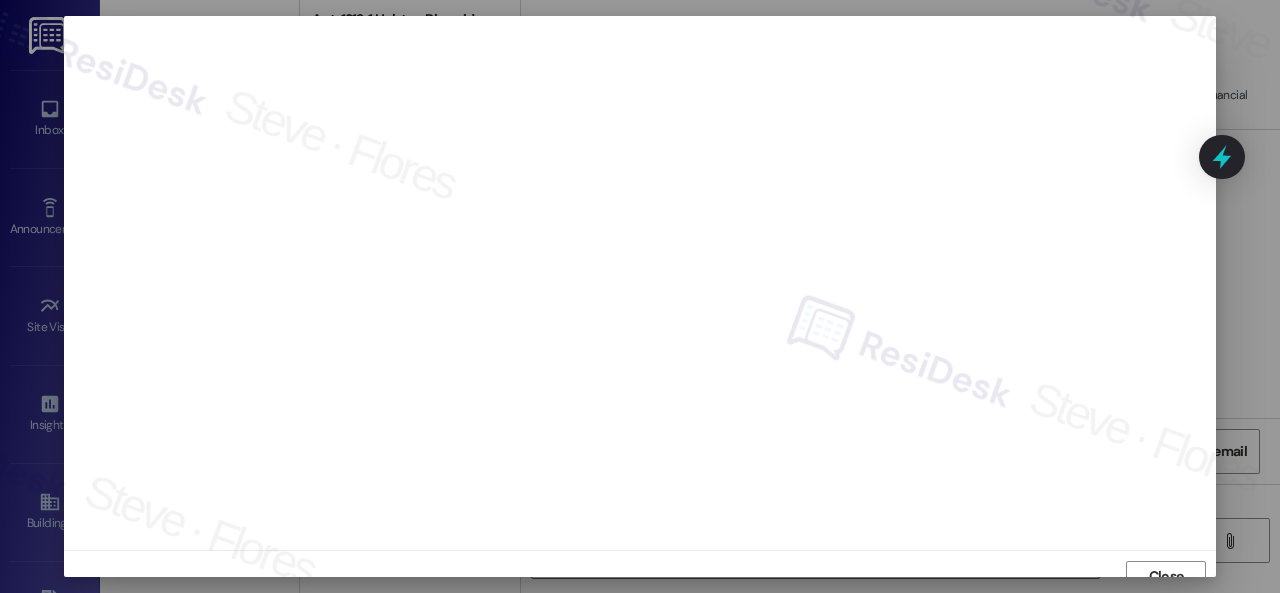 scroll, scrollTop: 15, scrollLeft: 0, axis: vertical 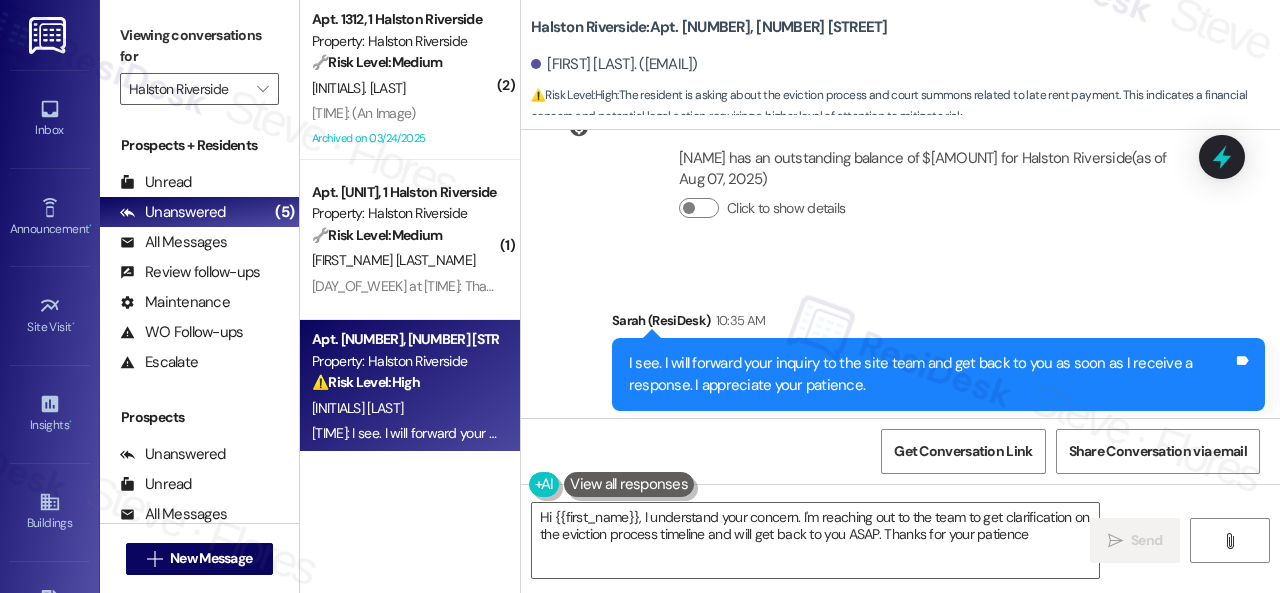 type on "Hi [FIRST], I understand your concern. I'm reaching out to the team to get clarification on the eviction process timeline and will get back to you ASAP. Thanks for your patience!" 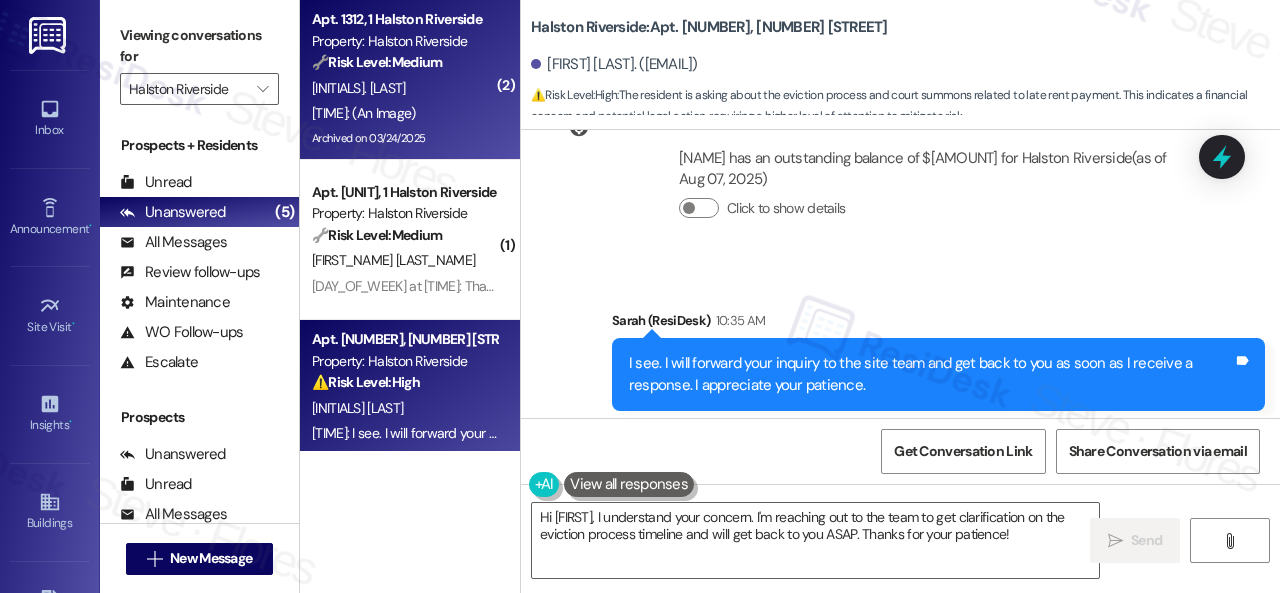 click on "[INITIALS]. [LAST]" at bounding box center [404, 88] 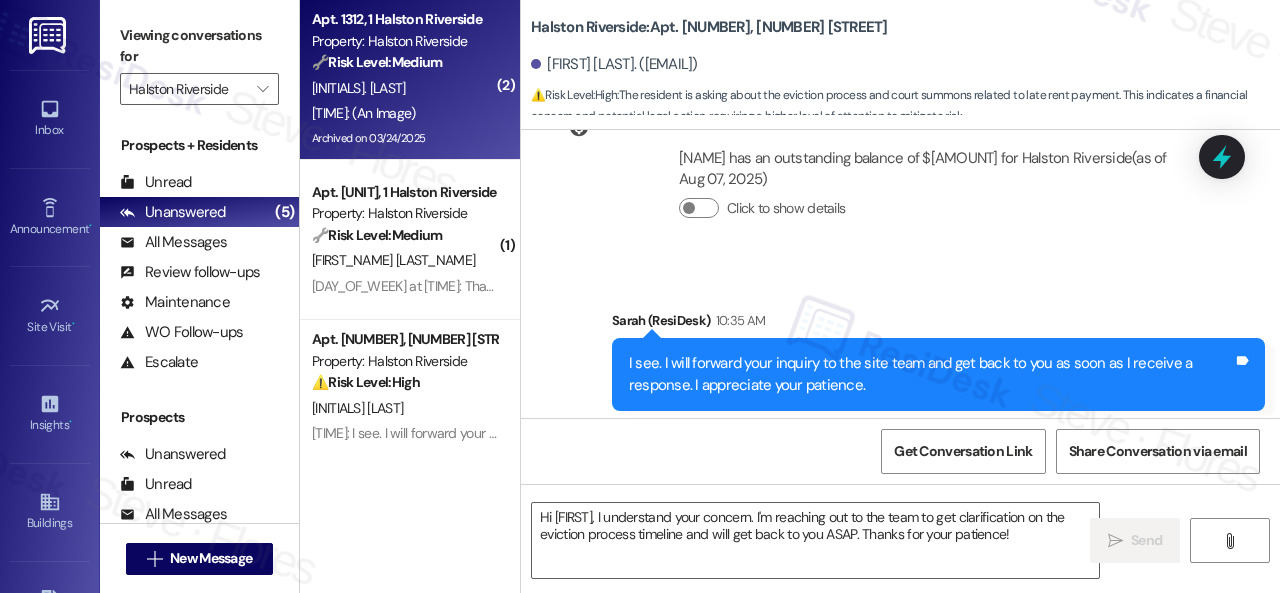 type on "Fetching suggested responses. Please feel free to read through the conversation in the meantime." 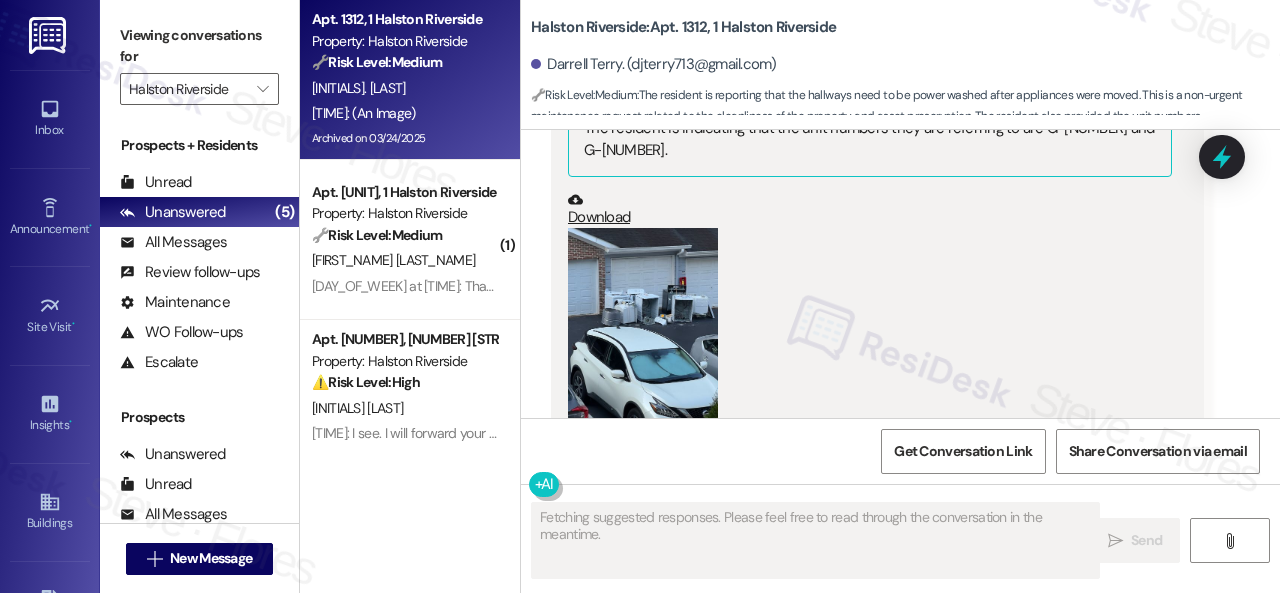 scroll, scrollTop: 28109, scrollLeft: 0, axis: vertical 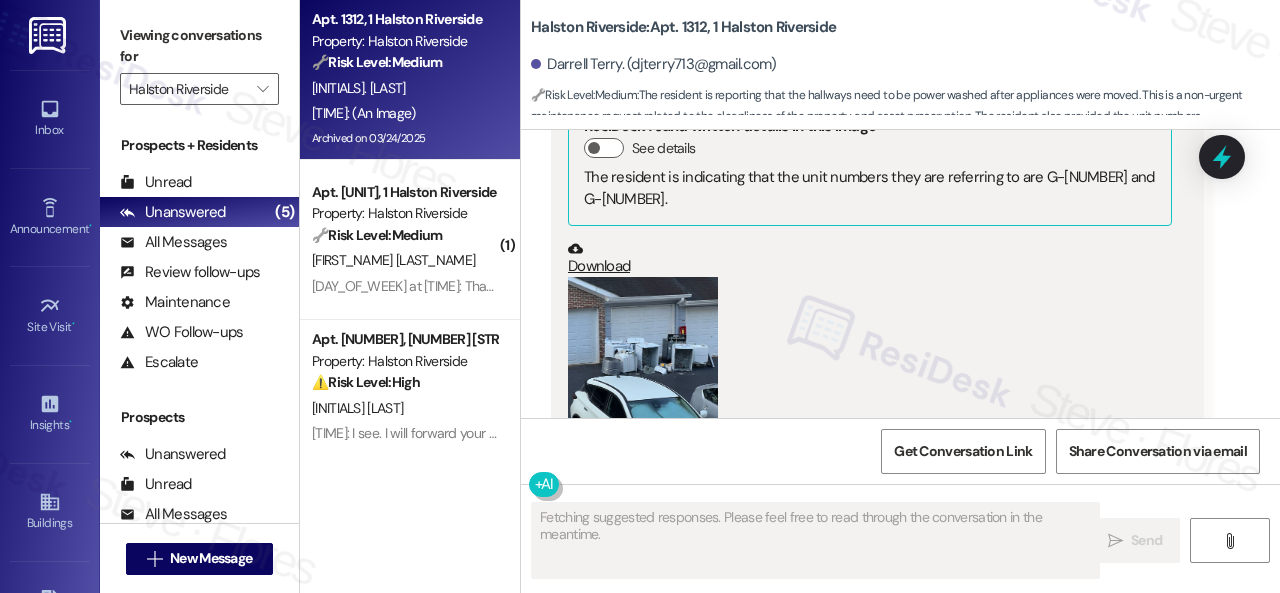 click at bounding box center [643, 377] 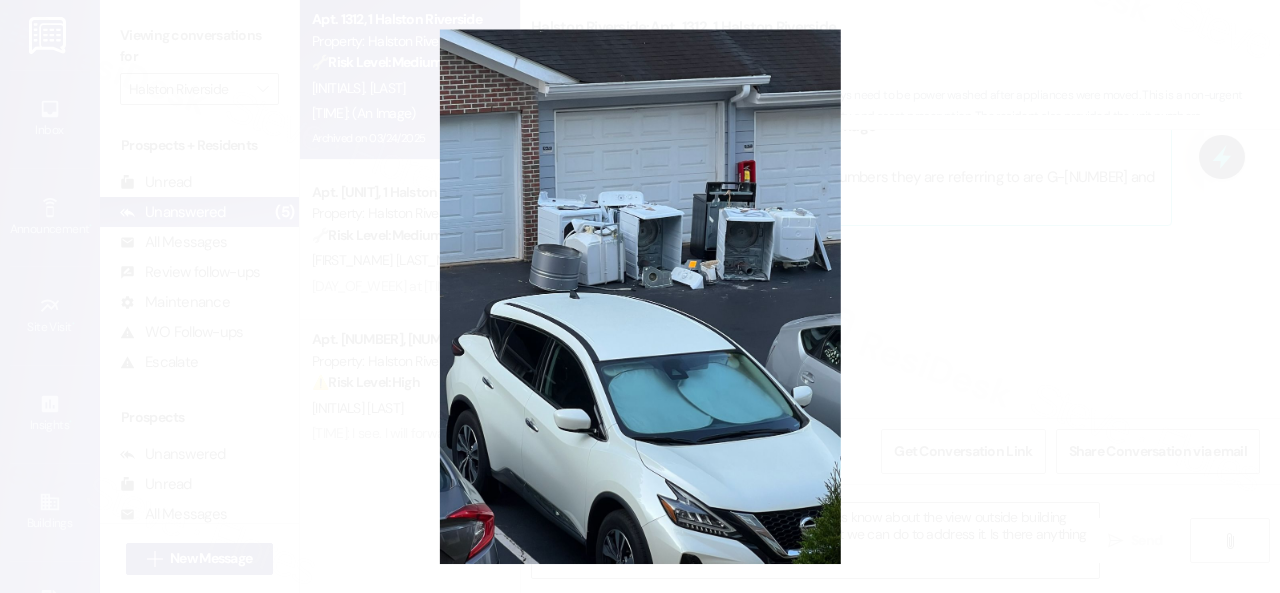 click at bounding box center [640, 296] 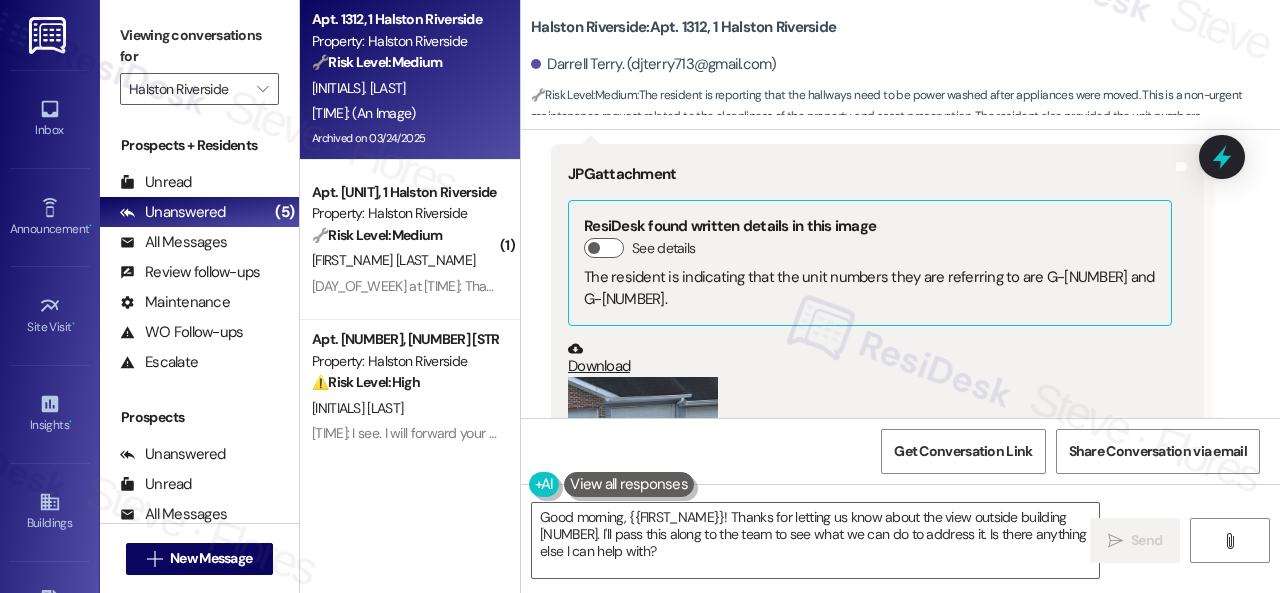 scroll, scrollTop: 28109, scrollLeft: 0, axis: vertical 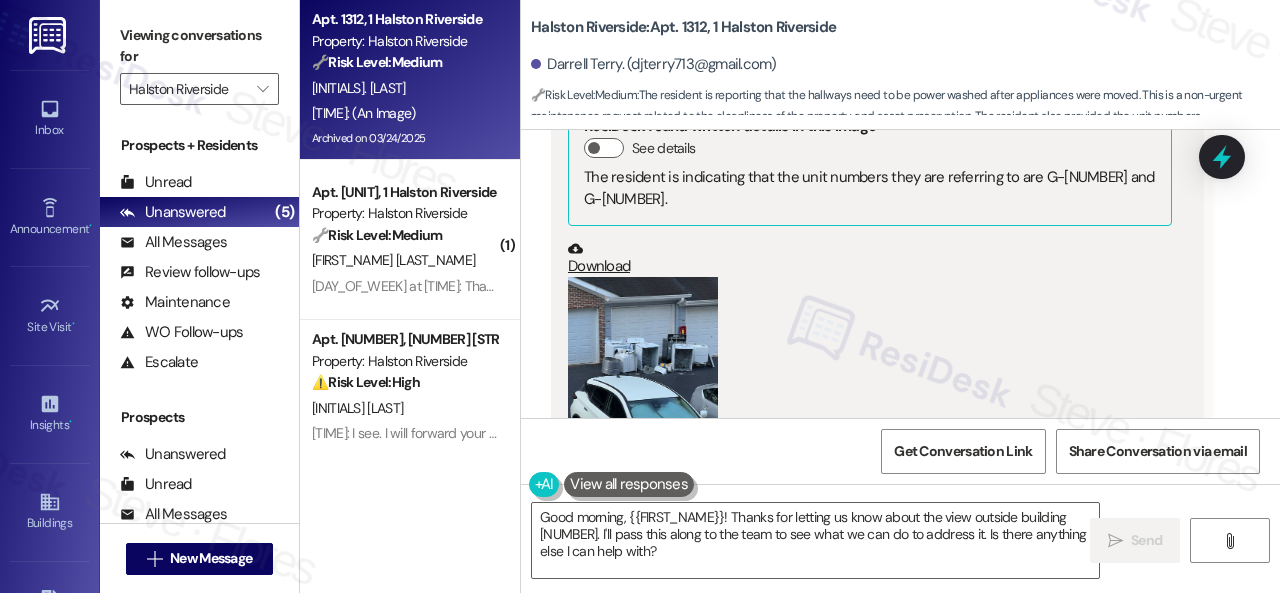 click at bounding box center [643, 377] 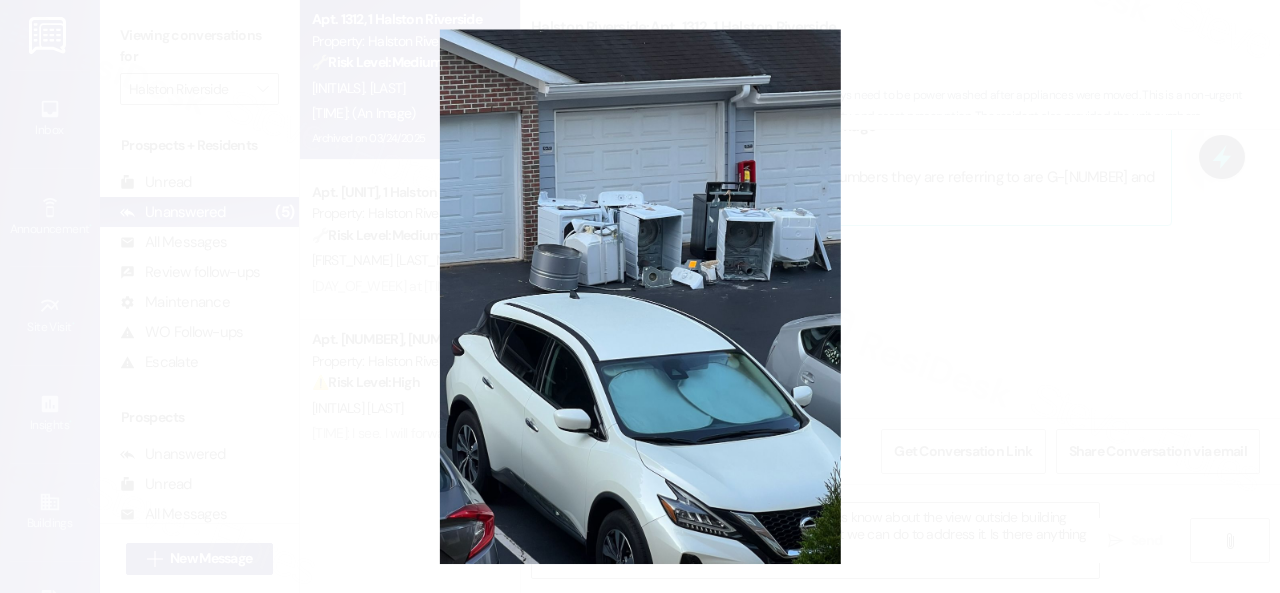click at bounding box center (640, 296) 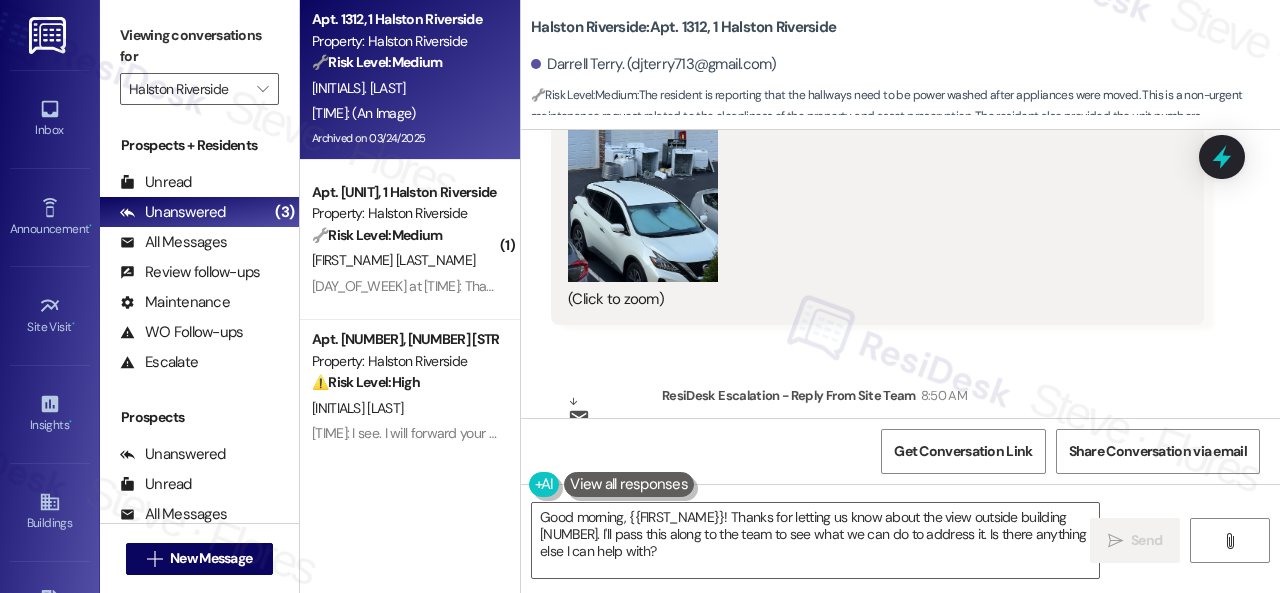 scroll, scrollTop: 28409, scrollLeft: 0, axis: vertical 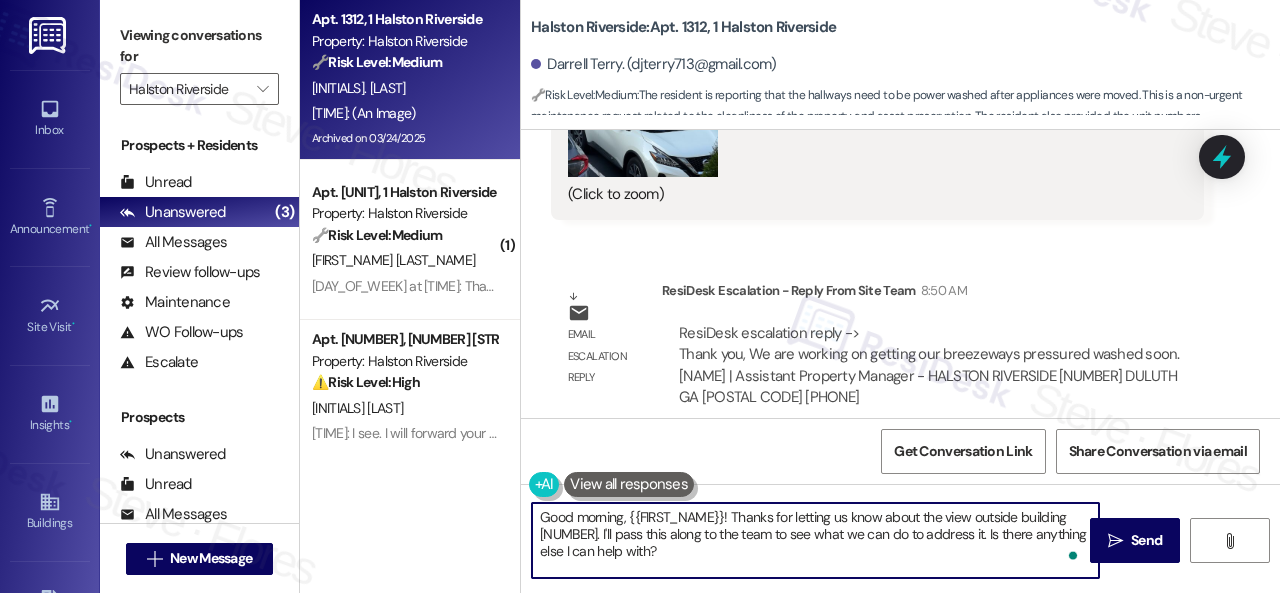 drag, startPoint x: 733, startPoint y: 517, endPoint x: 754, endPoint y: 560, distance: 47.853943 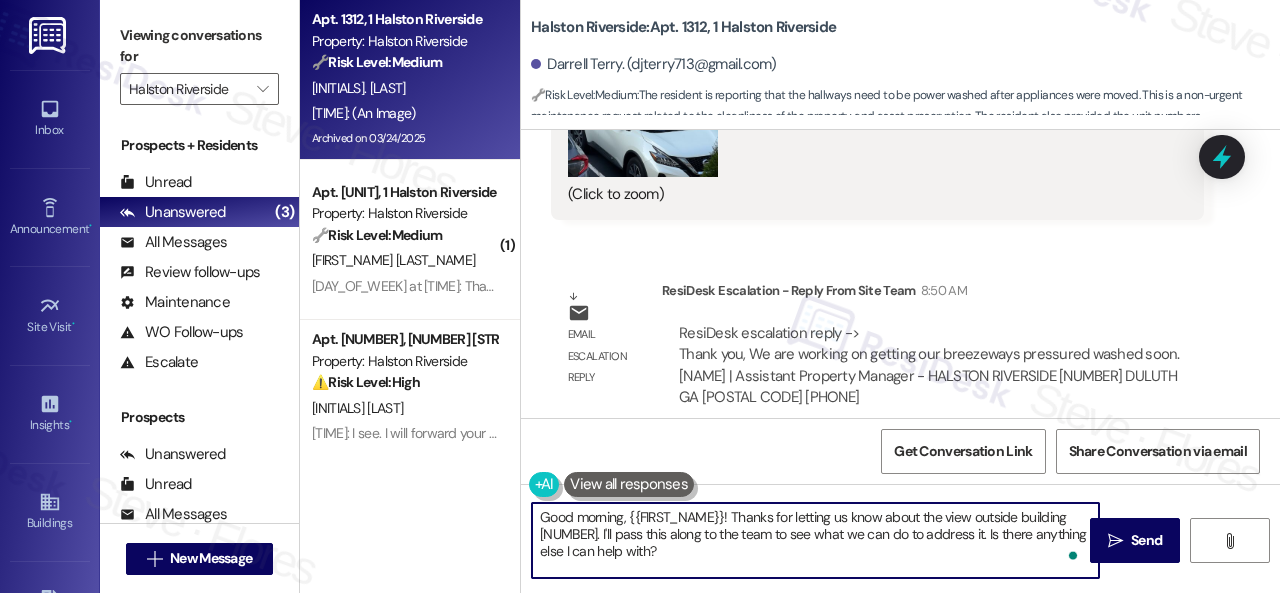 click on "Good morning, {{FIRST_NAME}}! Thanks for letting us know about the view outside building [NUMBER]. I'll pass this along to the team to see what we can do to address it. Is there anything else I can help with?" at bounding box center [815, 540] 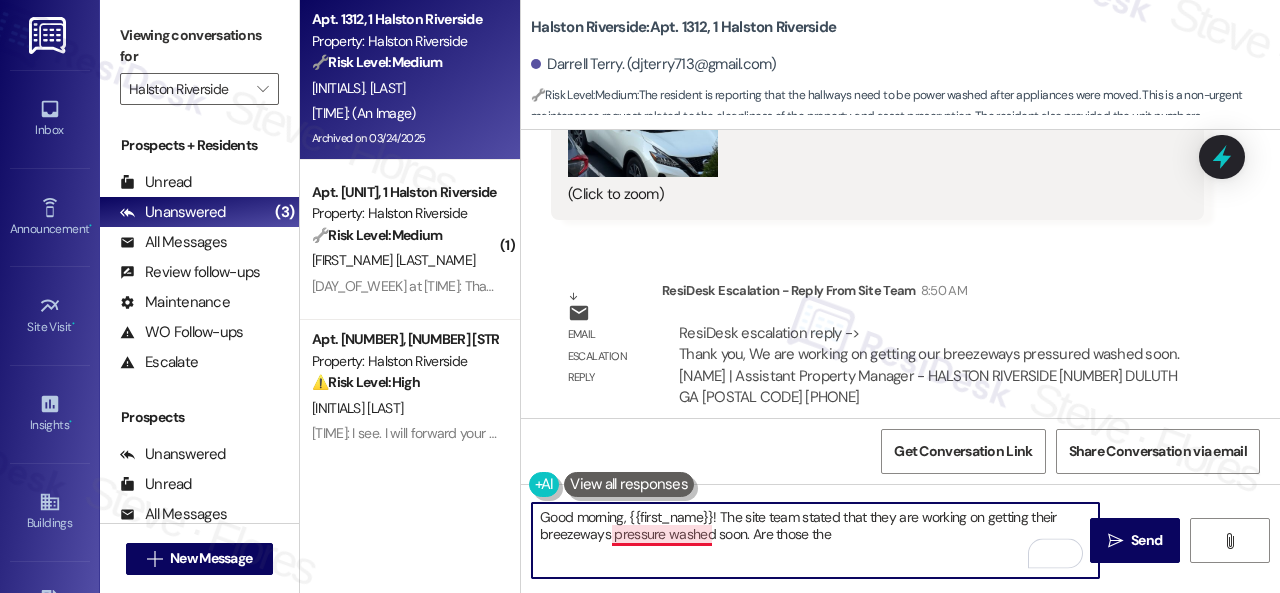 click on "Good morning, {{first_name}}! The site team stated that they are working on getting their breezeways pressure washed soon. Are those the" at bounding box center (815, 540) 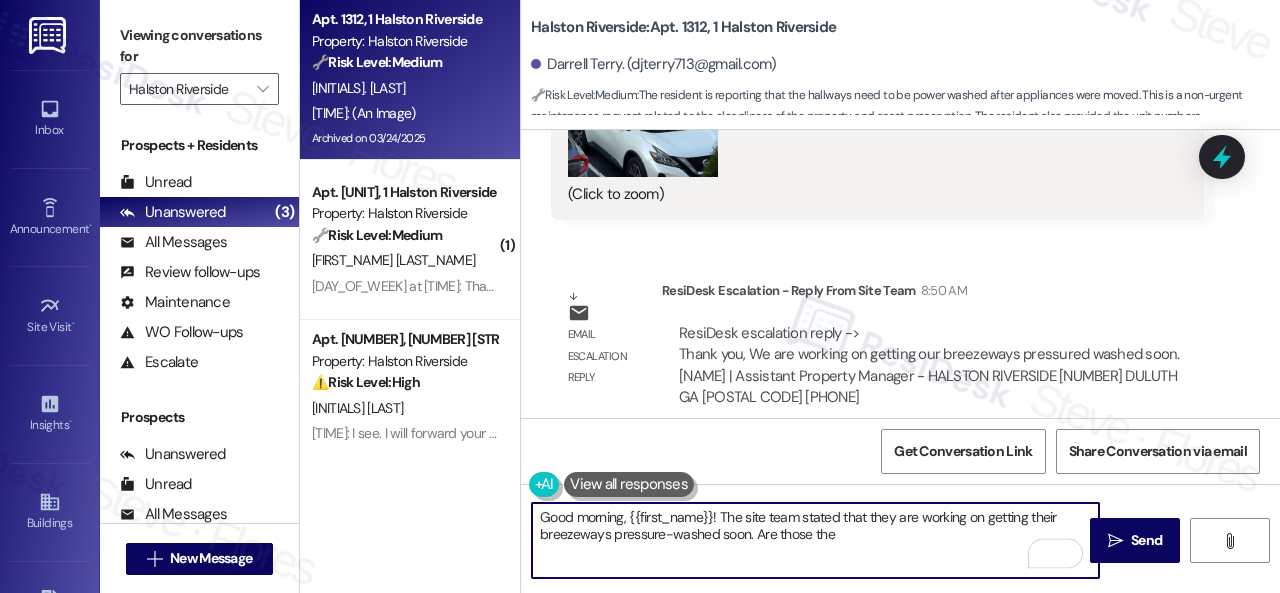 click on "Good morning, {{first_name}}! The site team stated that they are working on getting their breezeways pressure-washed soon. Are those the" at bounding box center [815, 540] 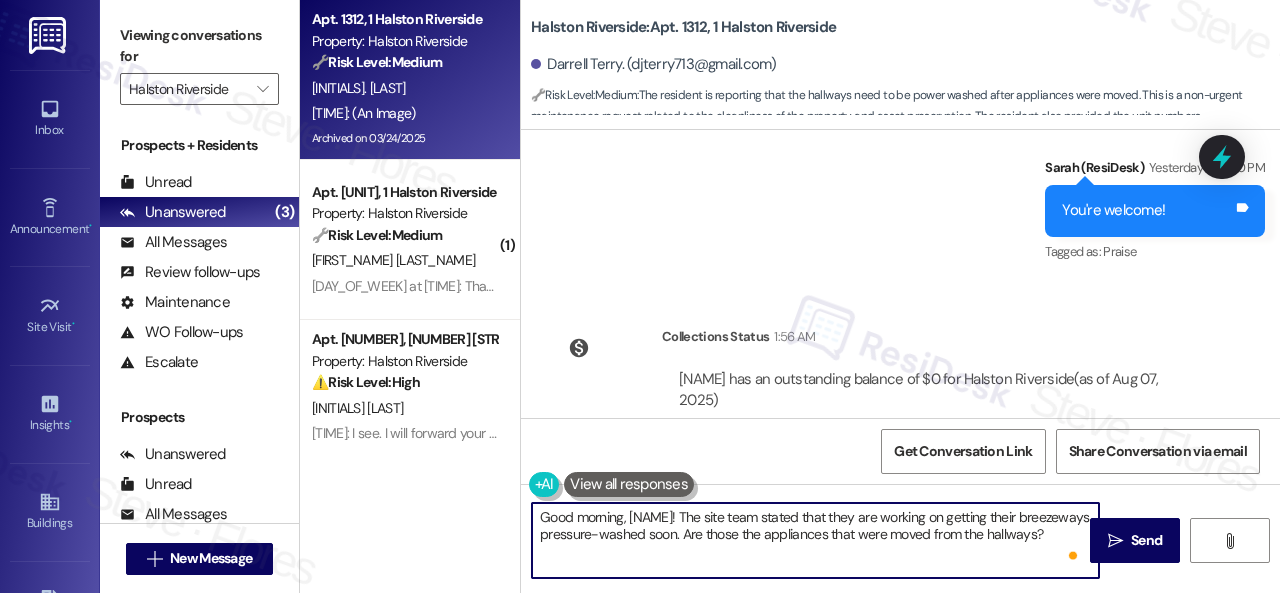 scroll, scrollTop: 27609, scrollLeft: 0, axis: vertical 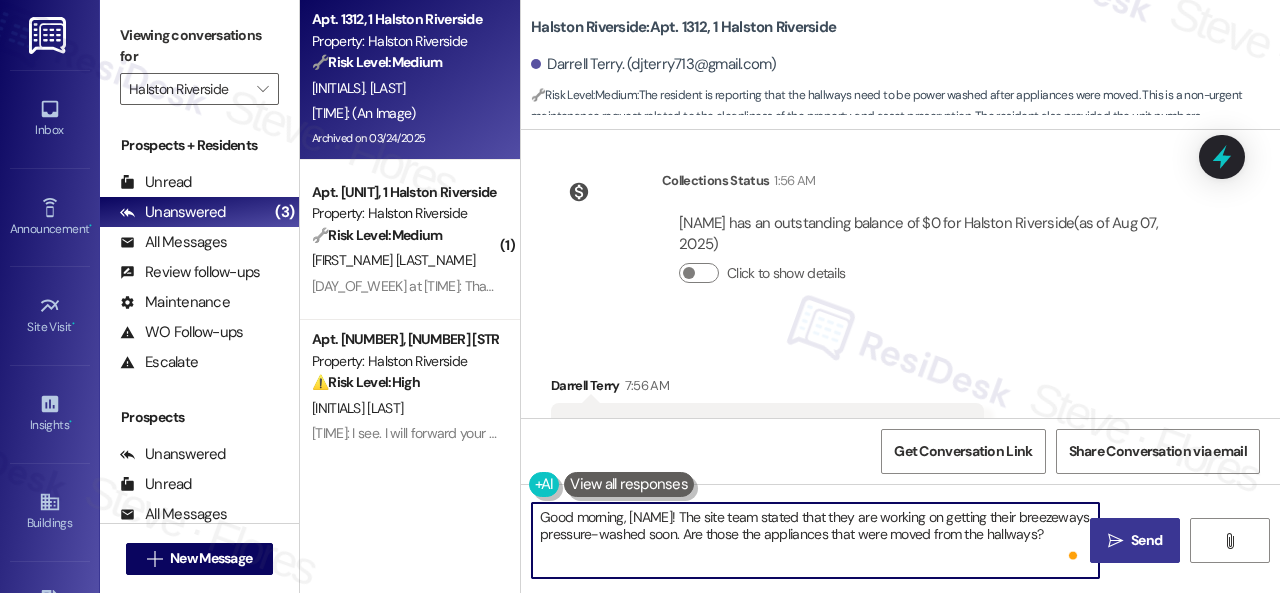 type on "Good morning, [NAME]! The site team stated that they are working on getting their breezeways pressure-washed soon. Are those the appliances that were moved from the hallways?" 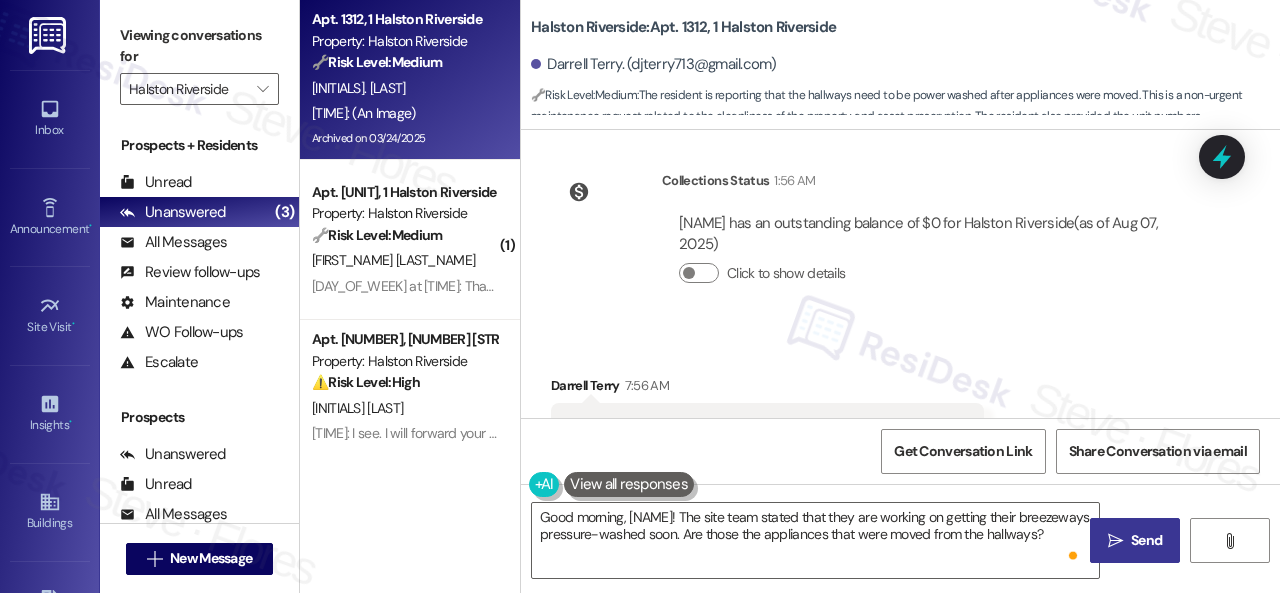 click on "" at bounding box center [1115, 541] 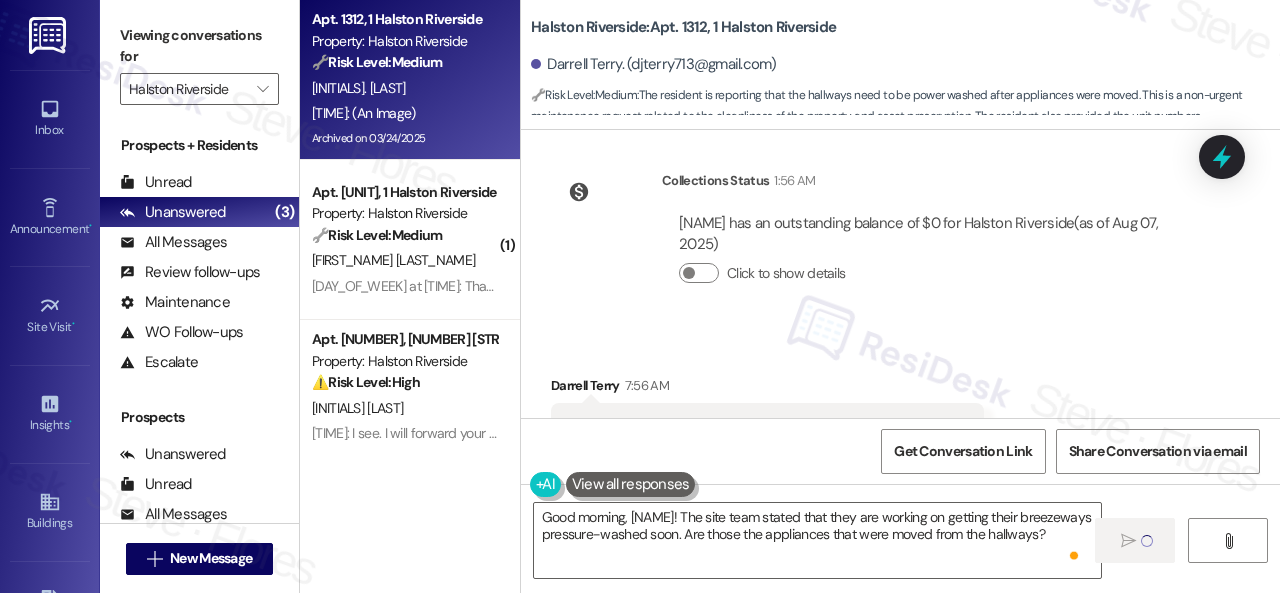 type 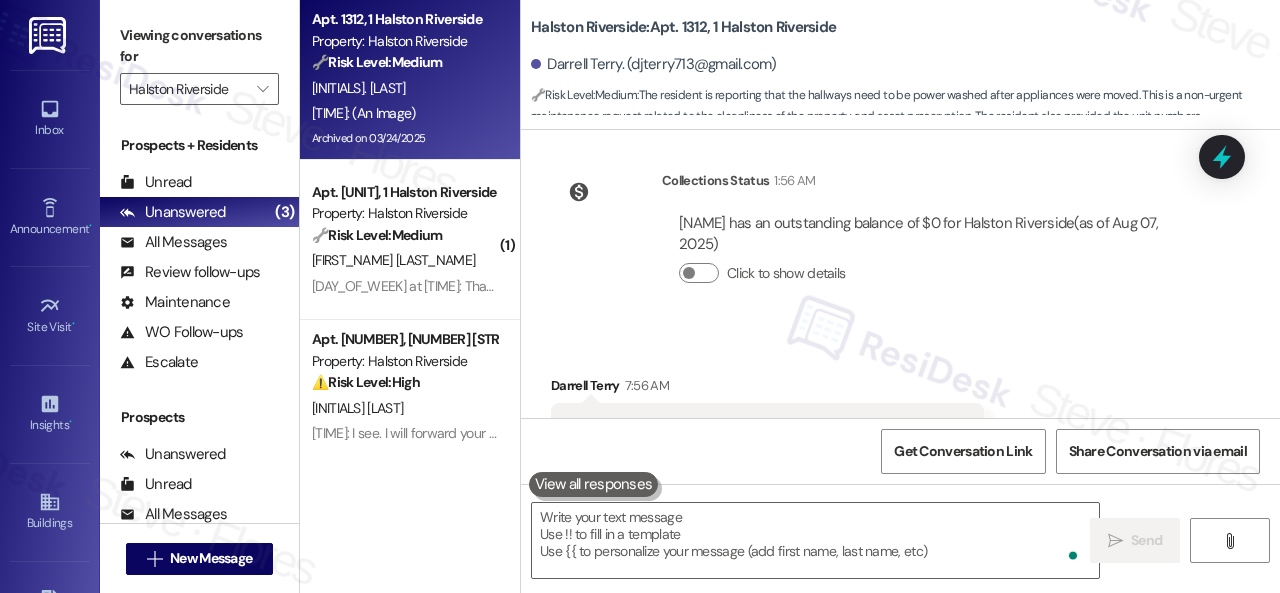 scroll, scrollTop: 28204, scrollLeft: 0, axis: vertical 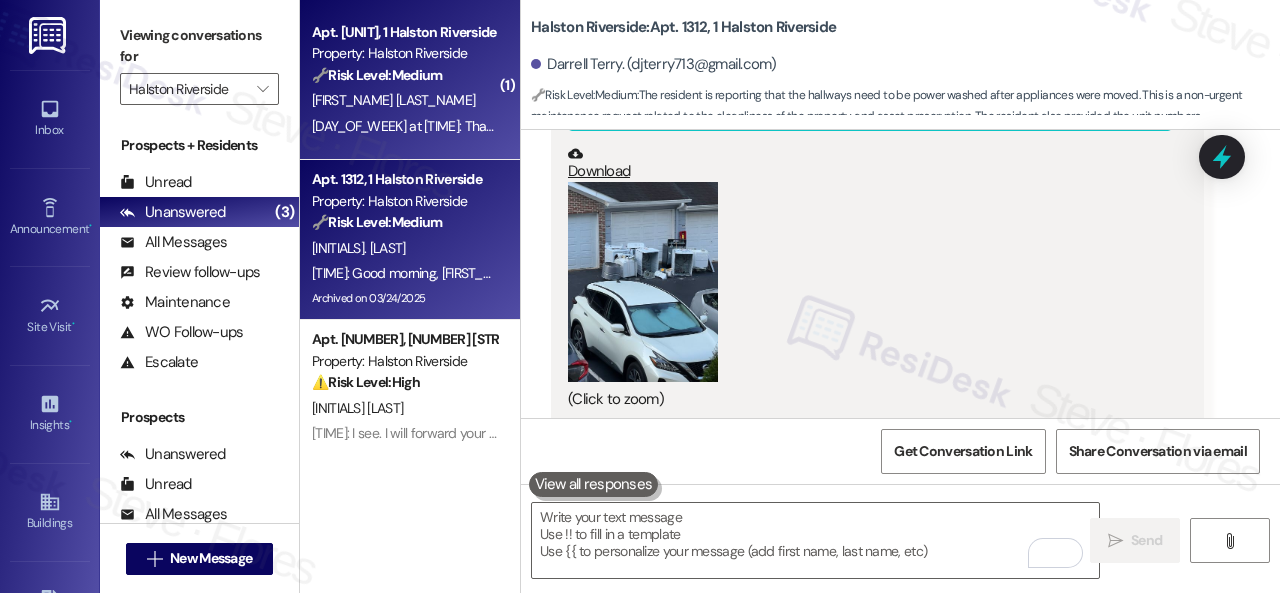 click on "[TIME]: Thanks !! [TIME]: Thanks !!" at bounding box center [414, 126] 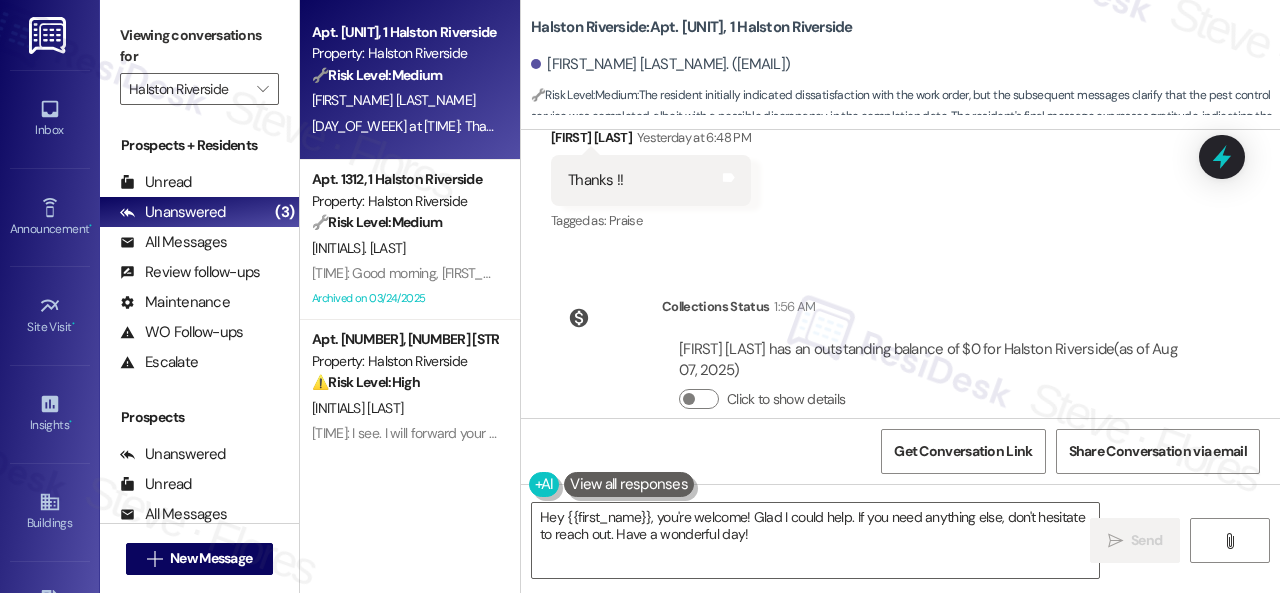 scroll, scrollTop: 10822, scrollLeft: 0, axis: vertical 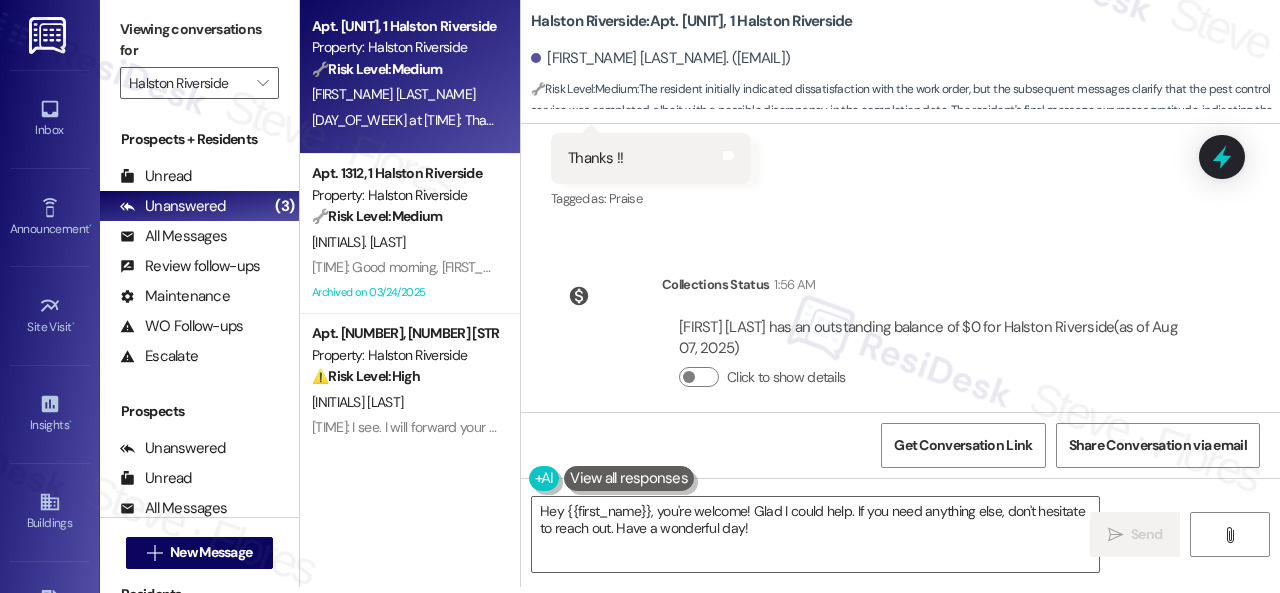 drag, startPoint x: 792, startPoint y: 533, endPoint x: 394, endPoint y: 495, distance: 399.80997 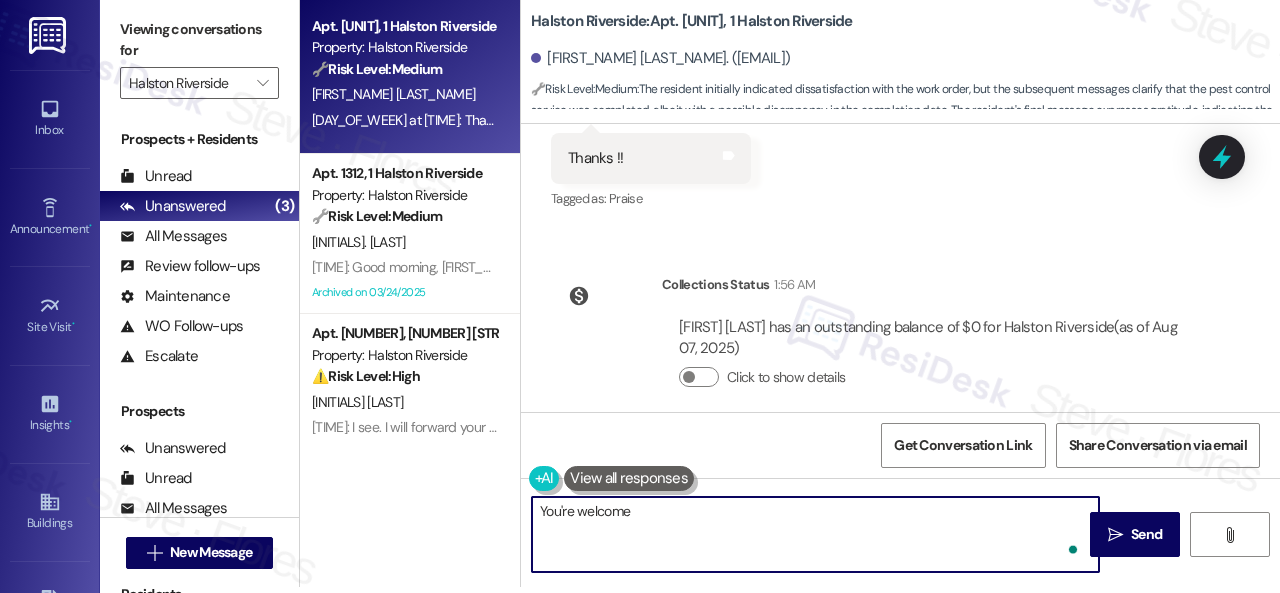 type on "You're welcome!" 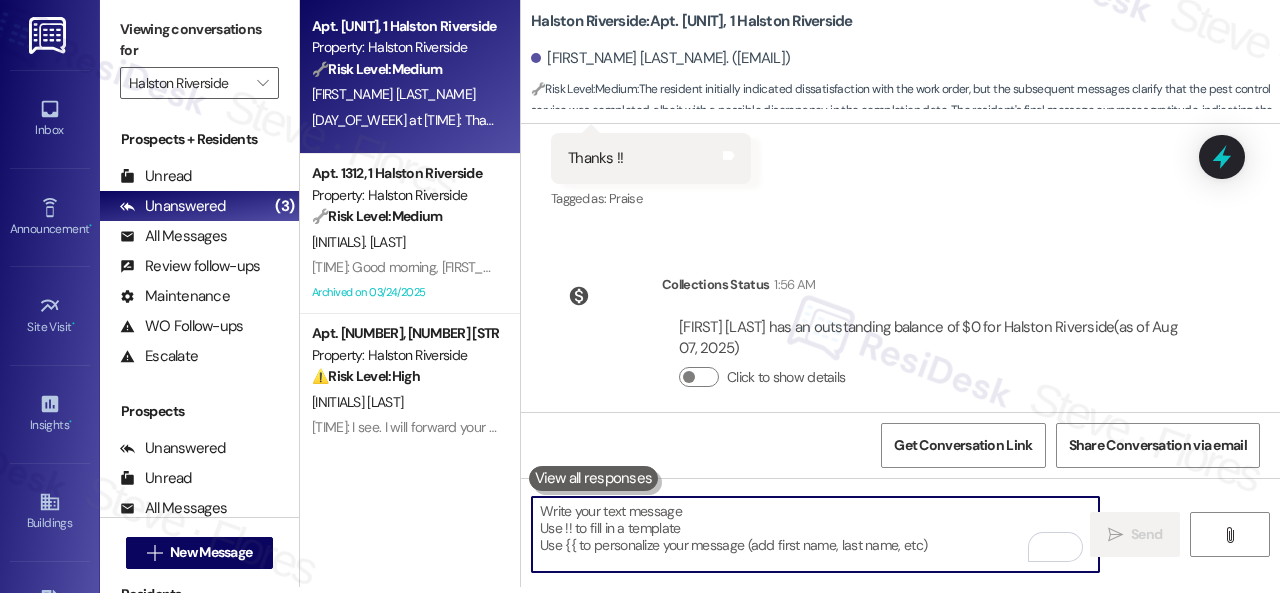 scroll, scrollTop: 0, scrollLeft: 0, axis: both 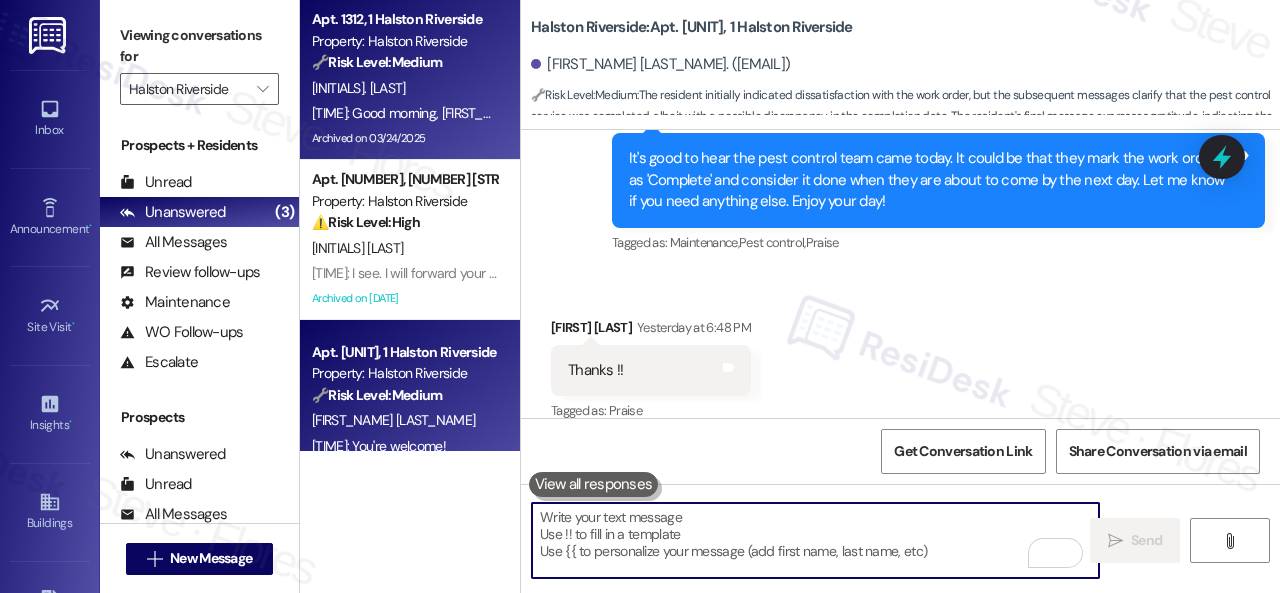 type 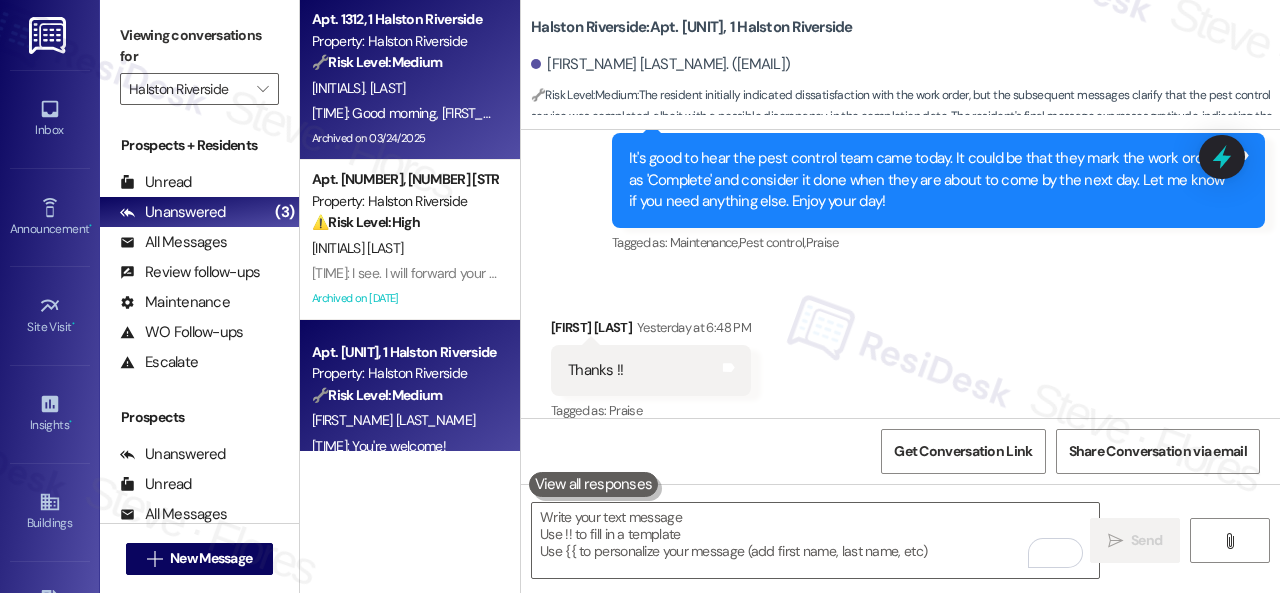 click on "[INITIALS]. [LAST]" at bounding box center (404, 88) 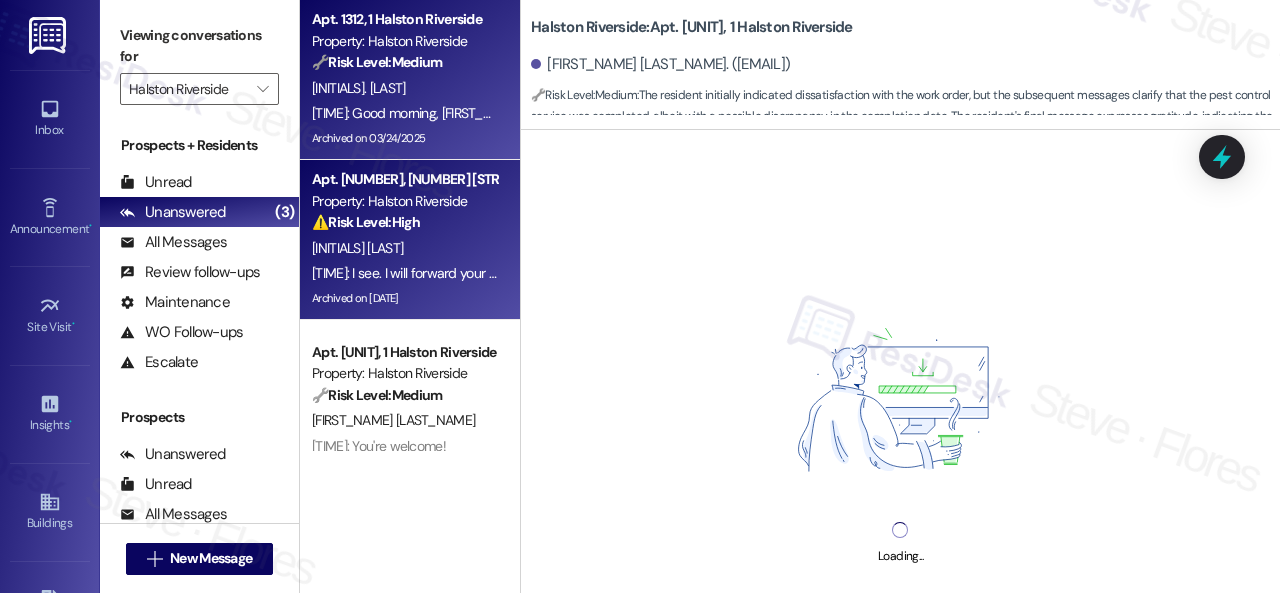 click on "[INITIALS] [LAST]" at bounding box center (404, 248) 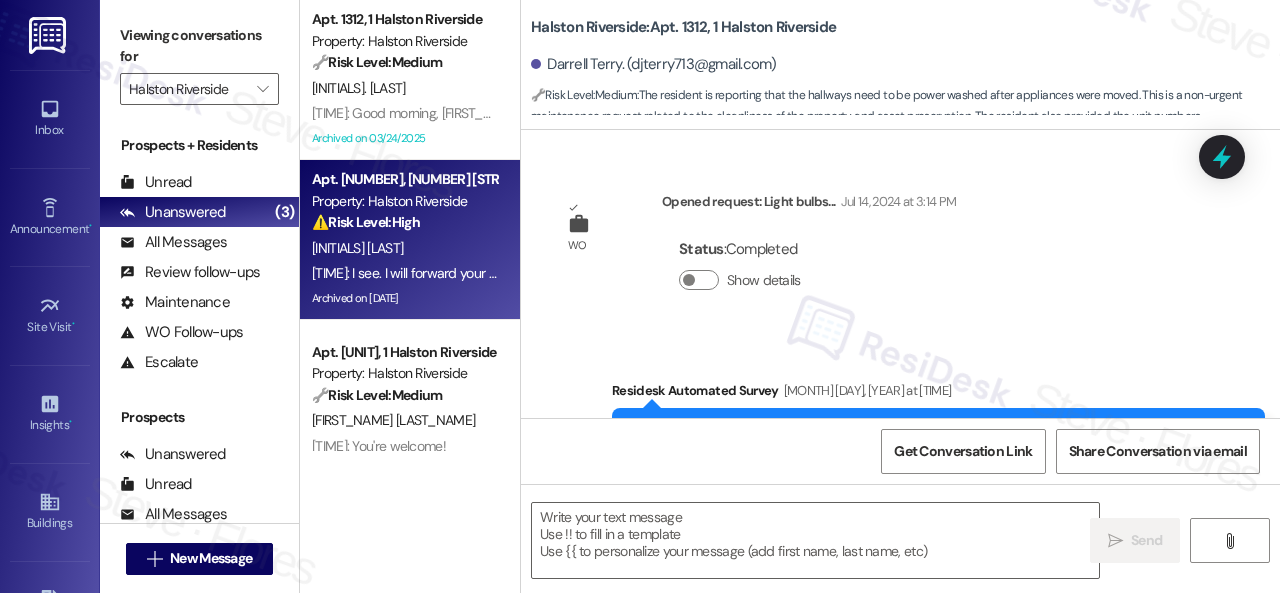 scroll, scrollTop: 0, scrollLeft: 0, axis: both 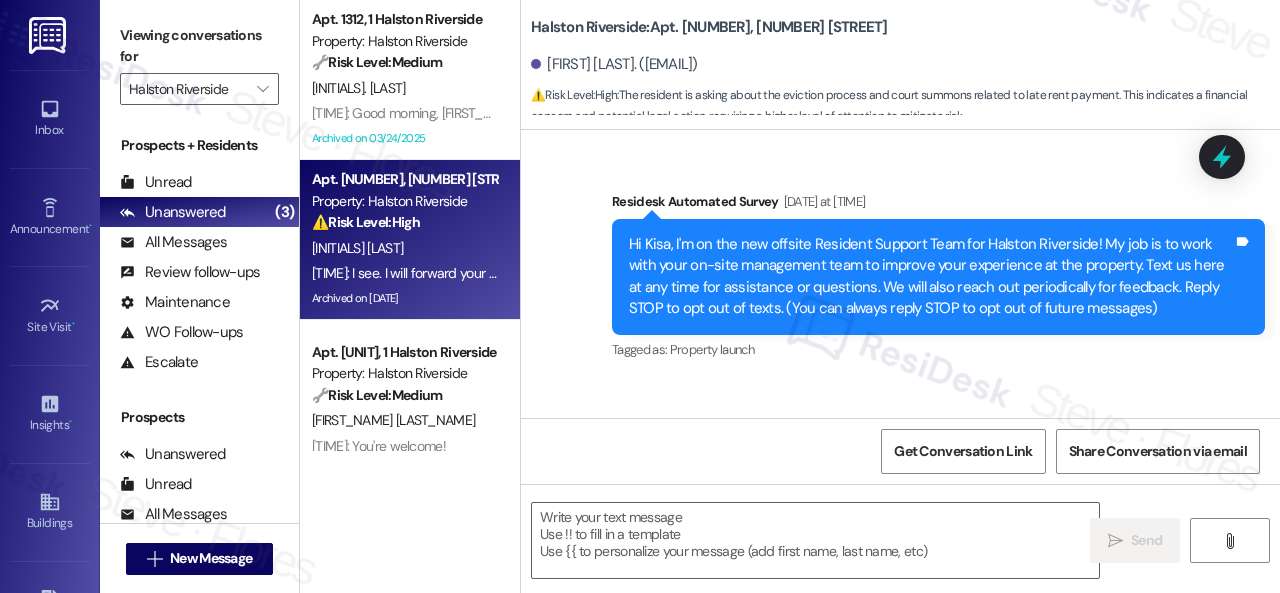 type on "Fetching suggested responses. Please feel free to read through the conversation in the meantime." 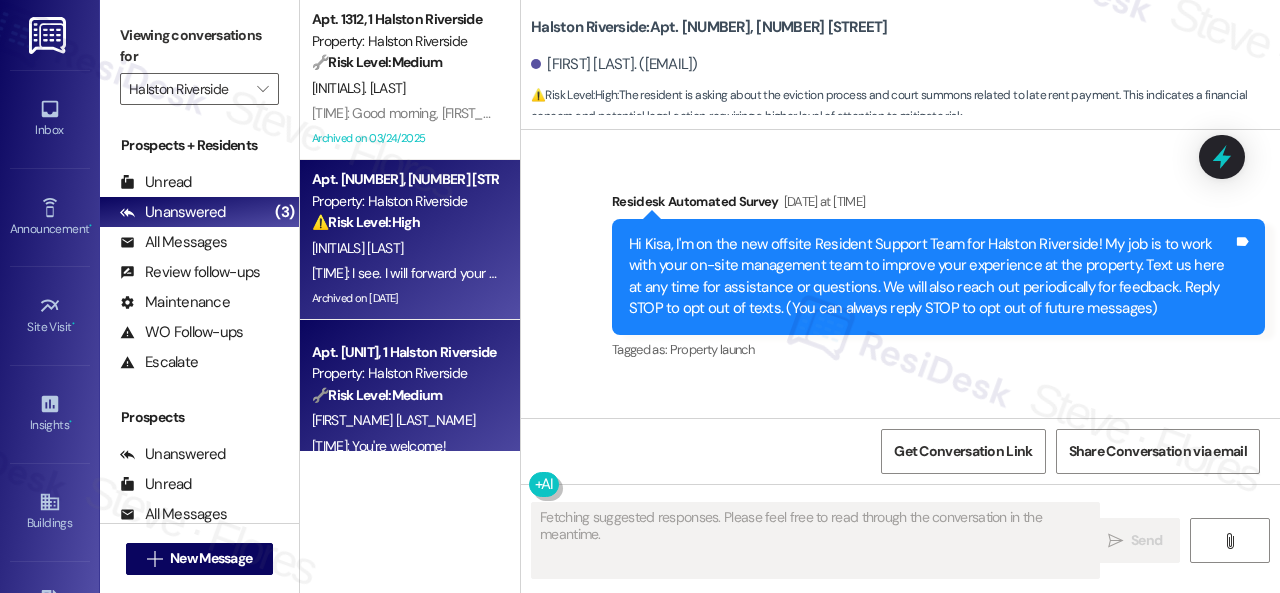scroll, scrollTop: 28, scrollLeft: 0, axis: vertical 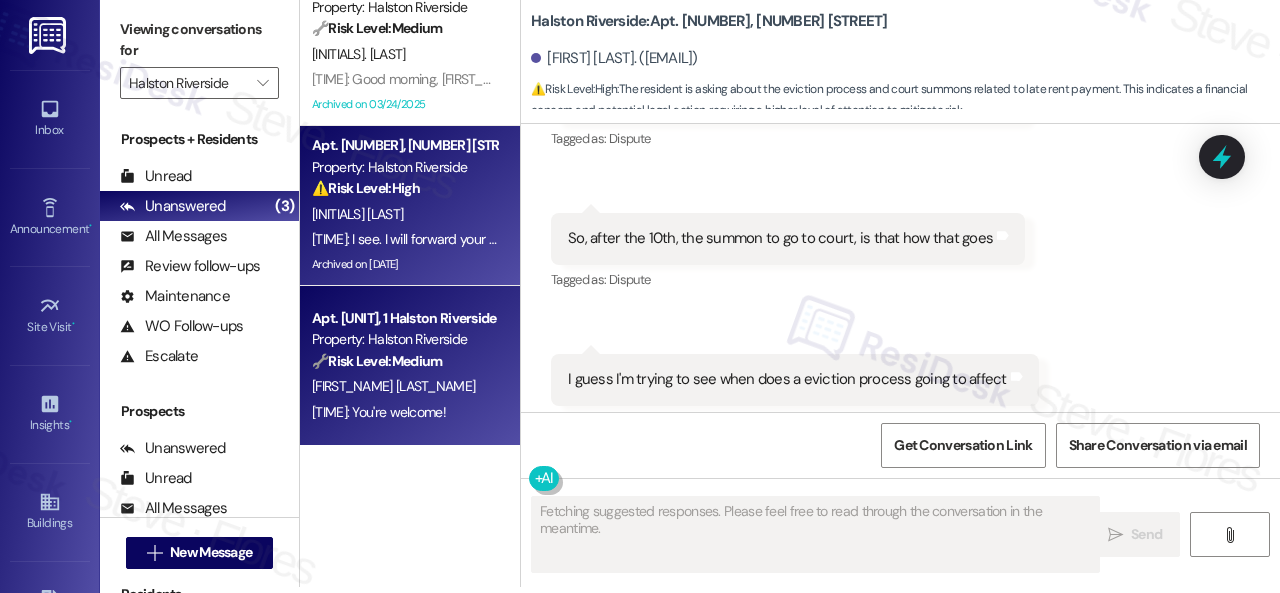 click on "🔧  Risk Level:  Medium The resident initially indicated dissatisfaction with the work order, but the subsequent messages clarify that the pest control service was completed, albeit with a possible discrepancy in the completion date. The resident's final message expresses gratitude, indicating the issue is resolved. This is a non-urgent follow-up on a maintenance request." at bounding box center [404, 361] 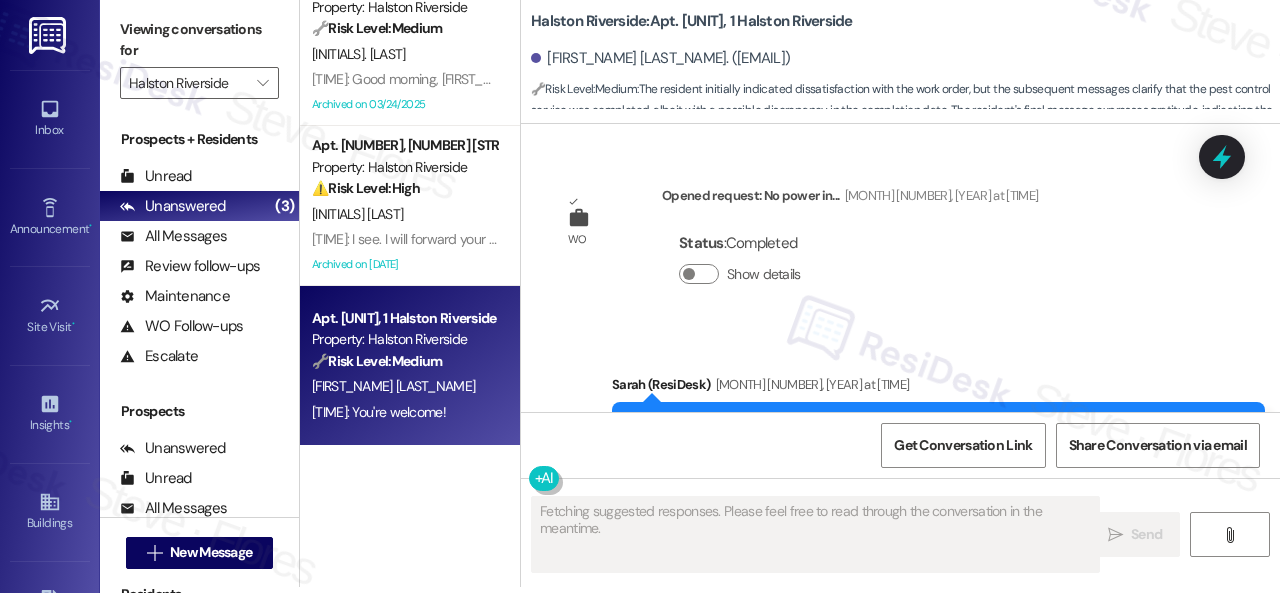 type on "Fetching suggested responses. Please feel free to read through the conversation in the meantime." 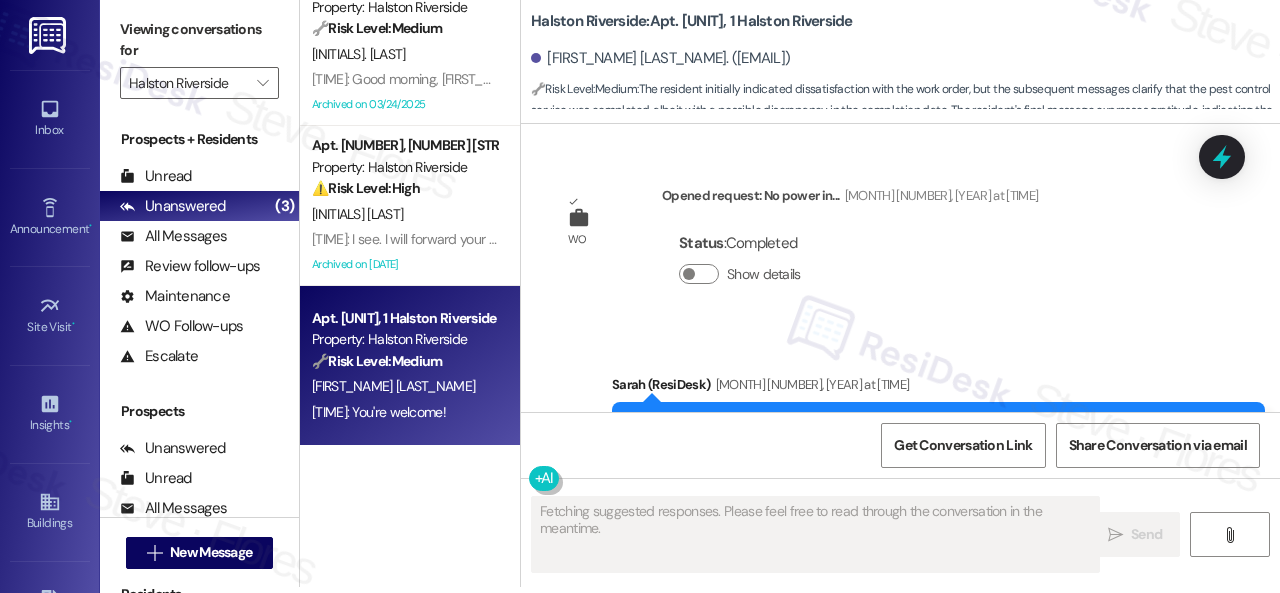scroll, scrollTop: 10634, scrollLeft: 0, axis: vertical 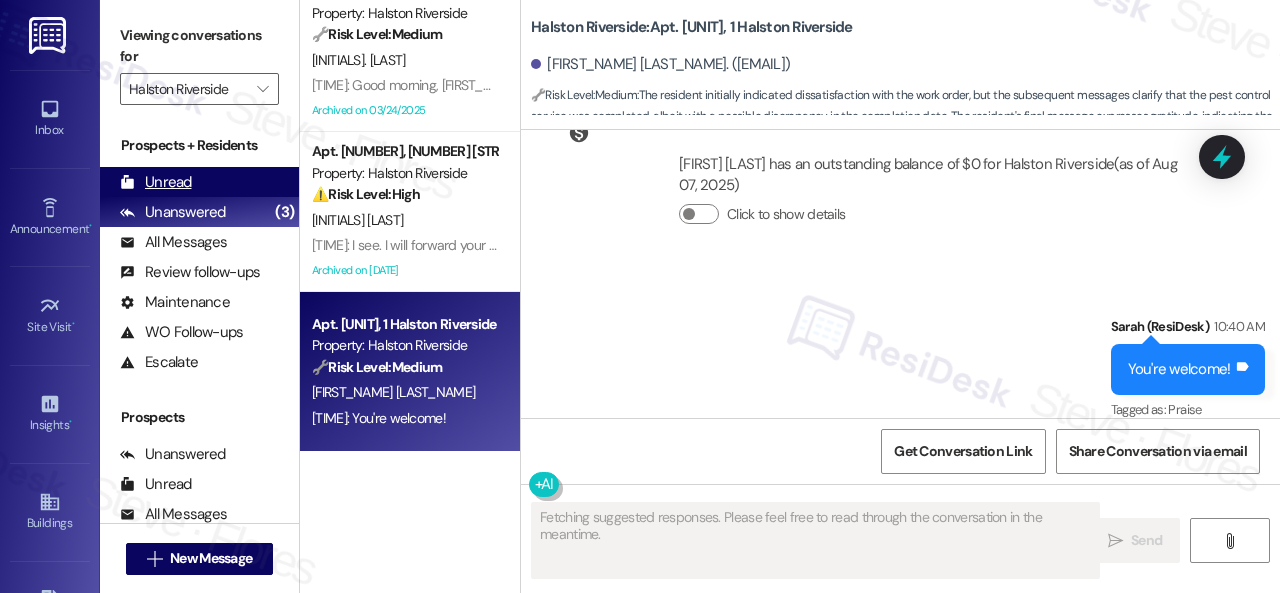 click on "Unread" at bounding box center (156, 182) 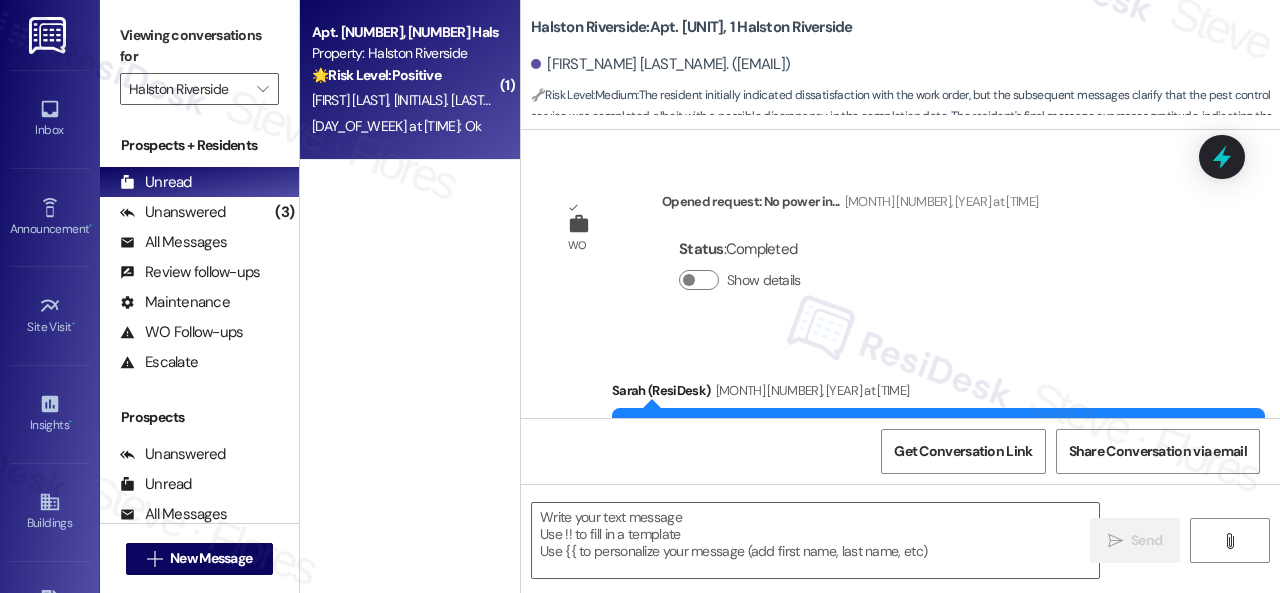 type on "Fetching suggested responses. Please feel free to read through the conversation in the meantime." 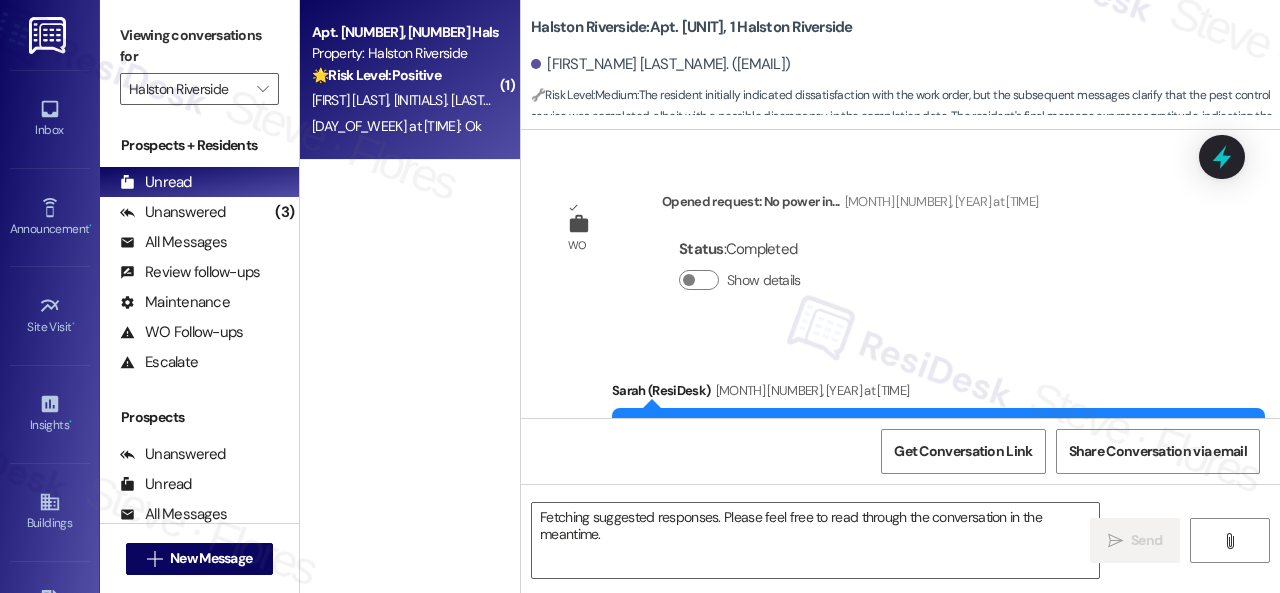 scroll, scrollTop: 10616, scrollLeft: 0, axis: vertical 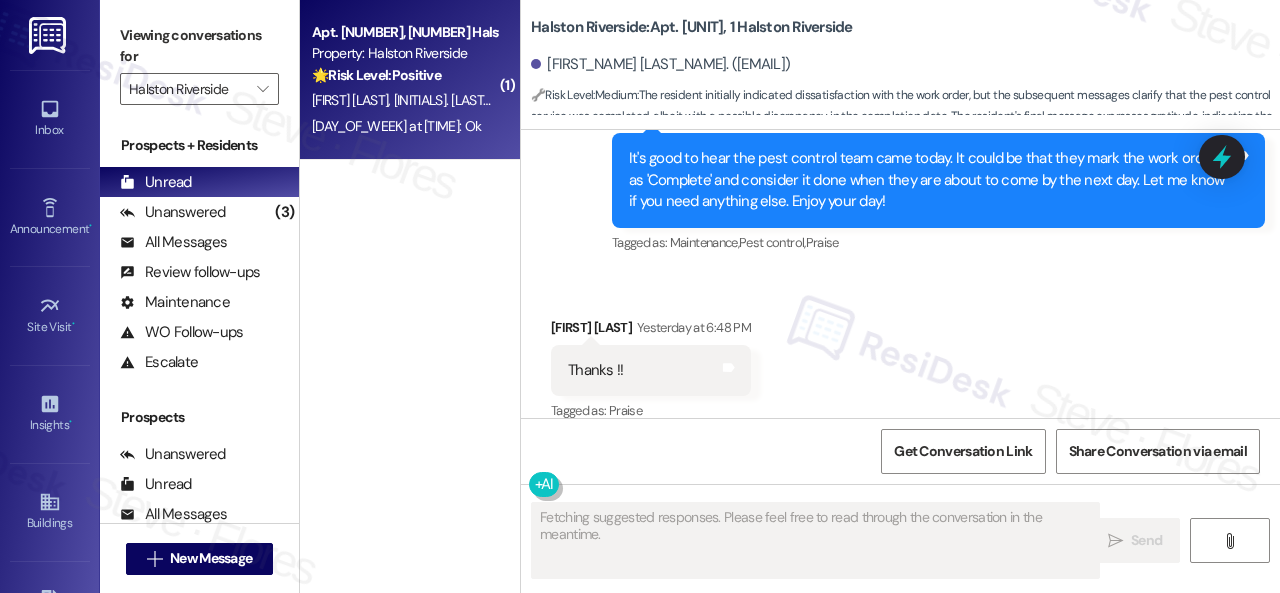 click on "🌟  Risk Level:  Positive The conversation is focused on customer satisfaction and review requests, indicating positive engagement and relationship building." at bounding box center [404, 75] 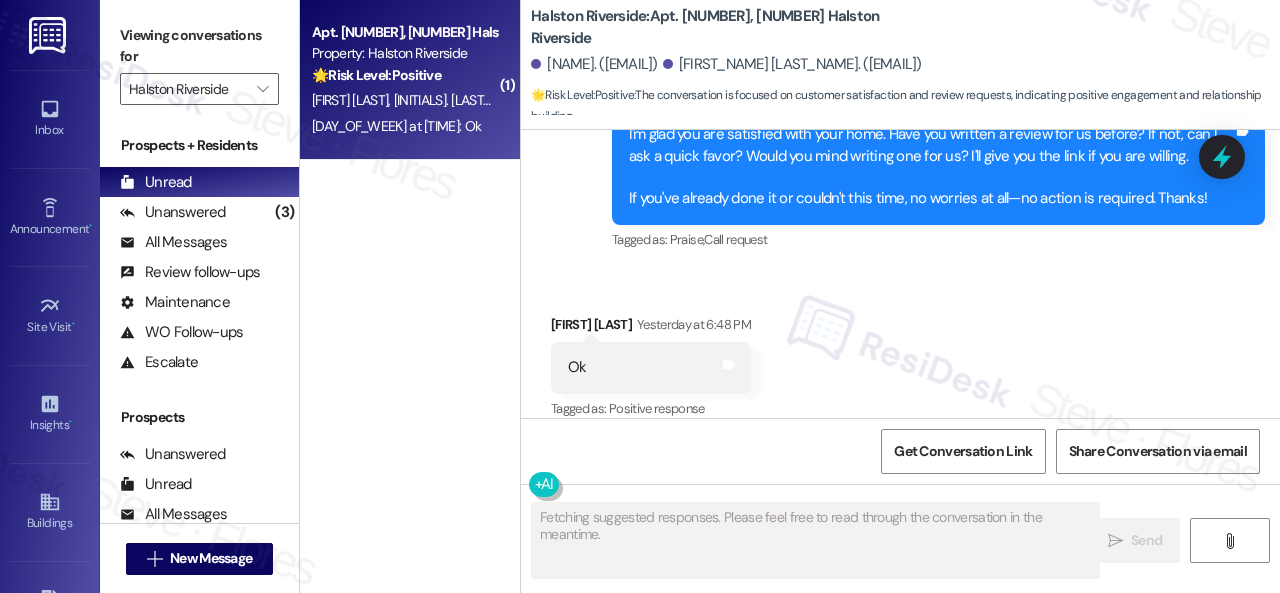 scroll, scrollTop: 9969, scrollLeft: 0, axis: vertical 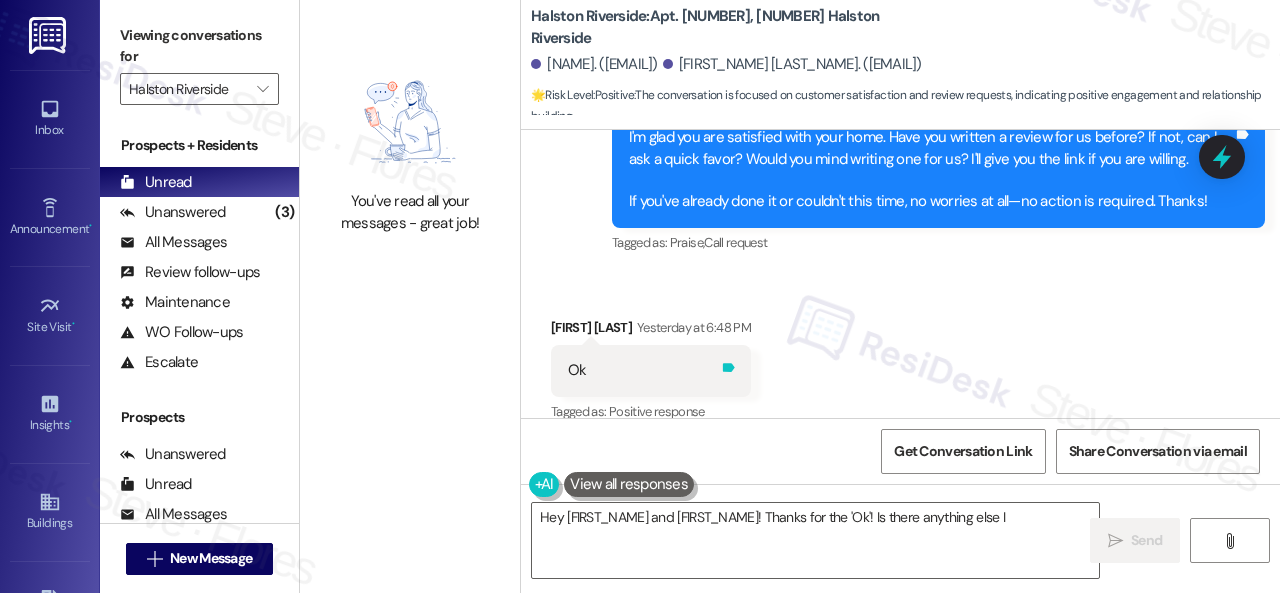 click 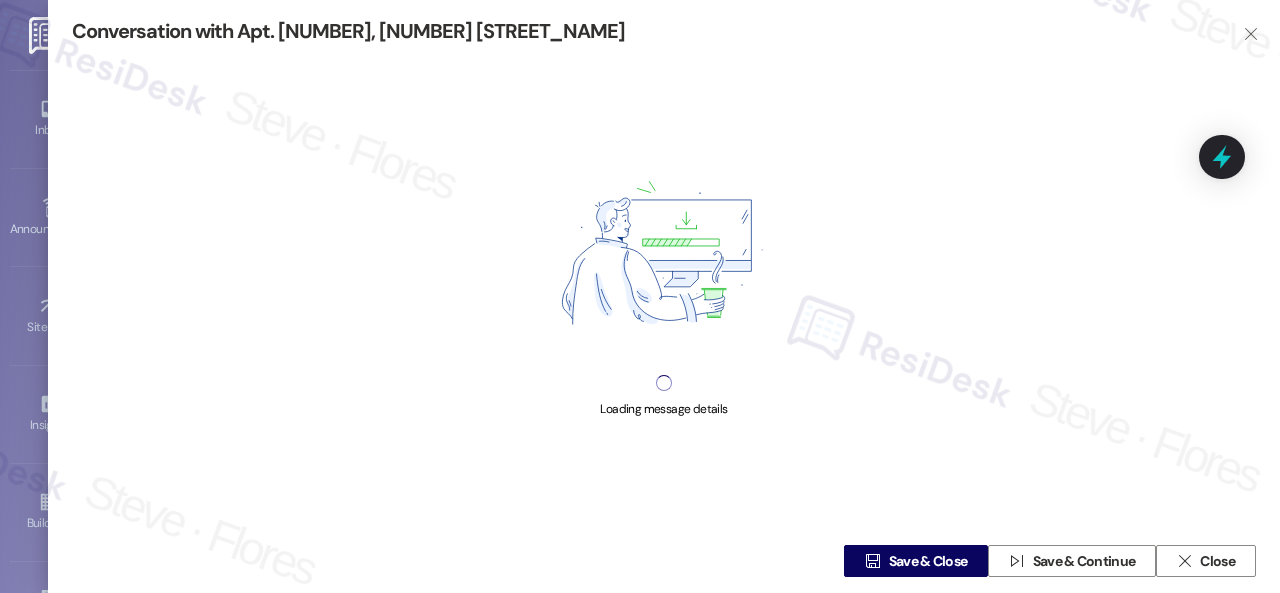 type on "Hey [FIRST_NAME] and [FIRST_NAME]! Thanks for the 'Ok'! Is there anything else I can help you with today?" 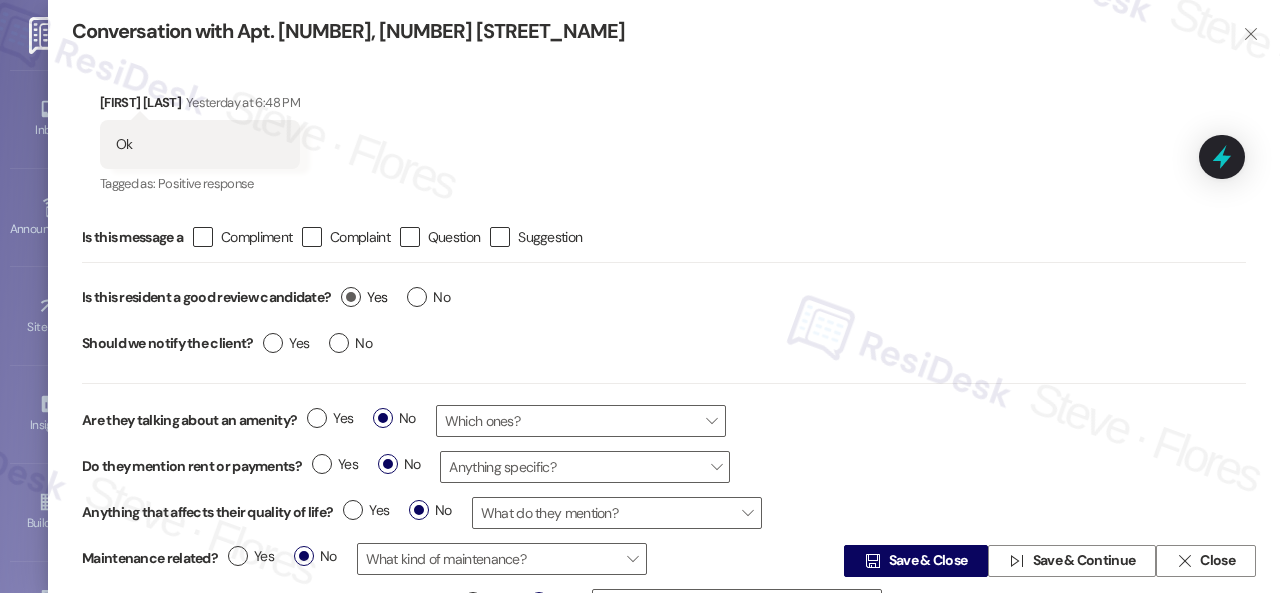 click on "Yes" at bounding box center [364, 297] 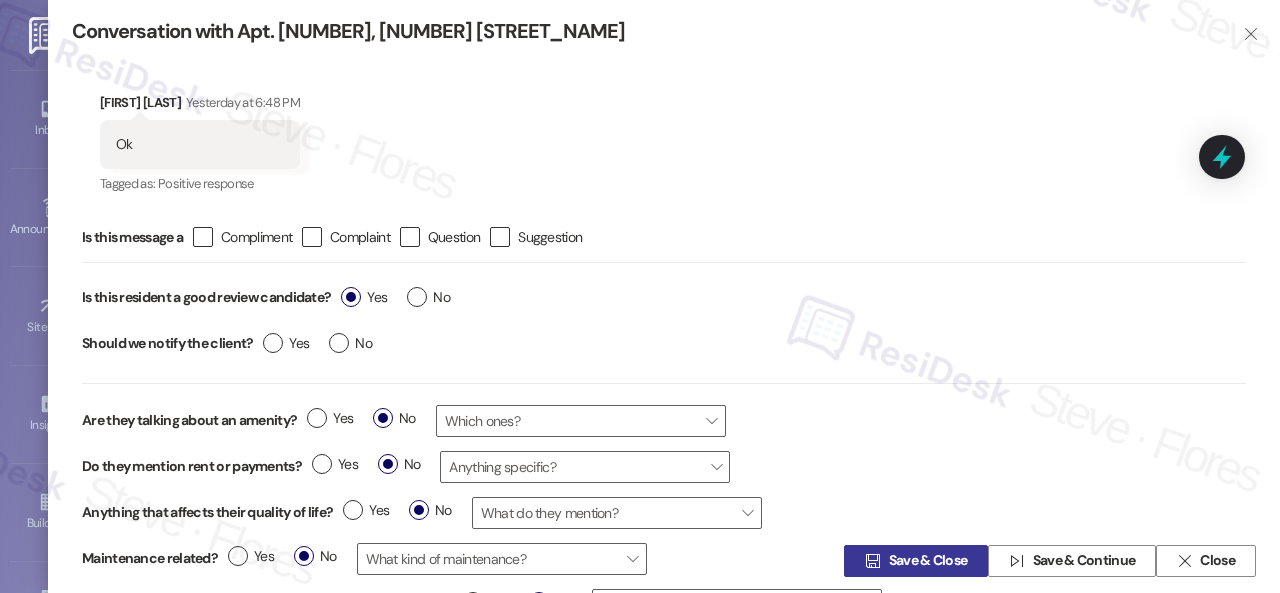 click on "Save & Close" at bounding box center [928, 561] 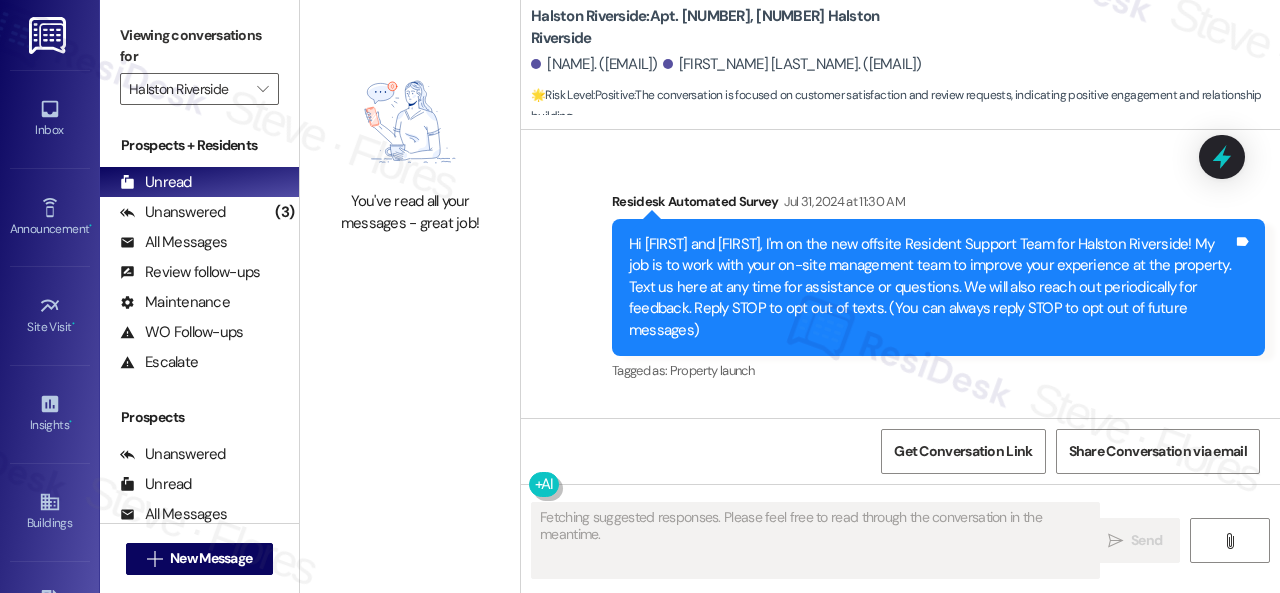 scroll, scrollTop: 10176, scrollLeft: 0, axis: vertical 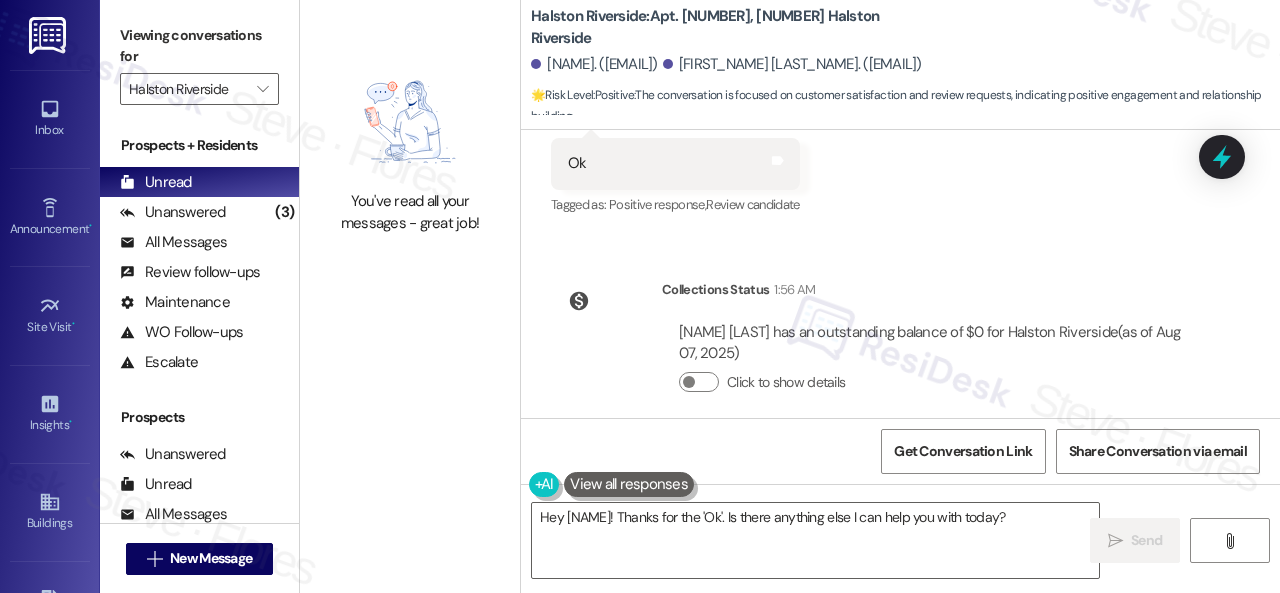 drag, startPoint x: 628, startPoint y: 379, endPoint x: 644, endPoint y: 386, distance: 17.464249 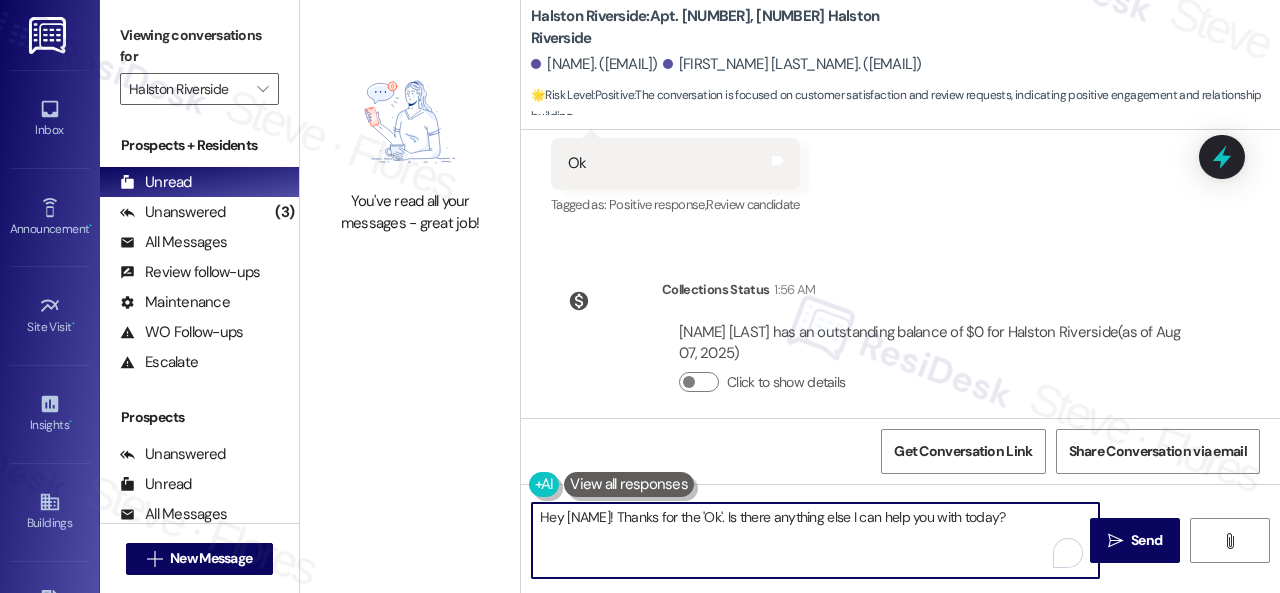 drag, startPoint x: 1073, startPoint y: 525, endPoint x: 336, endPoint y: 505, distance: 737.2713 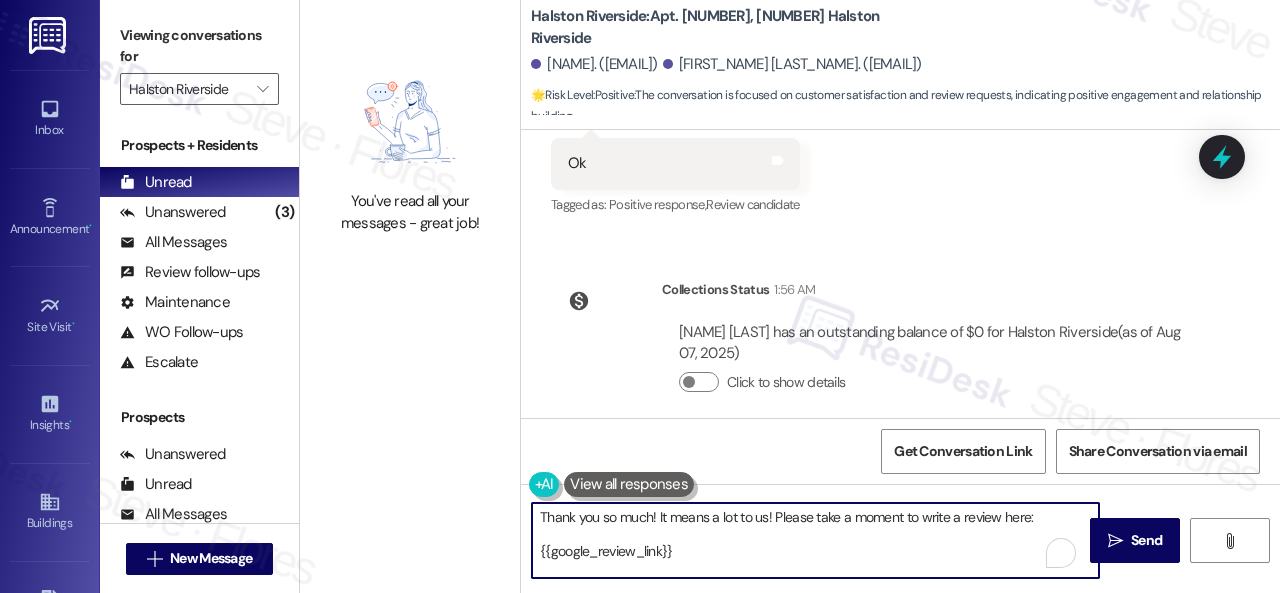 scroll, scrollTop: 16, scrollLeft: 0, axis: vertical 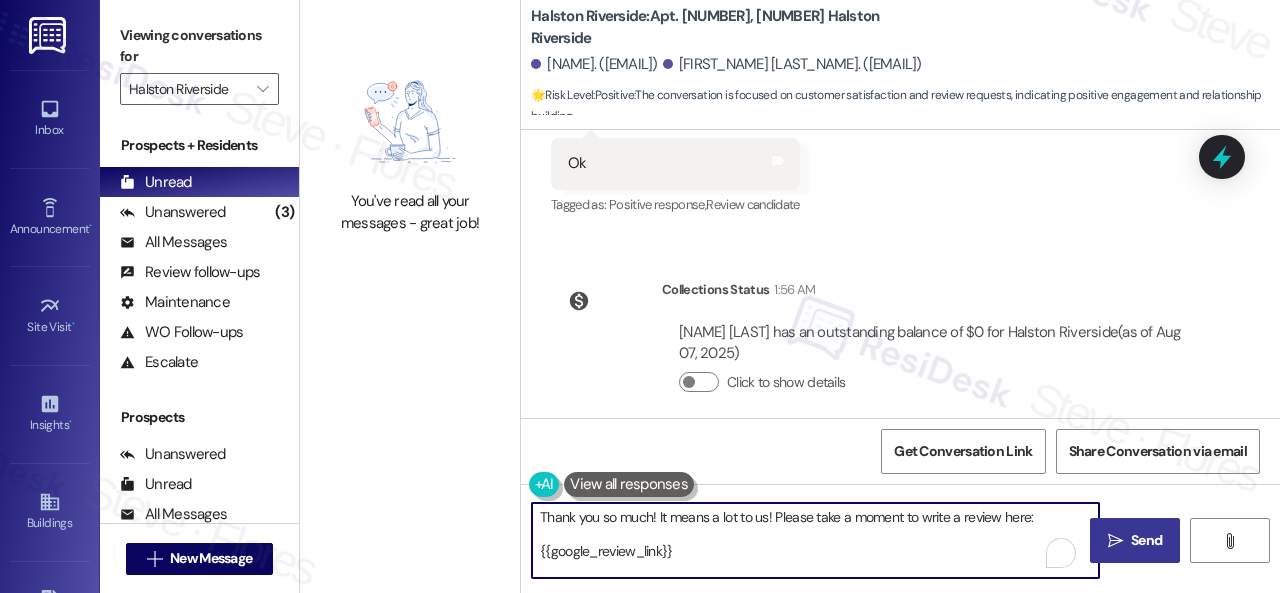 type on "Thank you so much! It means a lot to us! Please take a moment to write a review here:
{{google_review_link}}
We truly appreciate your support! Let me know once you're done!" 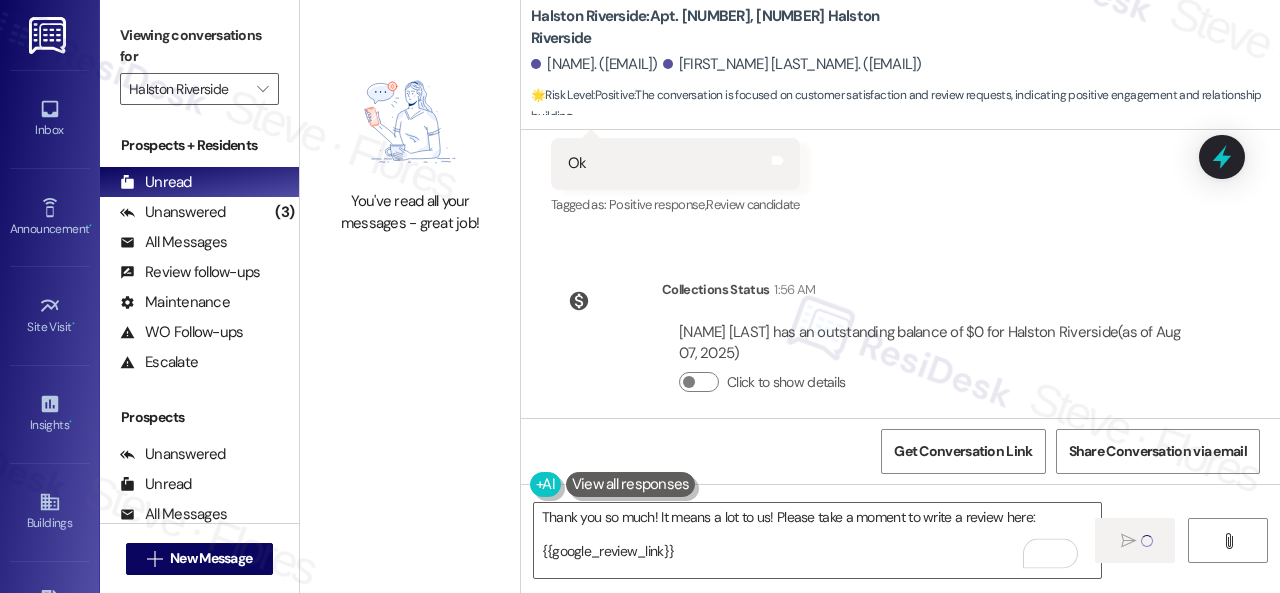 type 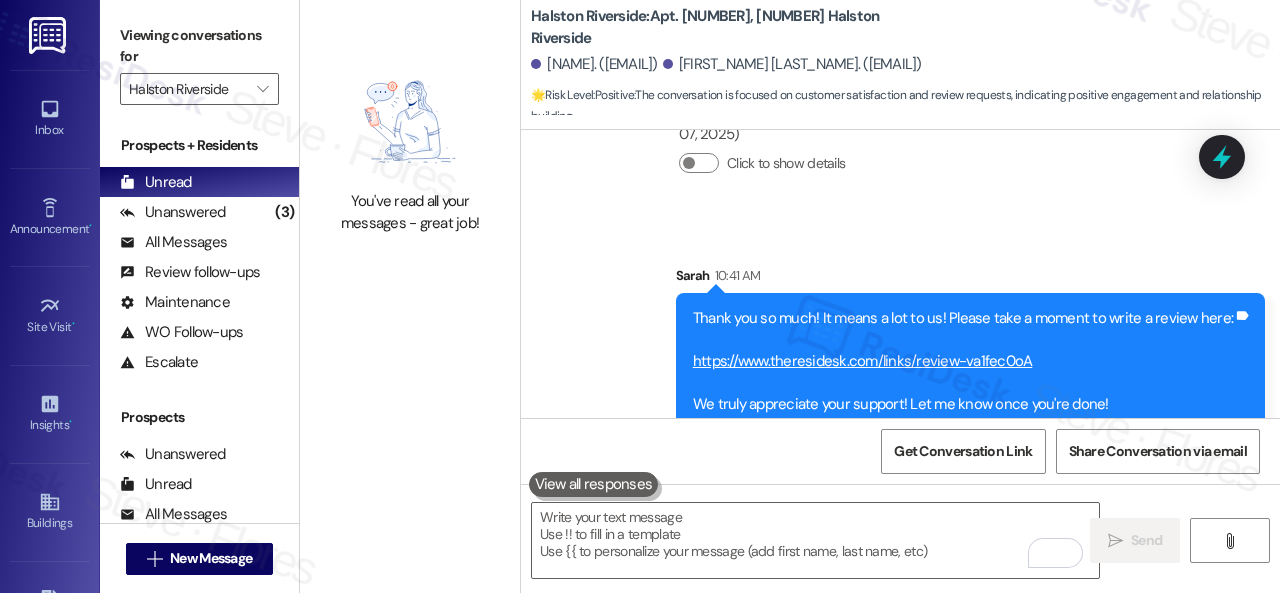 scroll, scrollTop: 10400, scrollLeft: 0, axis: vertical 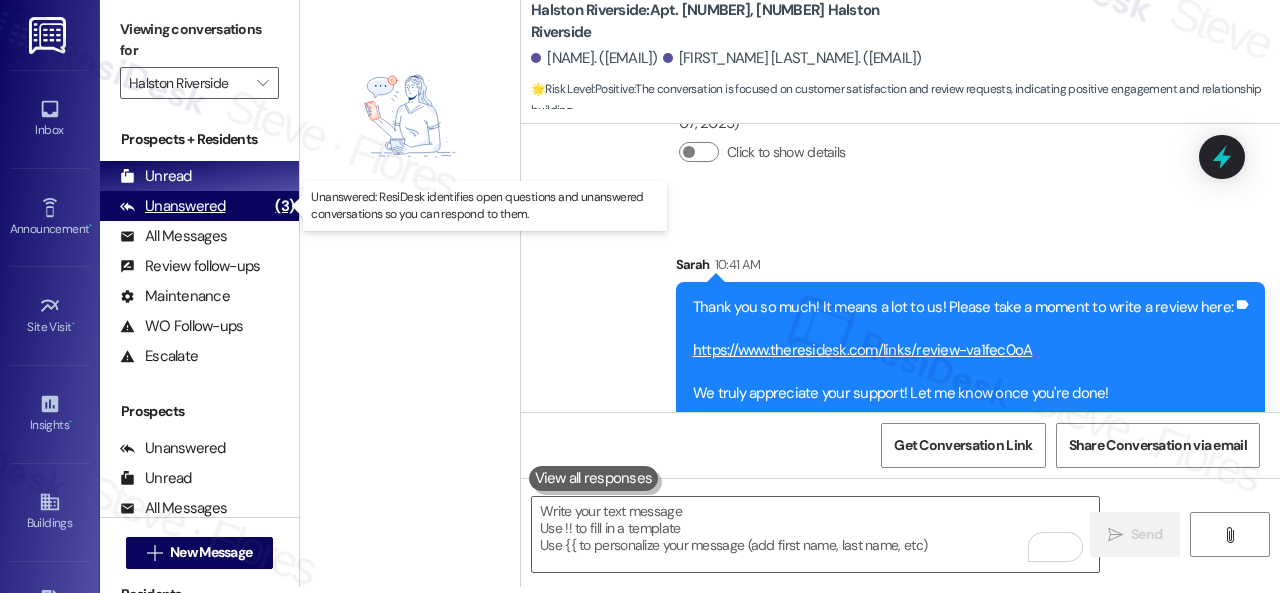 click on "Unanswered" at bounding box center [173, 206] 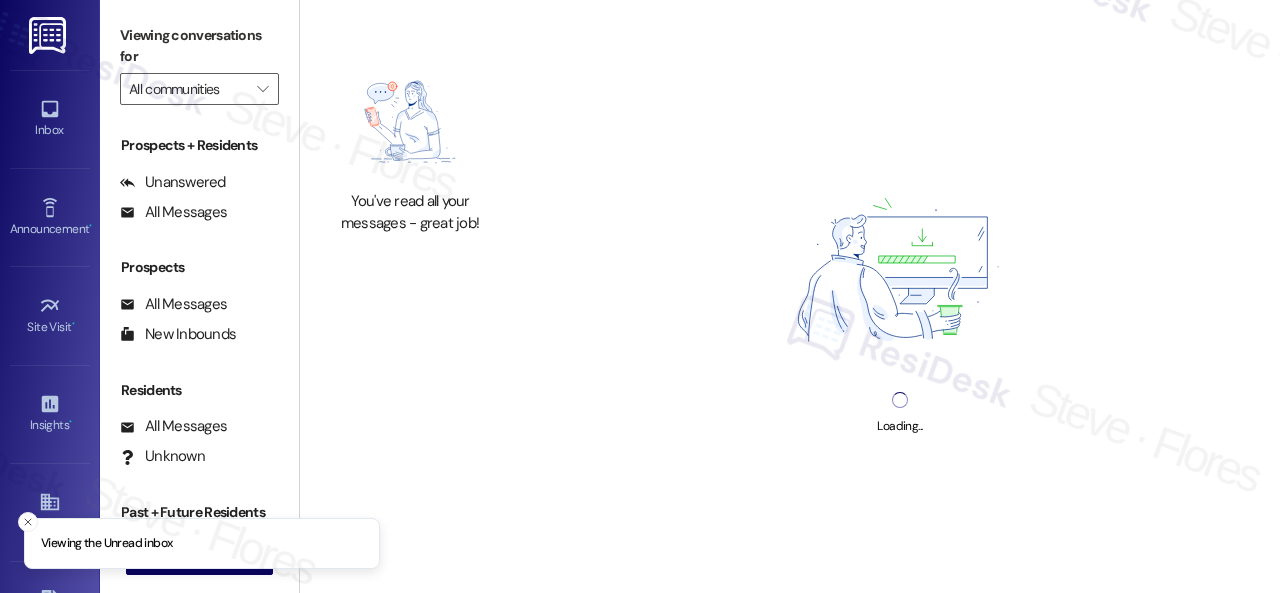 type on "Halston Riverside" 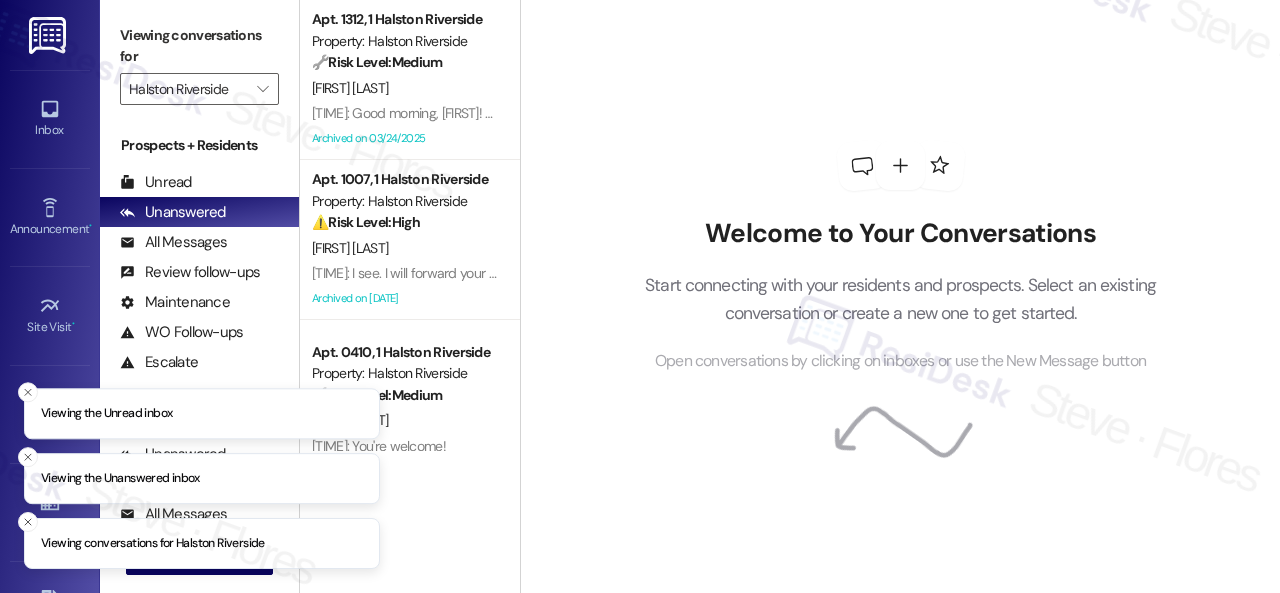 scroll, scrollTop: 0, scrollLeft: 0, axis: both 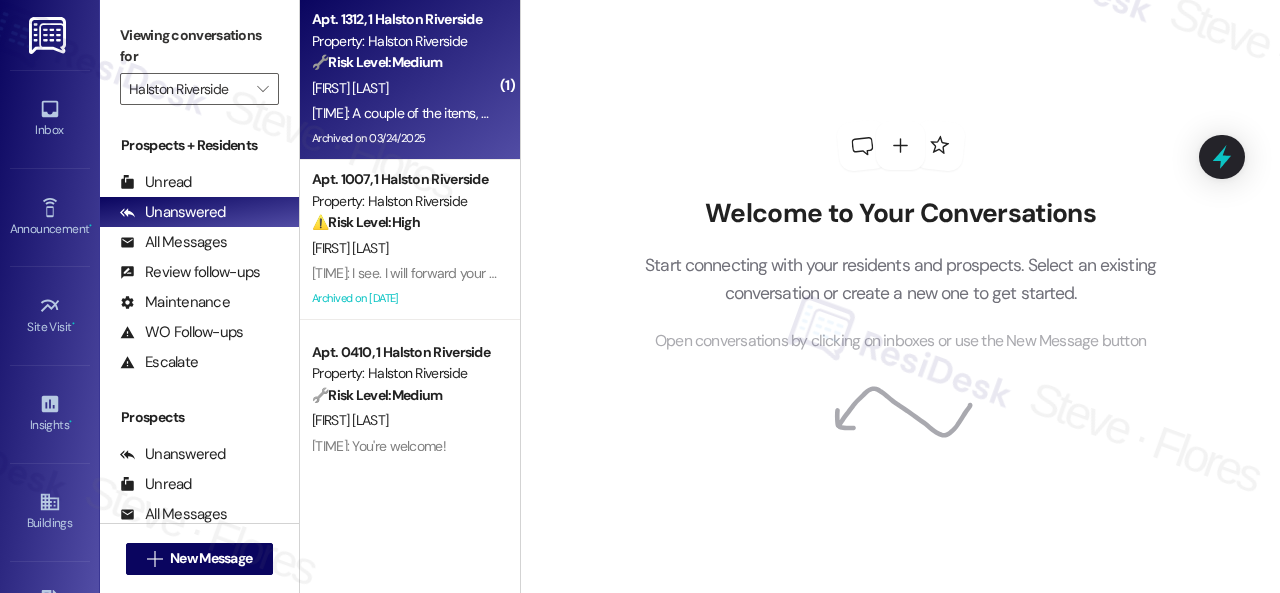 click on "[FIRST] [LAST]" at bounding box center [404, 88] 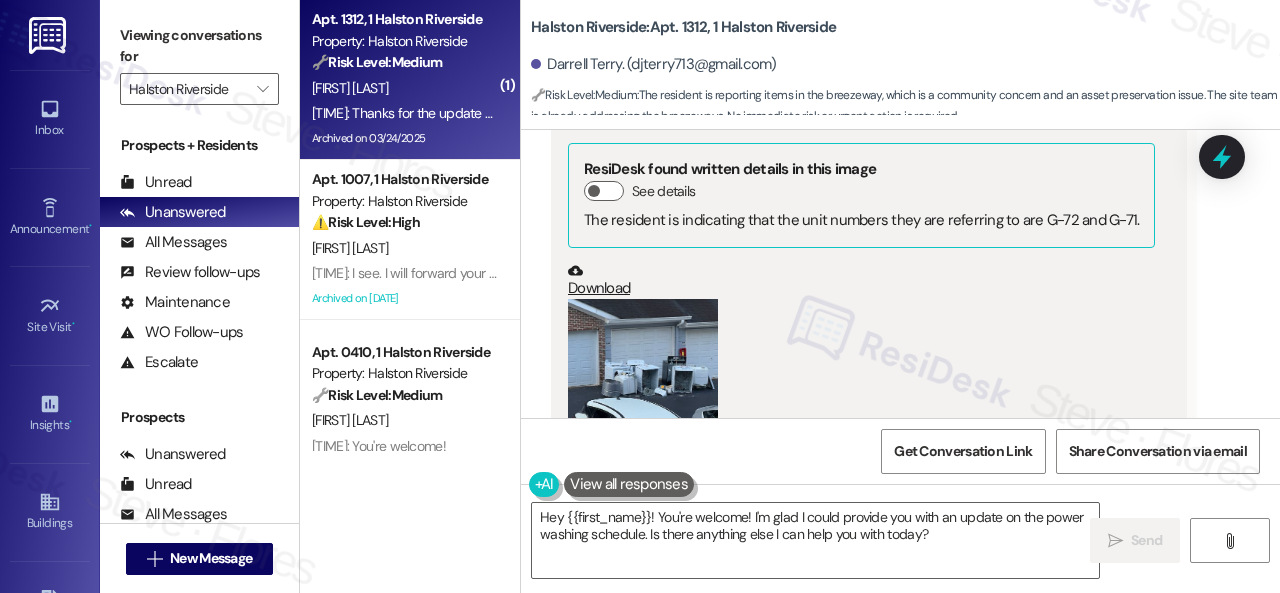 scroll, scrollTop: 28166, scrollLeft: 0, axis: vertical 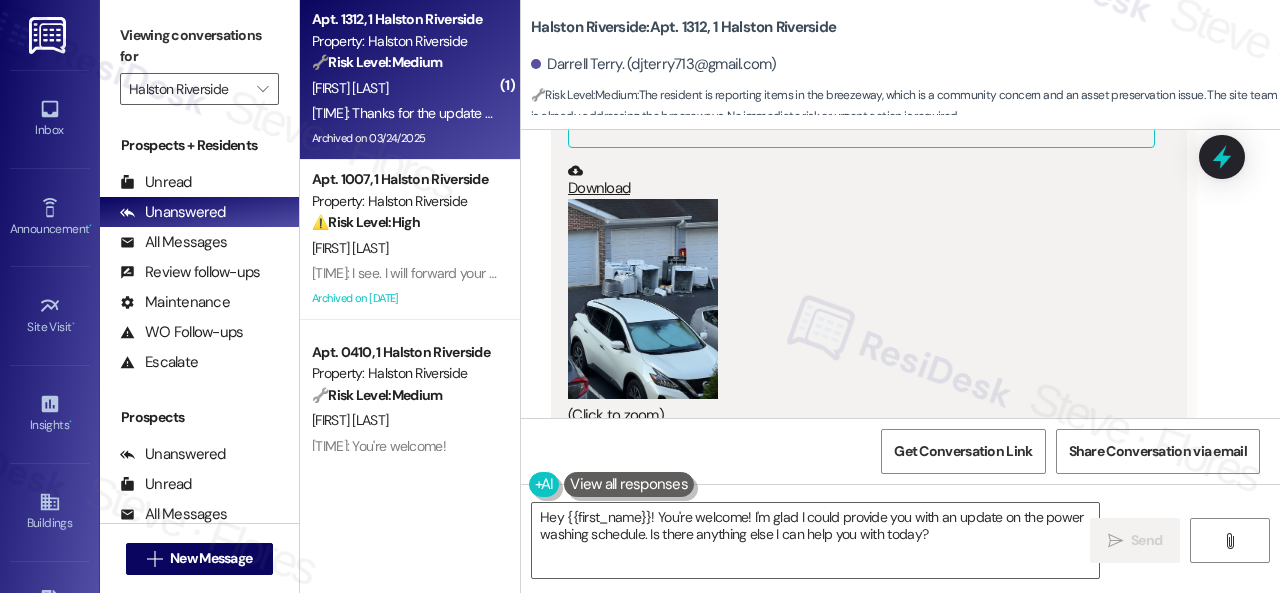 click at bounding box center (643, 299) 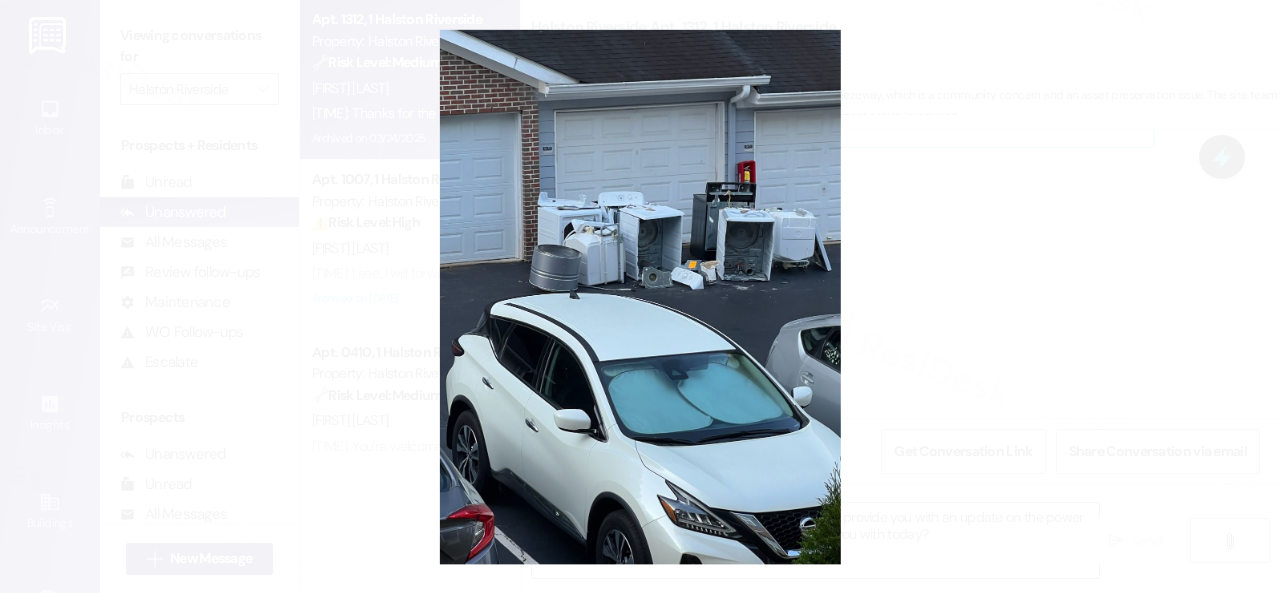 click at bounding box center (640, 296) 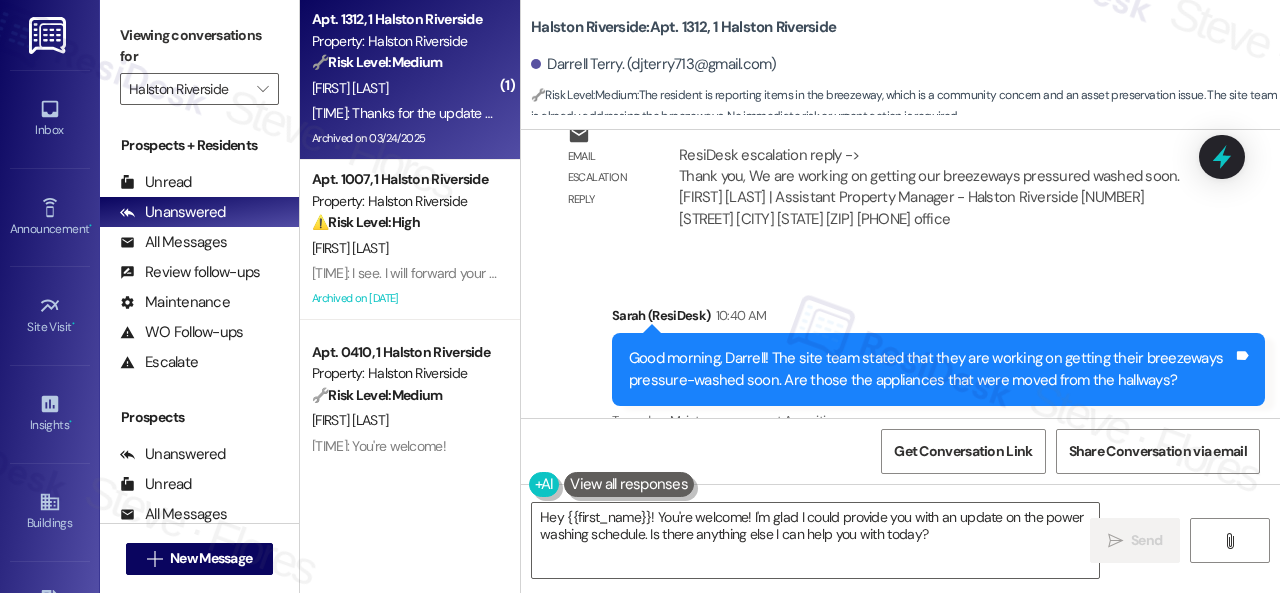 scroll, scrollTop: 28907, scrollLeft: 0, axis: vertical 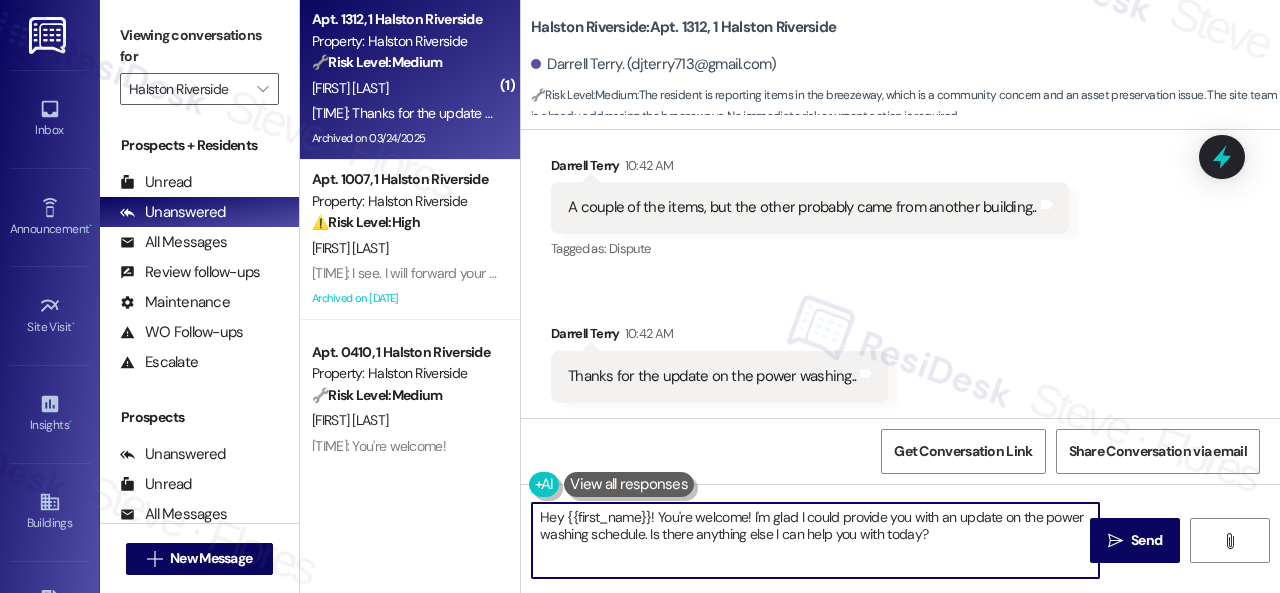 click on "( 1 ) Apt. 1312, 1 Halston Riverside Property: Halston Riverside 🔧 Risk Level: Medium The resident is reporting items in the breezeway and the site team is working on pressure washing. This is a community concern and asset preservation issue, but not urgent. D. Terry [TIME]: Thanks for the update on the power washing.. [TIME]: Thanks for the update on the power washing.. Archived on [DATE] Apt. 1007, 1 Halston Riverside Property: Halston Riverside ⚠️ Risk Level: High The resident is asking about the eviction process and court summons related to late rent payment. This indicates a financial concern and potential legal action, requiring a higher level of attention to mitigate risk. K. Holder [TIME]: I see. I will forward your inquiry to the site team and get back to you as soon as I receive a response. I appreciate your patience. [TIME]: I see. I will forward your inquiry to the site team and get back to you as soon as I receive a response. I appreciate your patience. 🔧 Risk Level:" at bounding box center (790, 296) 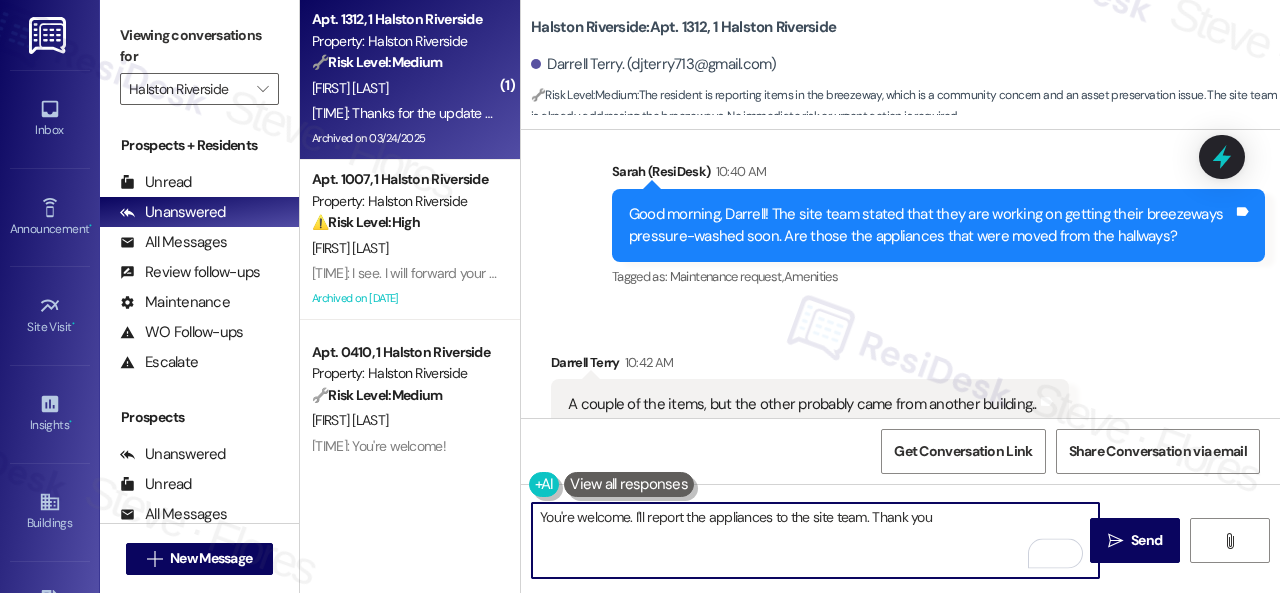scroll, scrollTop: 28707, scrollLeft: 0, axis: vertical 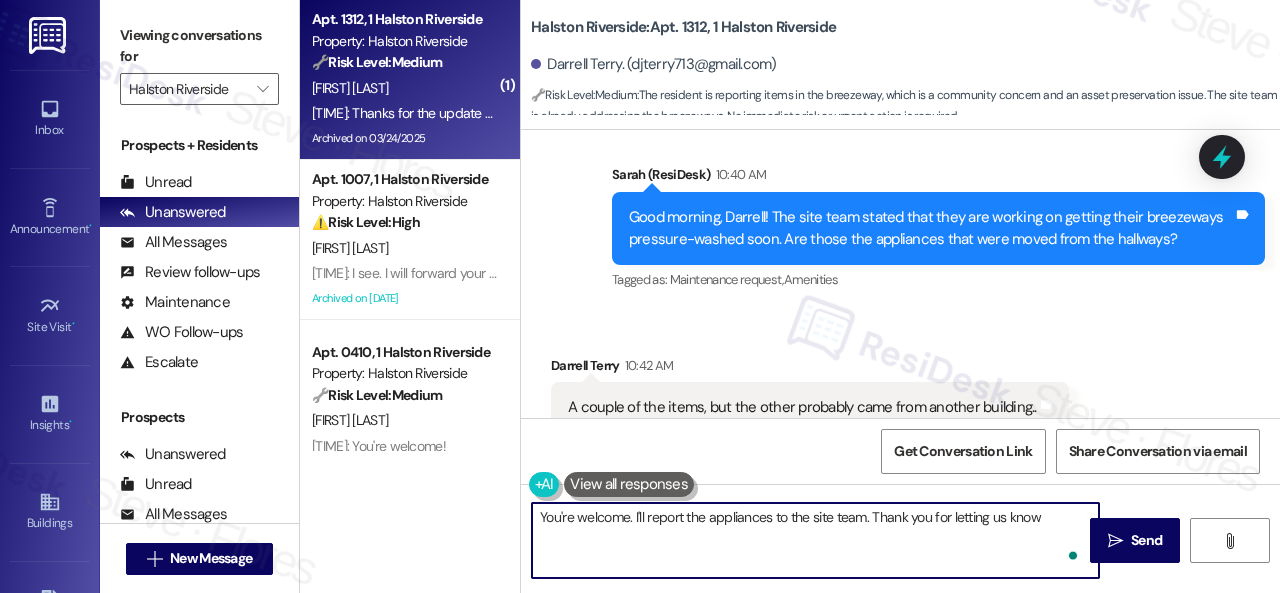 type on "You're welcome. I'll report the appliances to the site team. Thank you for letting us know." 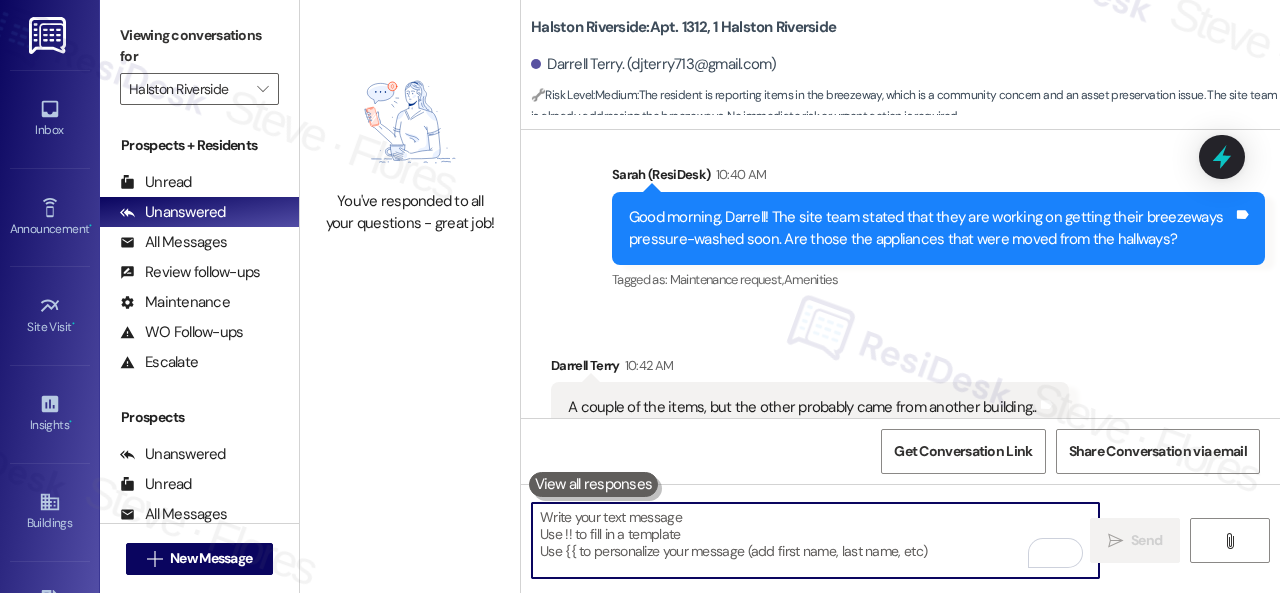 scroll, scrollTop: 28906, scrollLeft: 0, axis: vertical 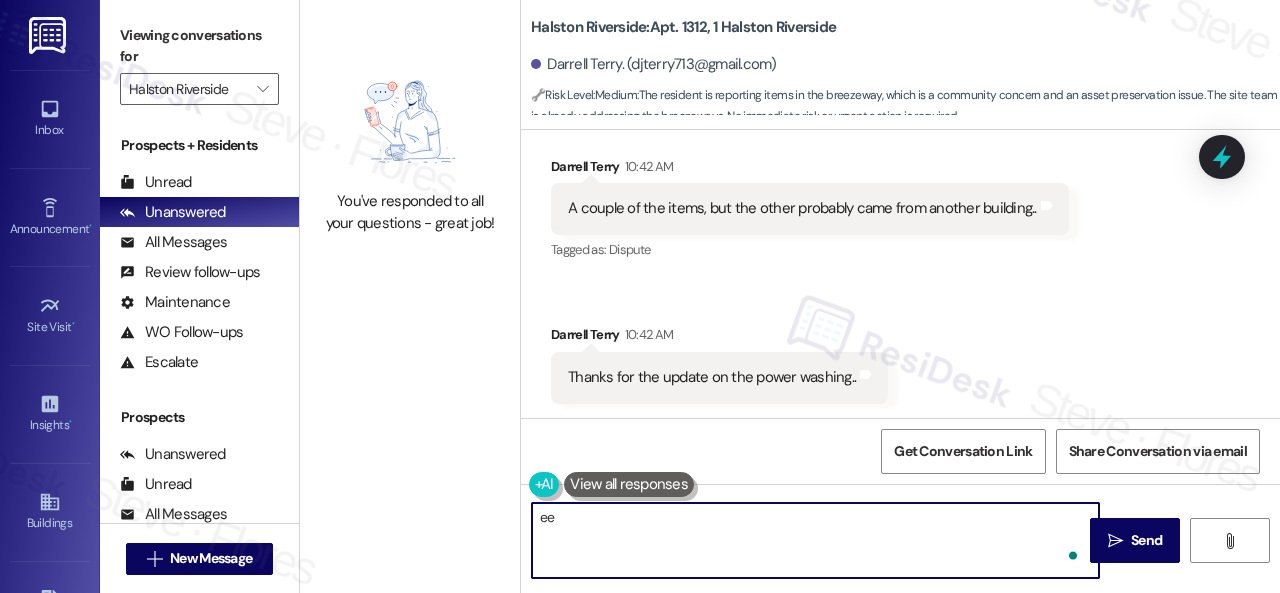 type on "ee" 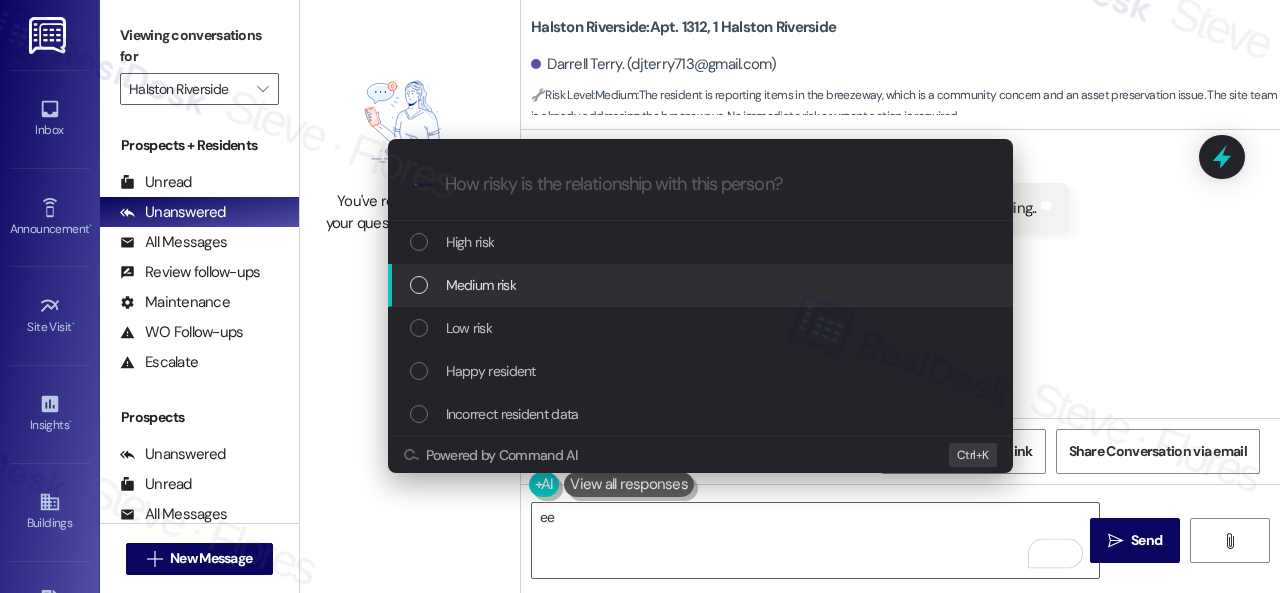 click on "Medium risk" at bounding box center [481, 285] 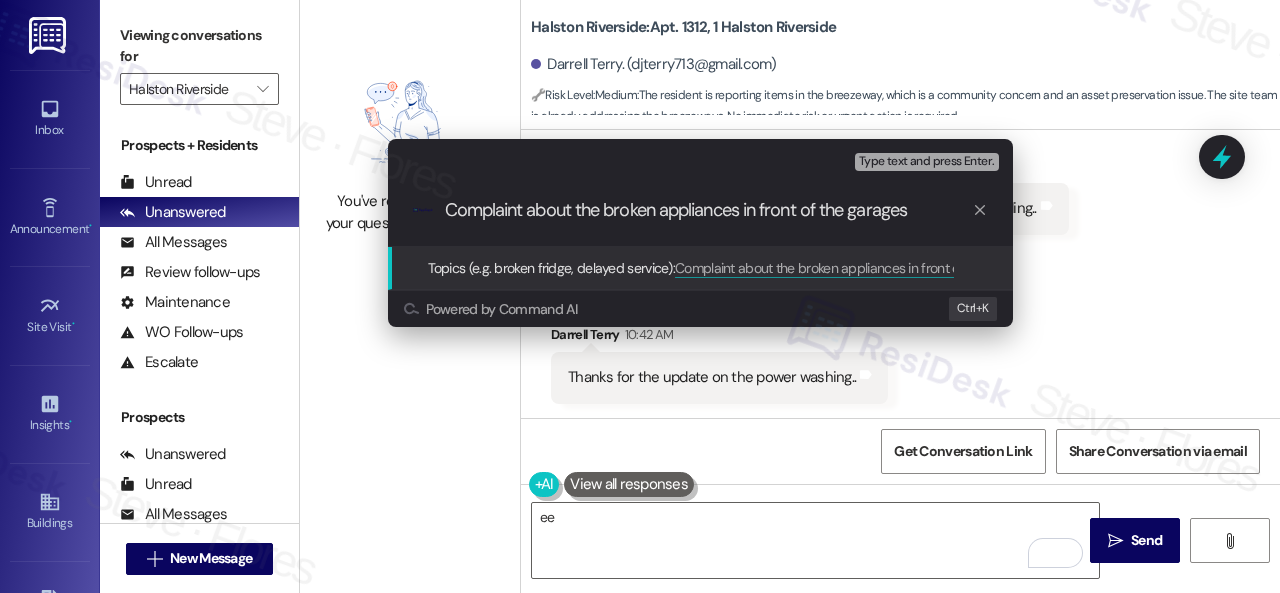 type on "Complaint about the broken appliances in front of the garages." 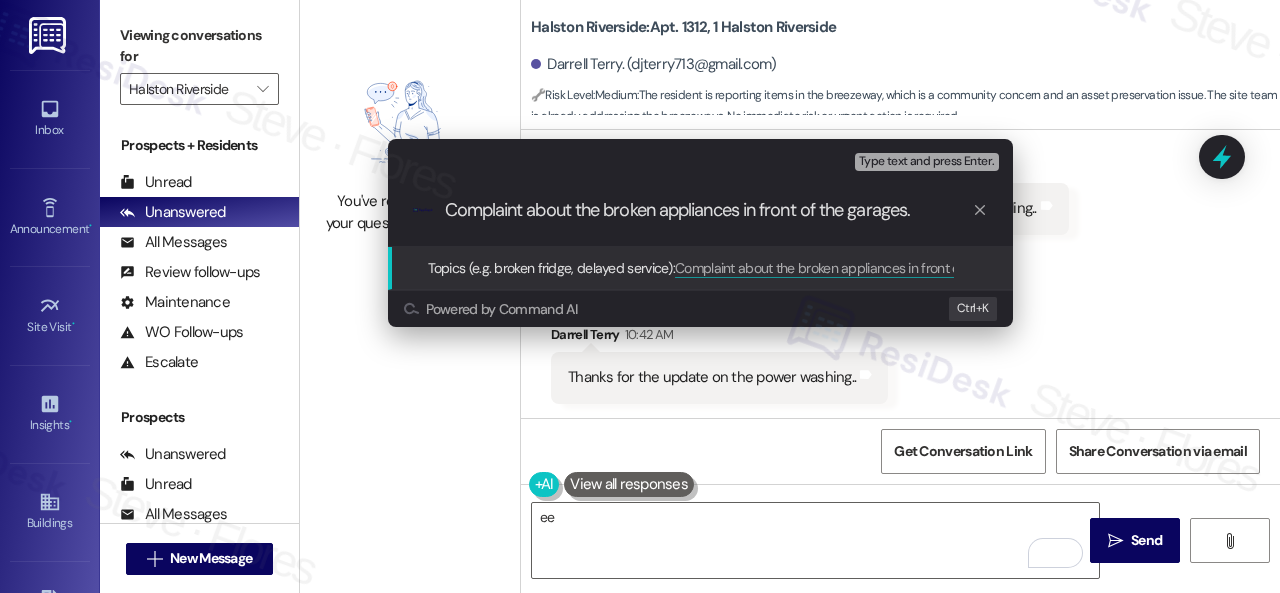 type 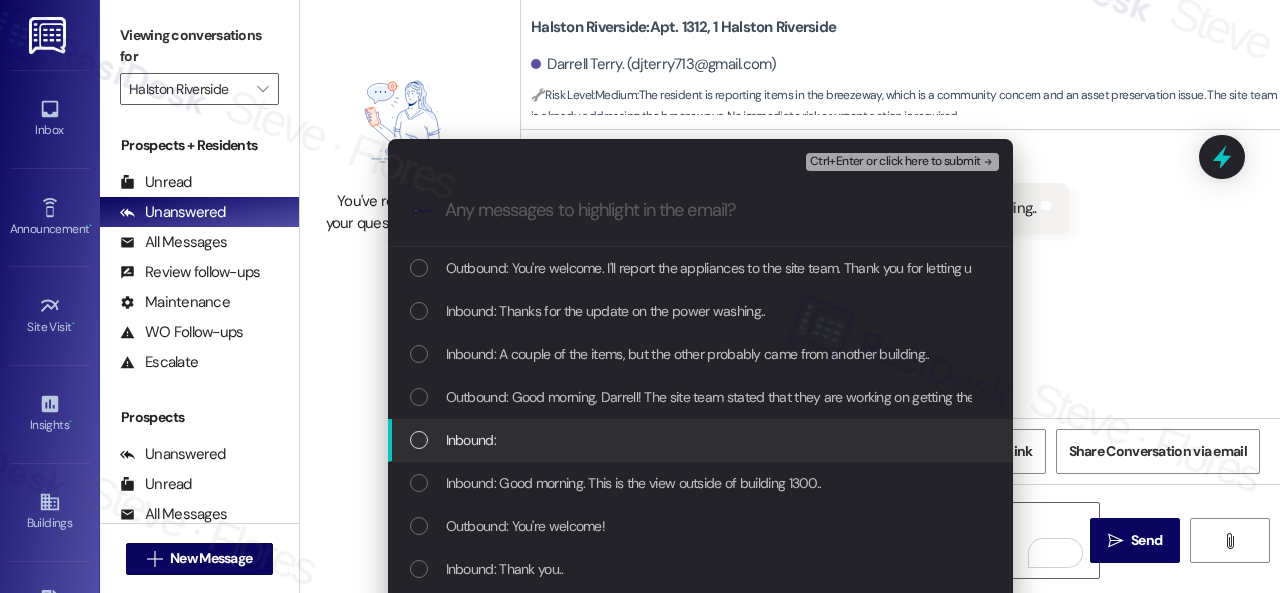 click on "Inbound:" at bounding box center [471, 440] 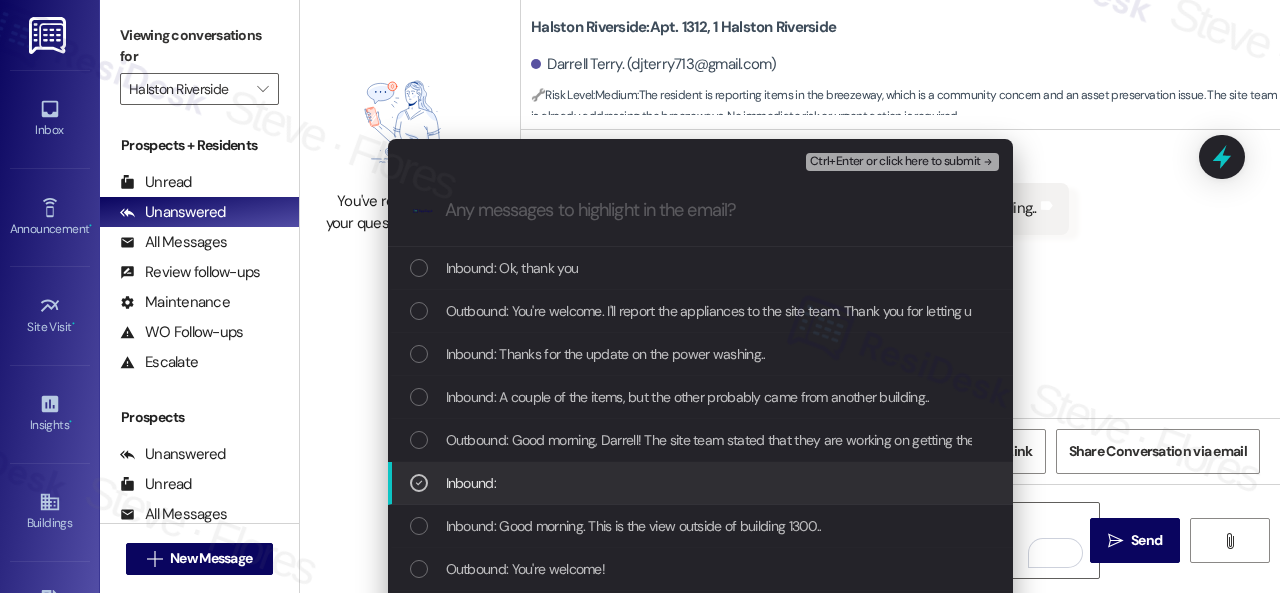 scroll, scrollTop: 29184, scrollLeft: 0, axis: vertical 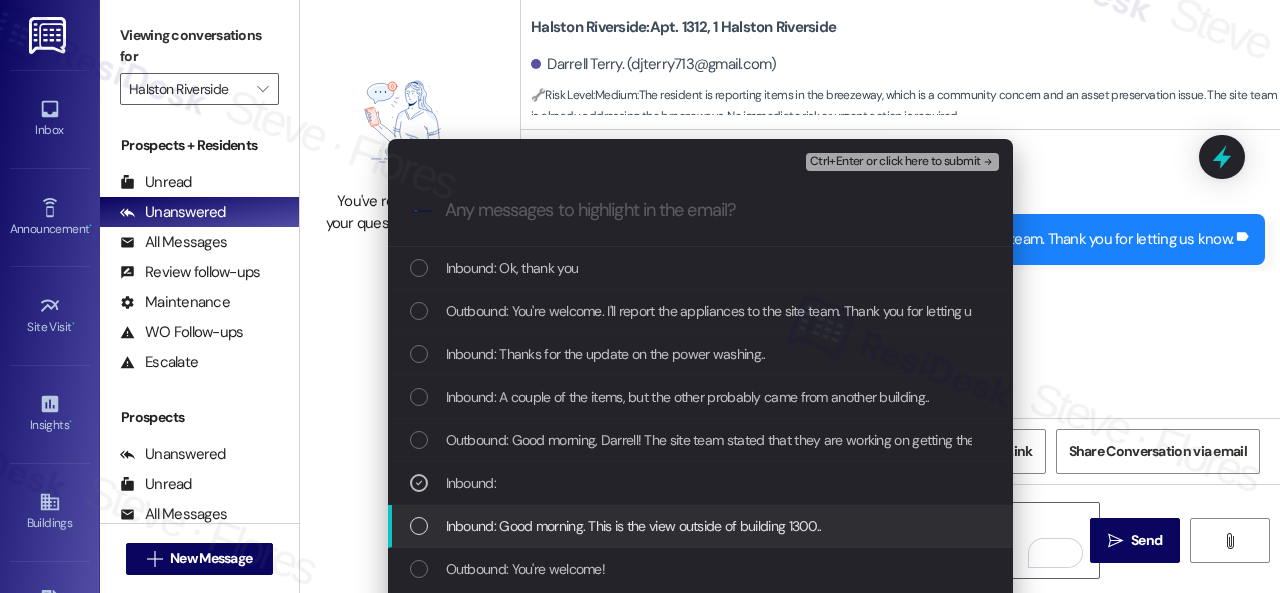 click on "Inbound: Good morning. This is the view outside of building 1300.." at bounding box center (634, 526) 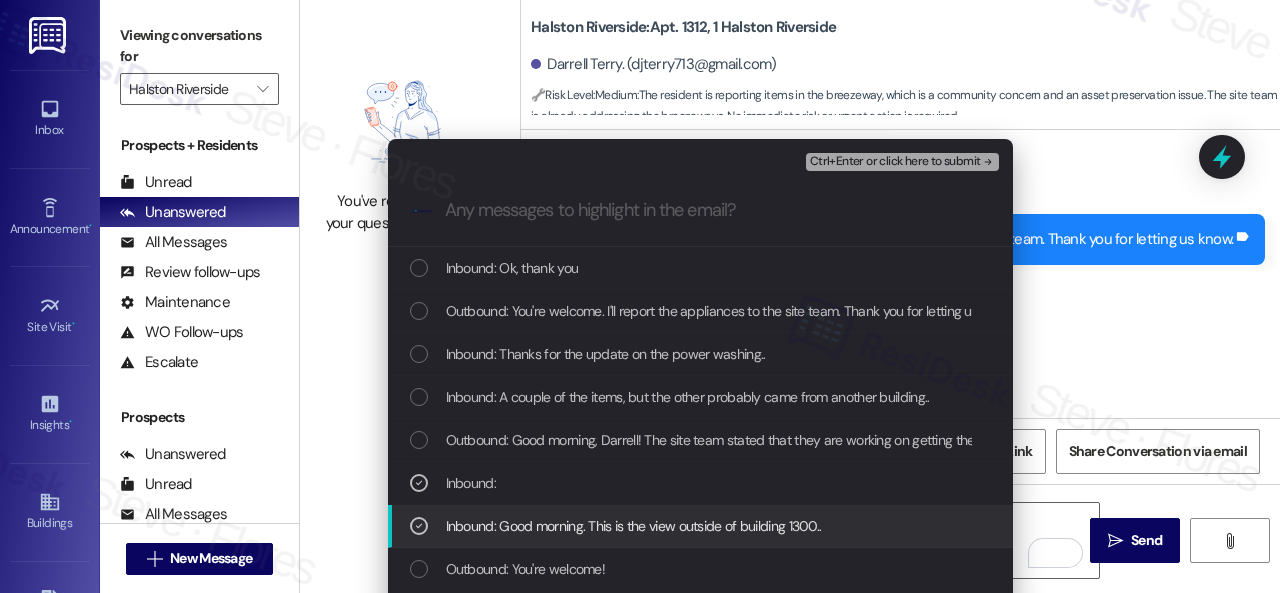 scroll, scrollTop: 100, scrollLeft: 0, axis: vertical 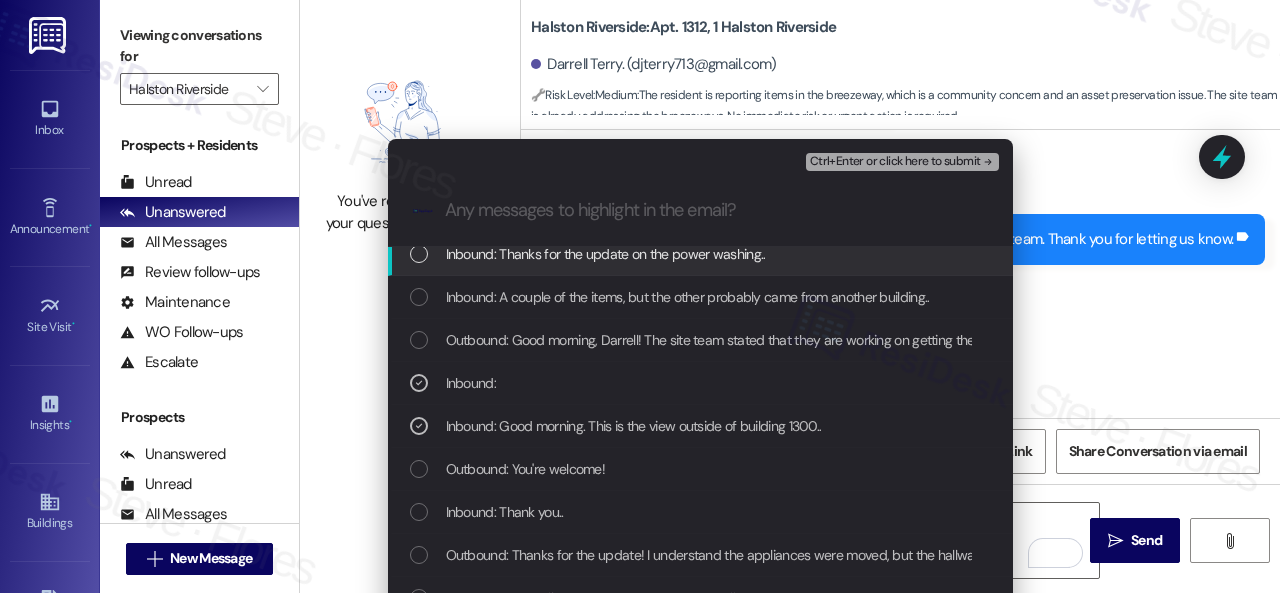 click on "Ctrl+Enter or click here to submit" at bounding box center (895, 162) 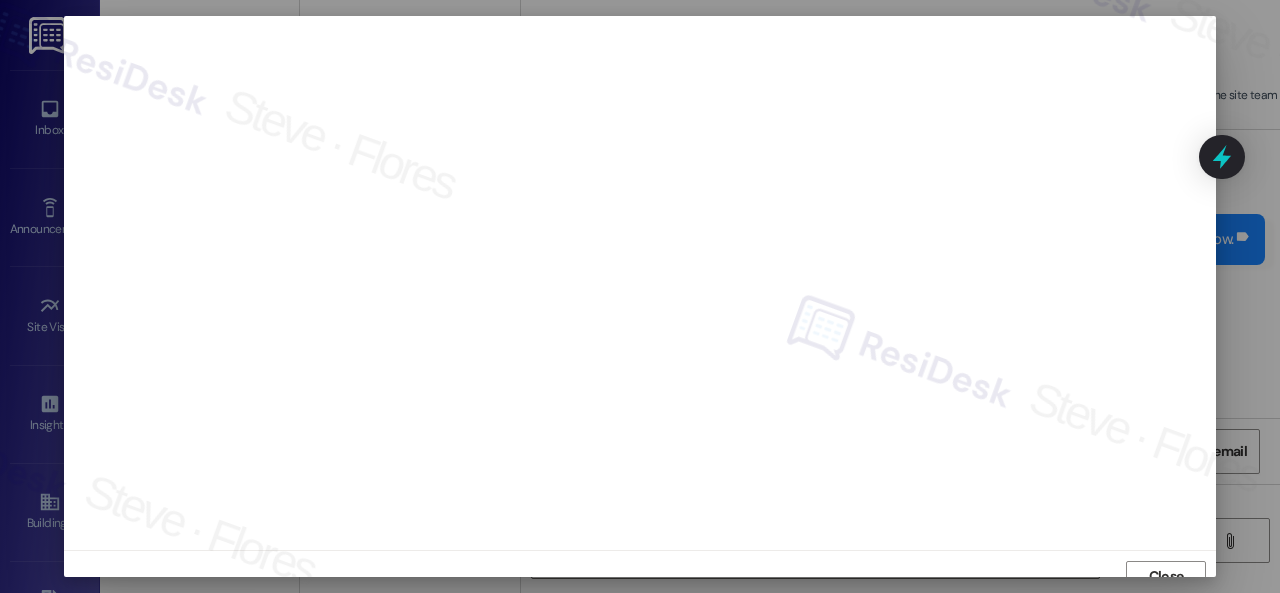 scroll, scrollTop: 15, scrollLeft: 0, axis: vertical 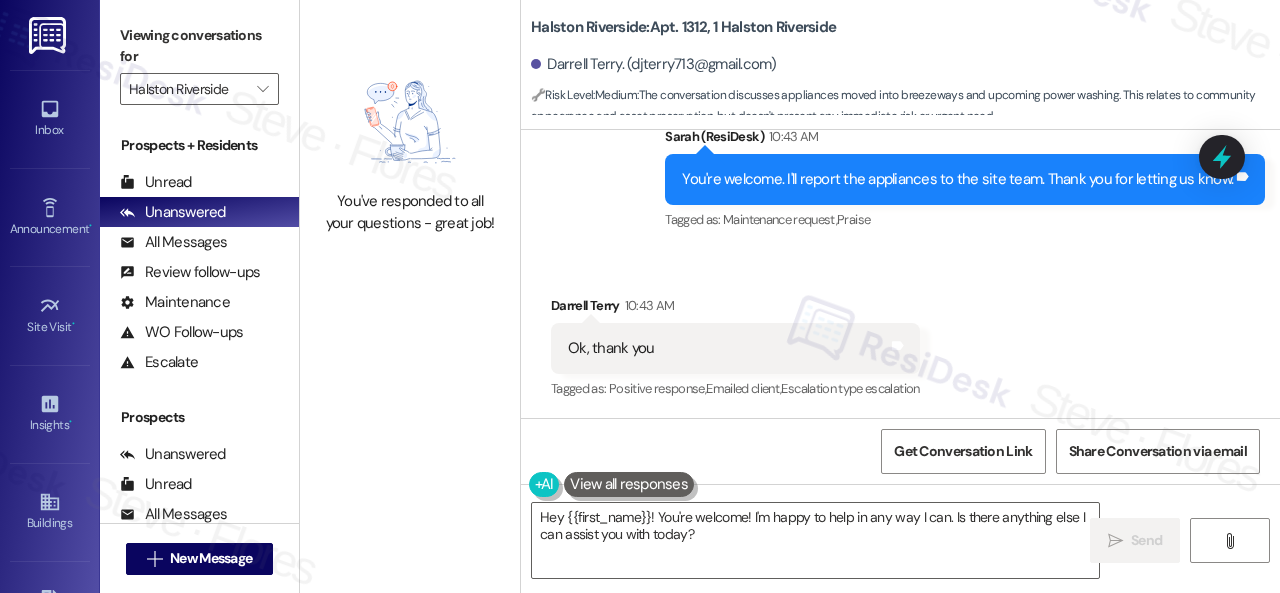 click on "You've responded to all your questions - great job! Halston Riverside:  Apt. 1312, 1 Halston Riverside       Darrell Terry. (djterry713@gmail.com)   🔧  Risk Level:  Medium :  The conversation discusses appliances moved into breezeways and upcoming power washing. This relates to community appearance and asset preservation, but doesn't present any immediate risk or urgent need. WO Opened request: Light bulbs... Jul 14, 2024 at 3:14 PM Status :  Completed Show details Survey, sent via SMS Residesk Automated Survey Jul 31, 2024 at 11:26 AM Hi Darrell, I'm on the new offsite Resident Support Team for Halston Riverside! My job is to work with your on-site management team to improve your experience at the property. Text us here at any time for assistance or questions. We will also reach out periodically for feedback. Reply STOP to opt out of texts. (You can always reply STOP to opt out of future messages) Tags and notes Tagged as:   Property launch Click to highlight conversations about Property launch Tagged as:" at bounding box center [790, 296] 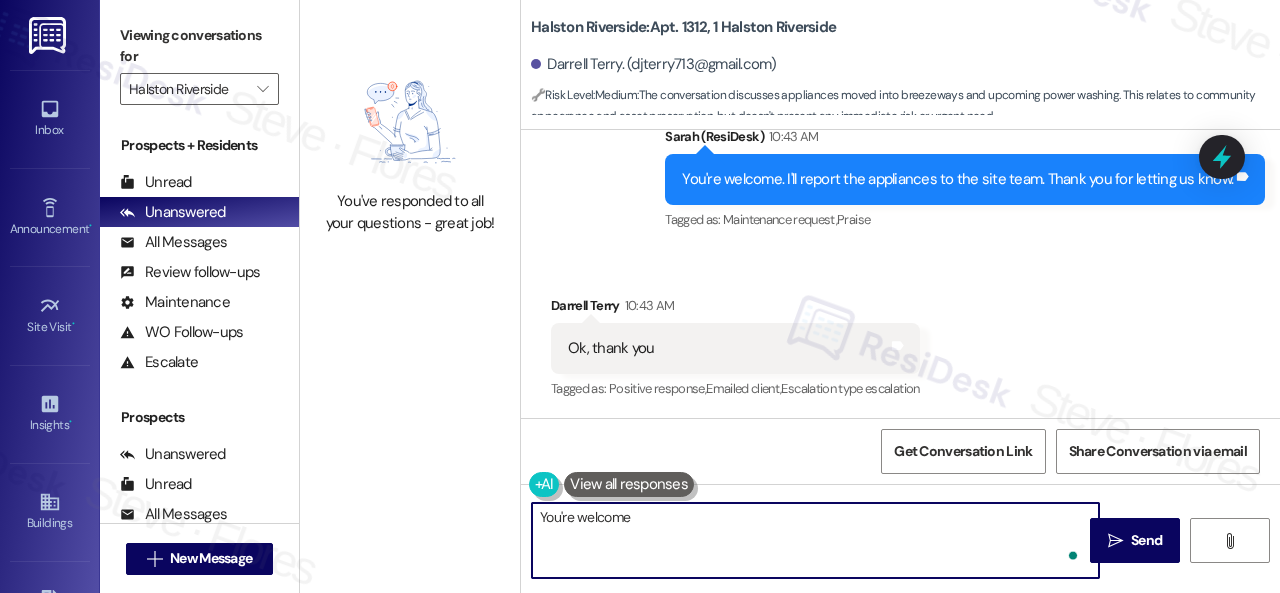 type on "You're welcome!" 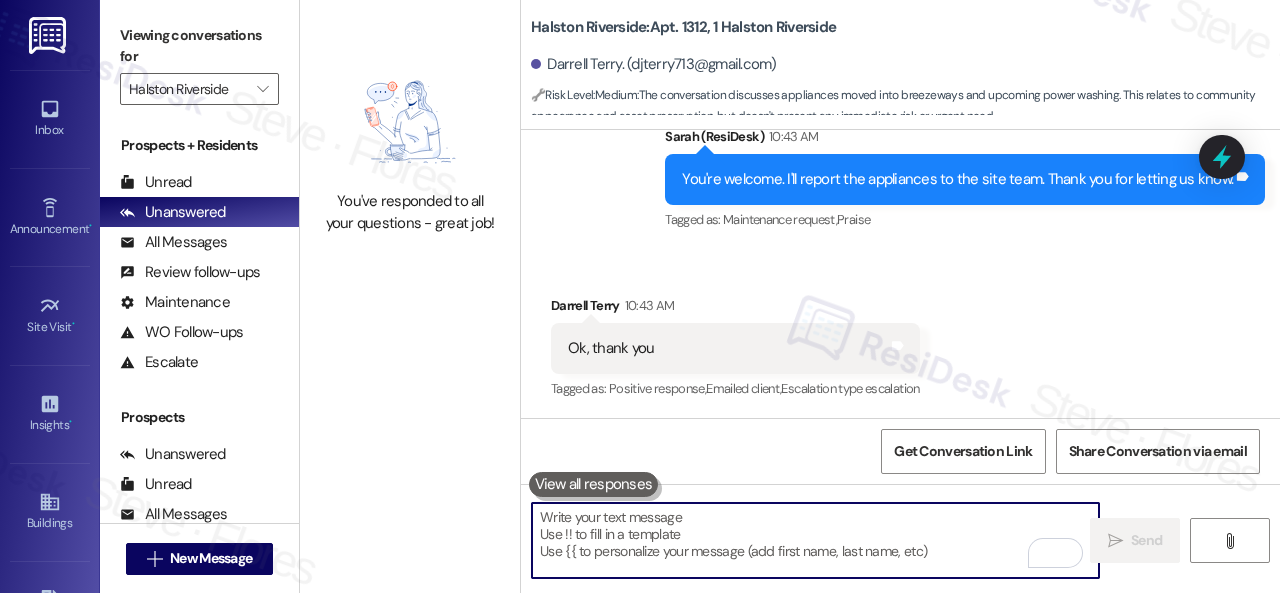 type 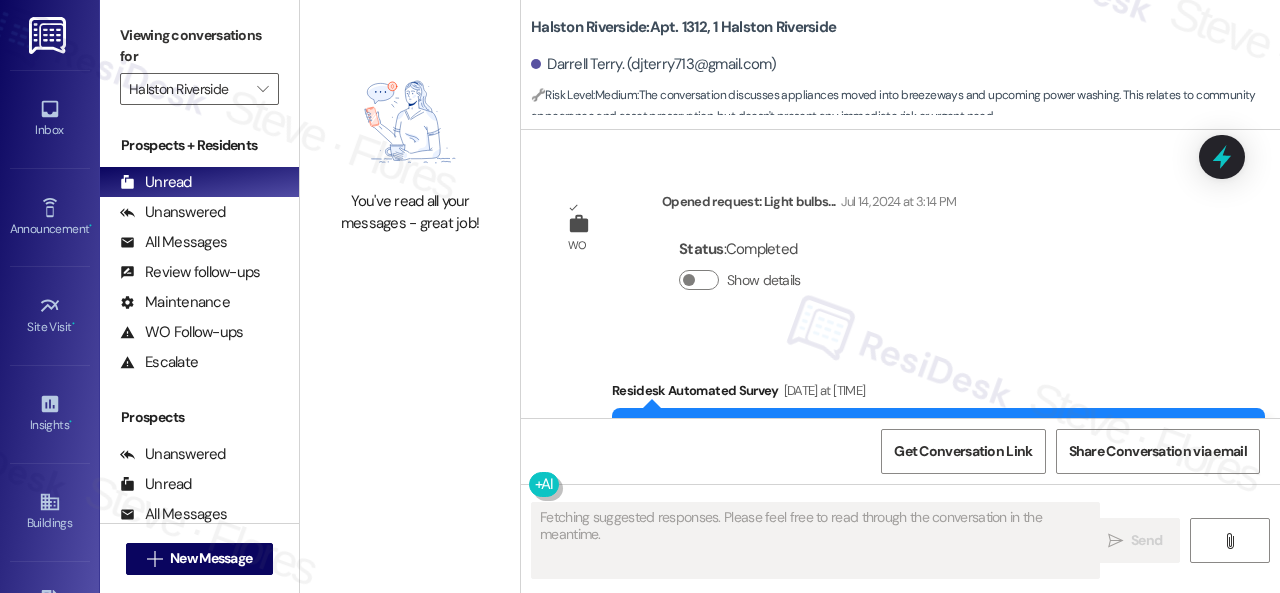 scroll, scrollTop: 29245, scrollLeft: 0, axis: vertical 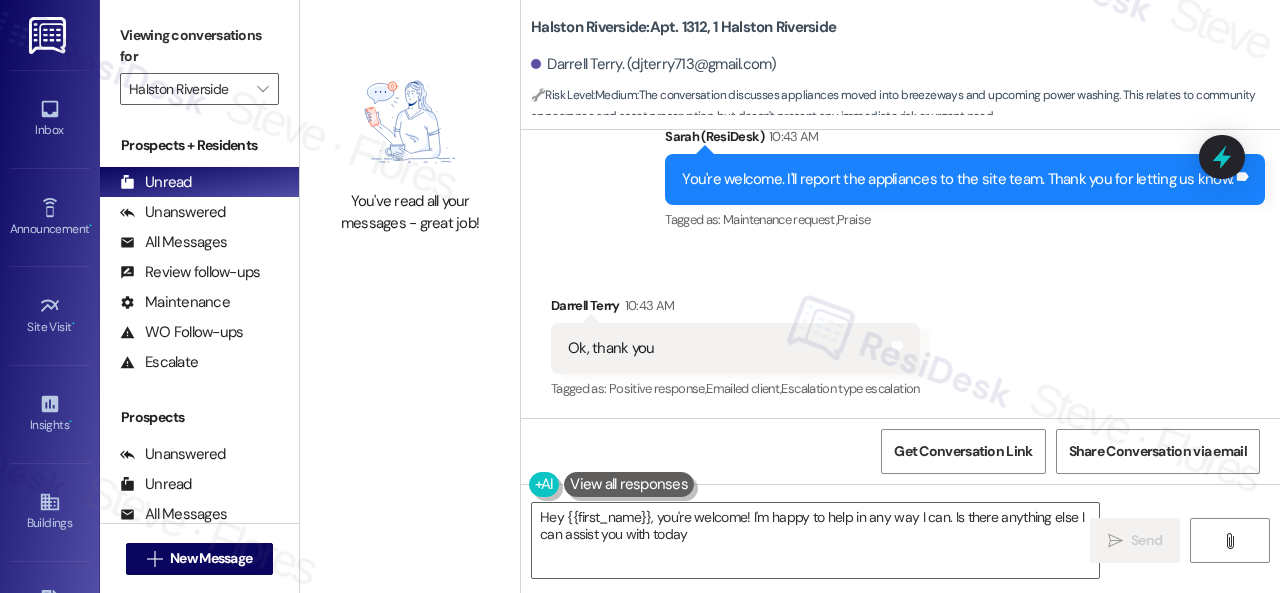 type on "Hey {{first_name}}, you're welcome! I'm happy to help in any way I can. Is there anything else I can assist you with today?" 